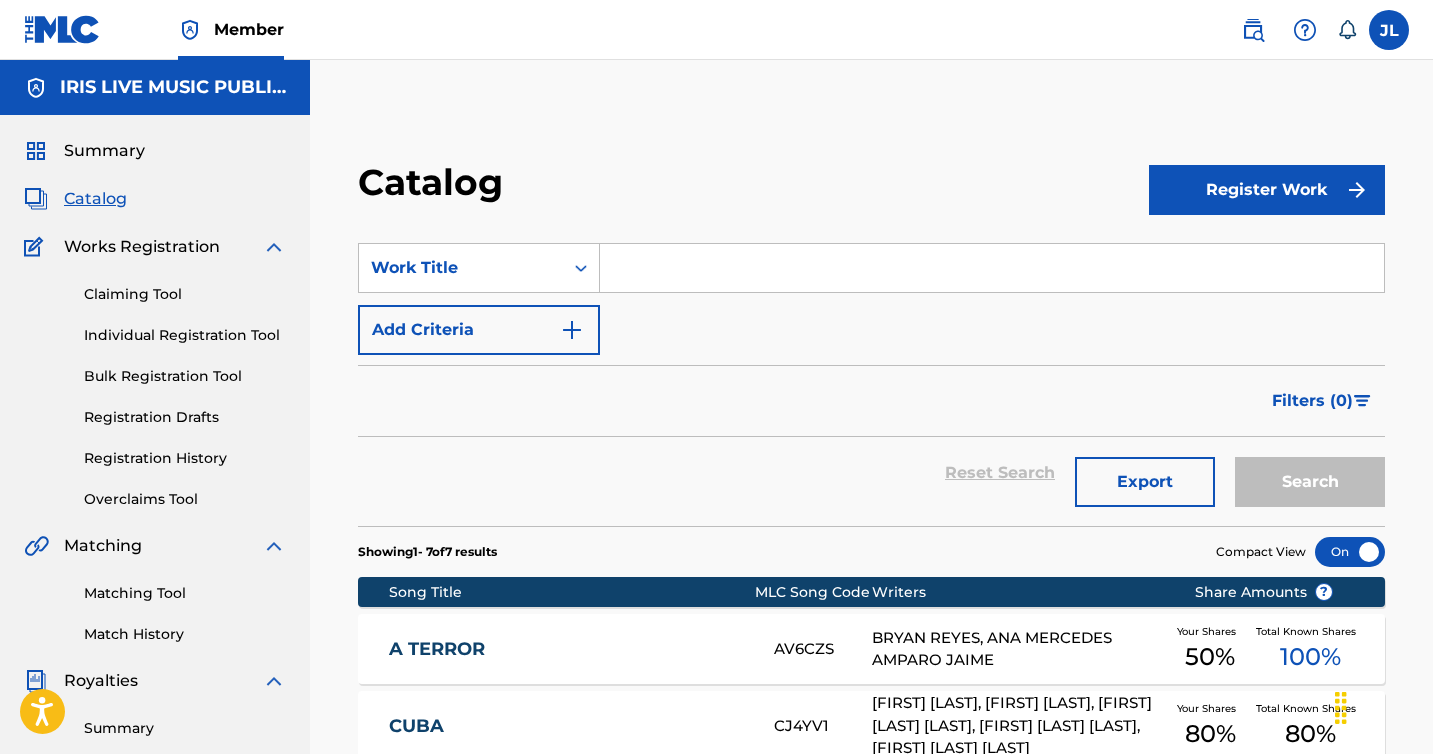 scroll, scrollTop: 515, scrollLeft: 0, axis: vertical 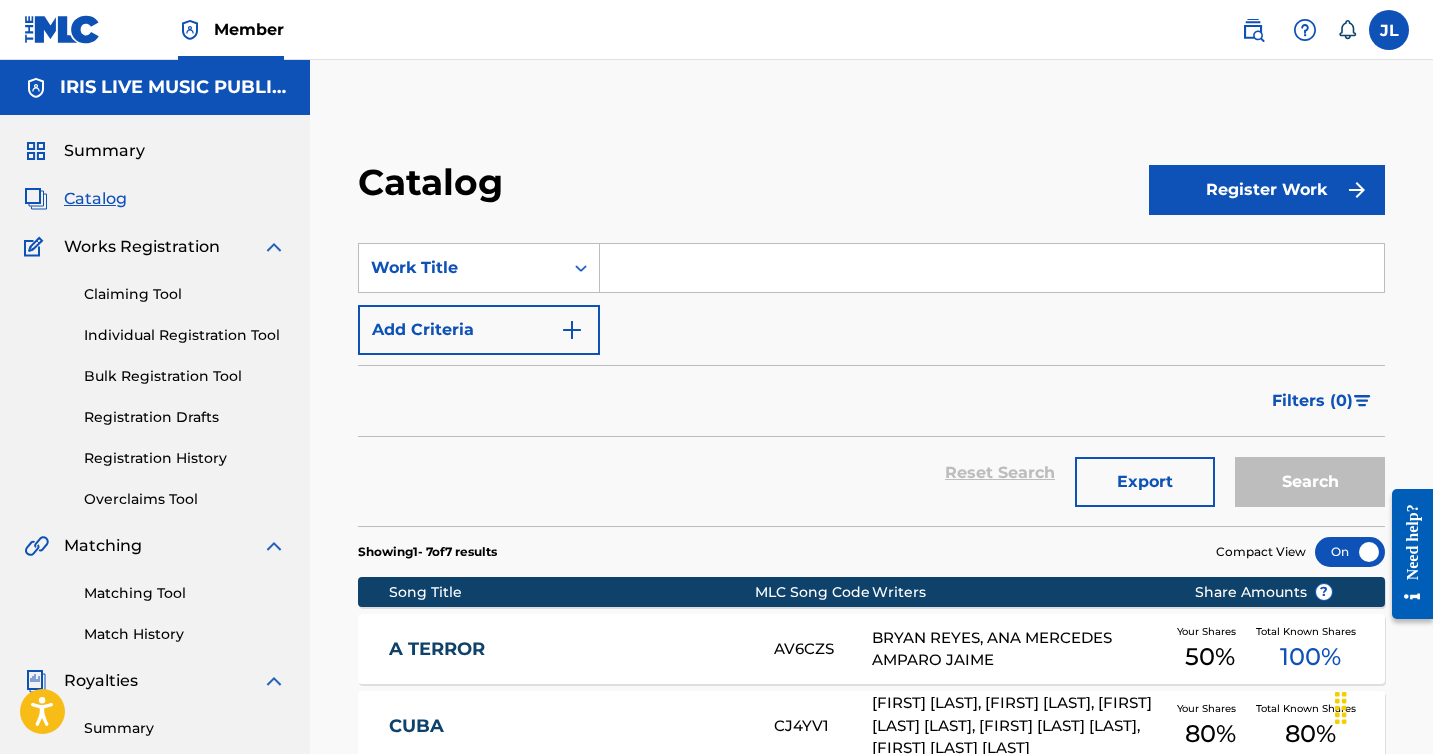 click on "Register Work" at bounding box center (1267, 190) 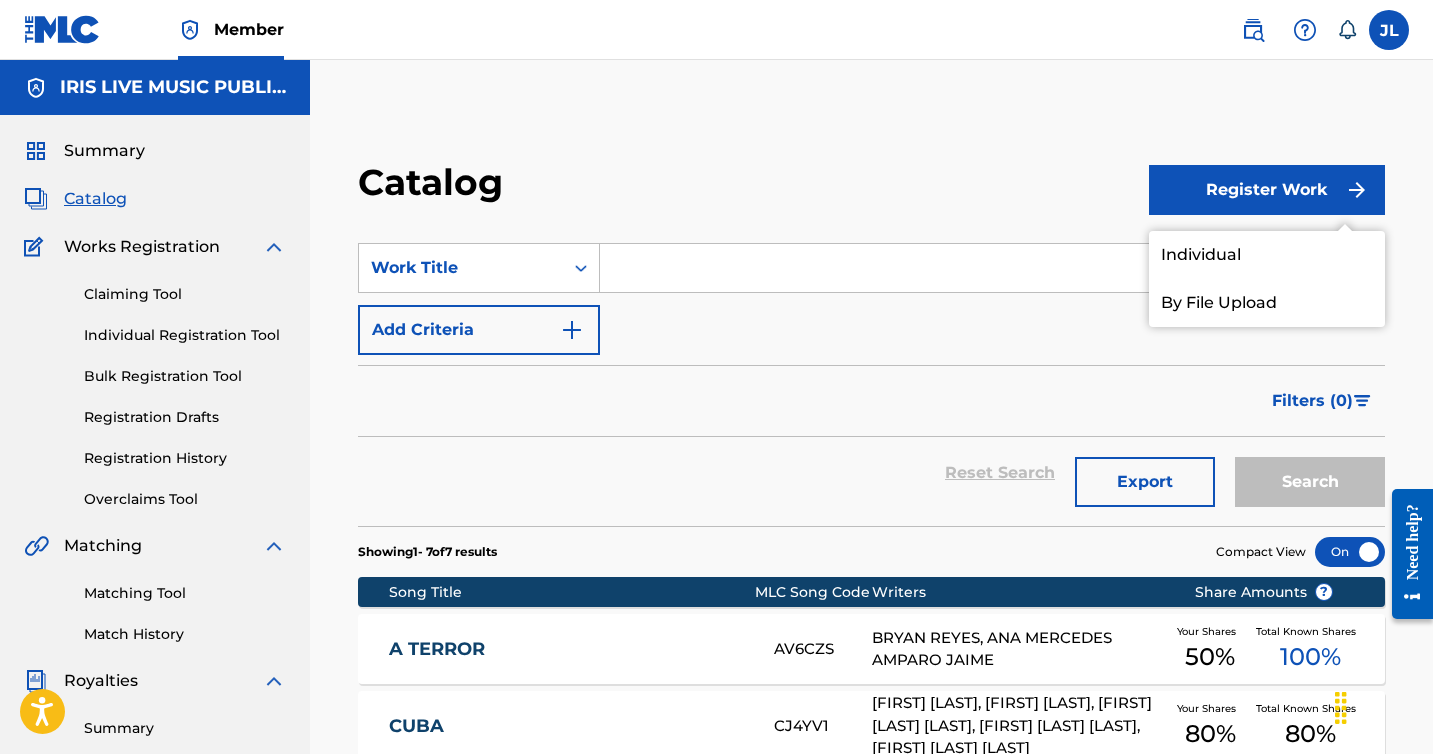click on "Individual" at bounding box center (1267, 255) 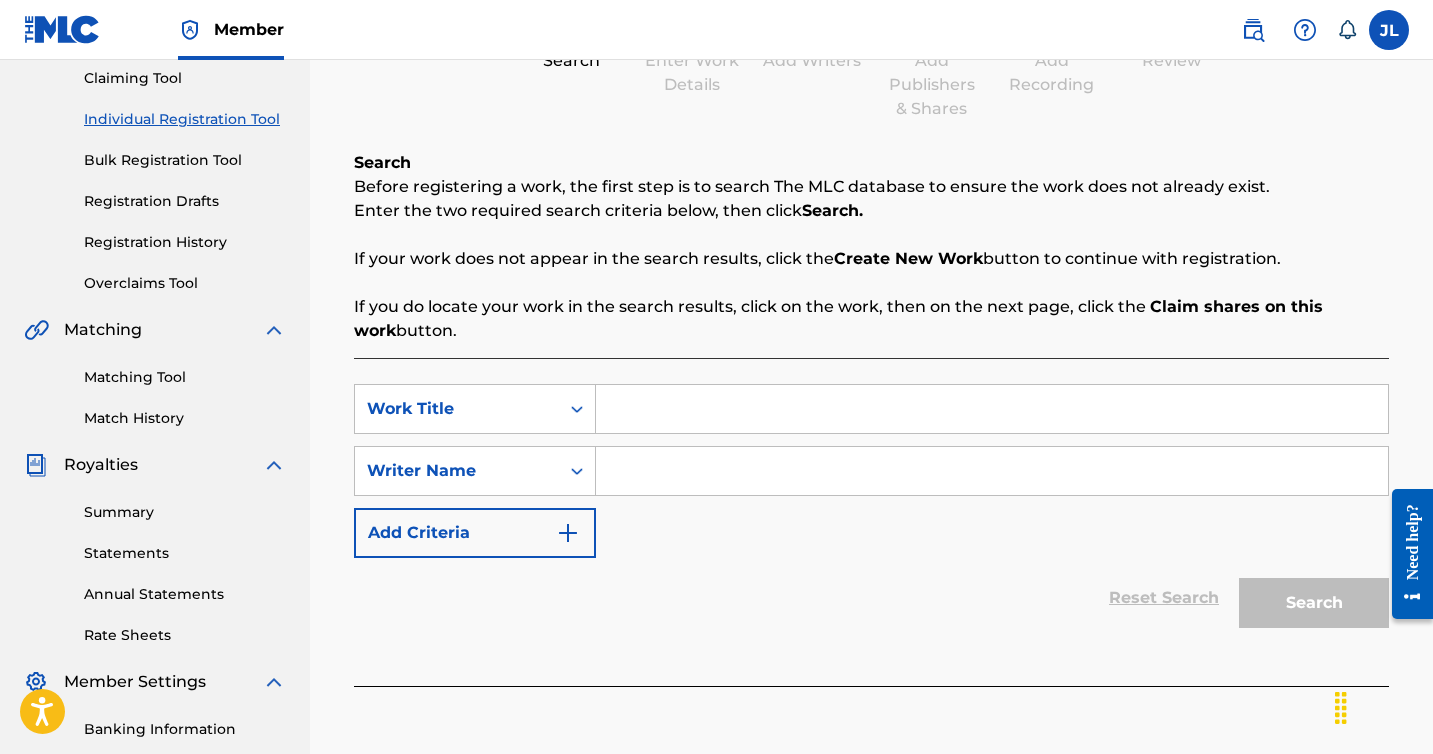 scroll, scrollTop: 232, scrollLeft: 0, axis: vertical 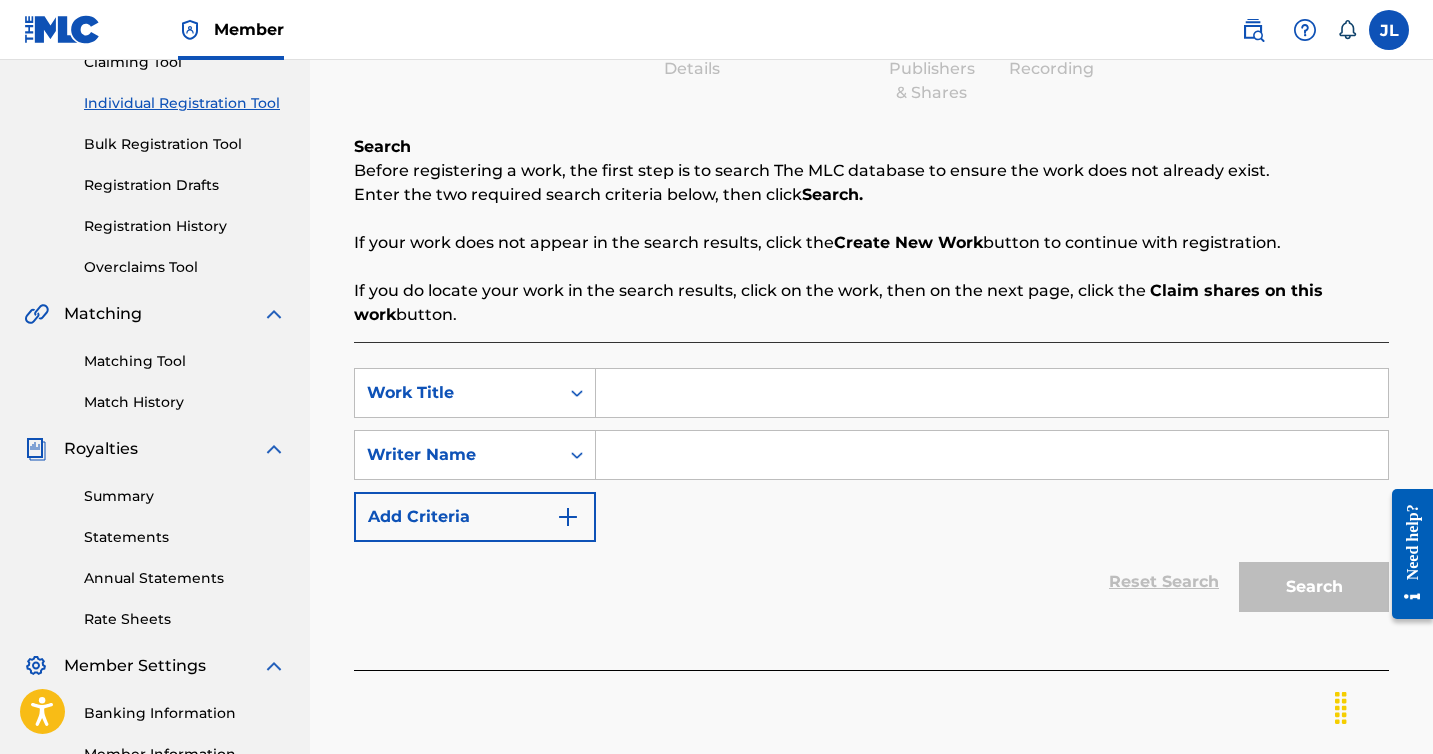 click at bounding box center [992, 393] 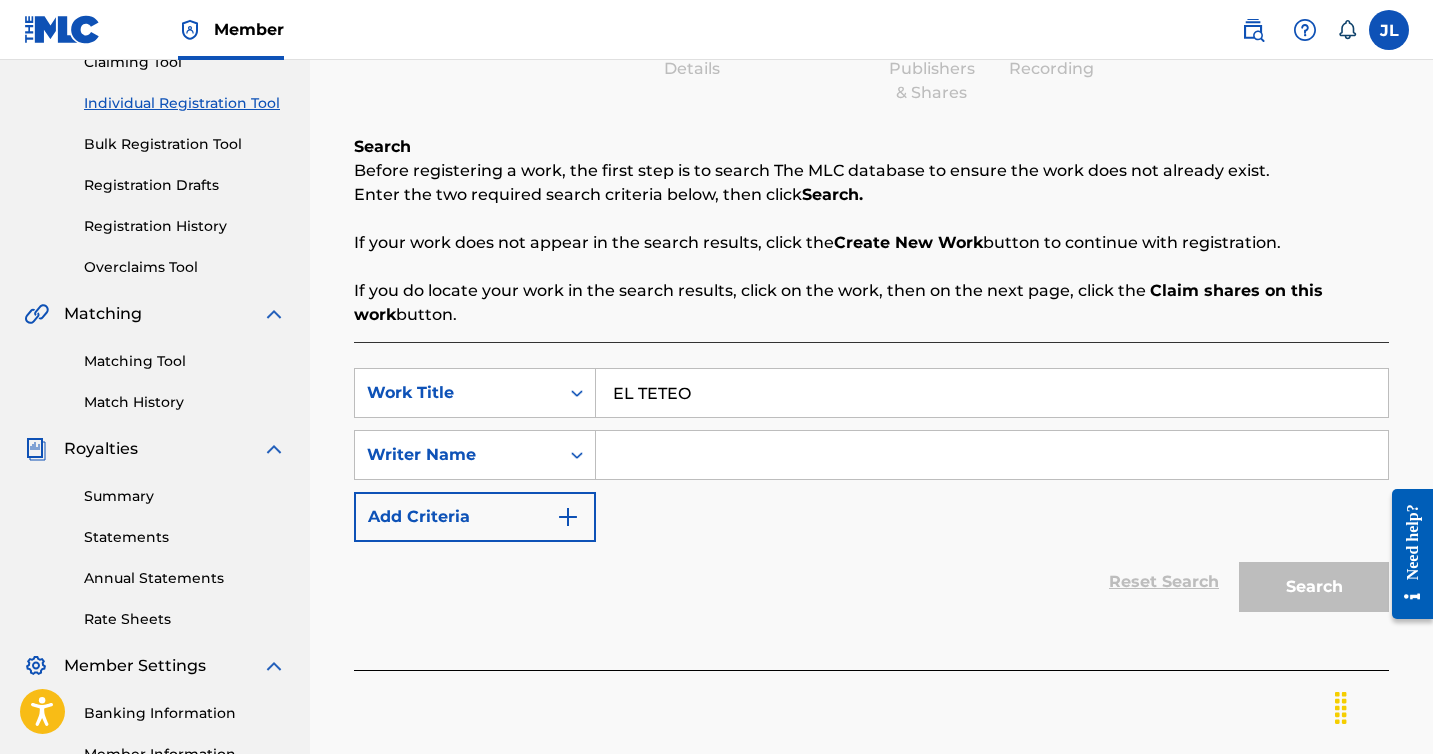 type on "EL TETEO" 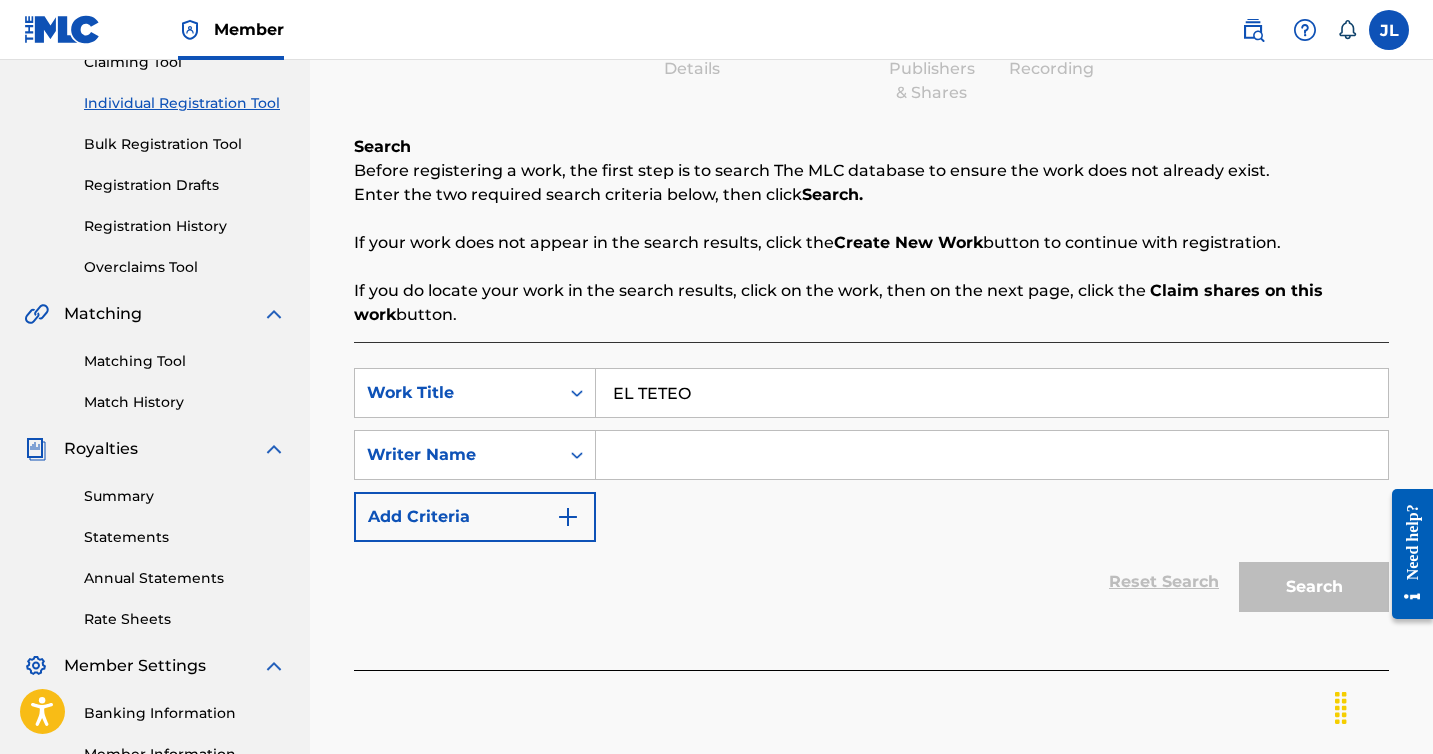 click at bounding box center (992, 455) 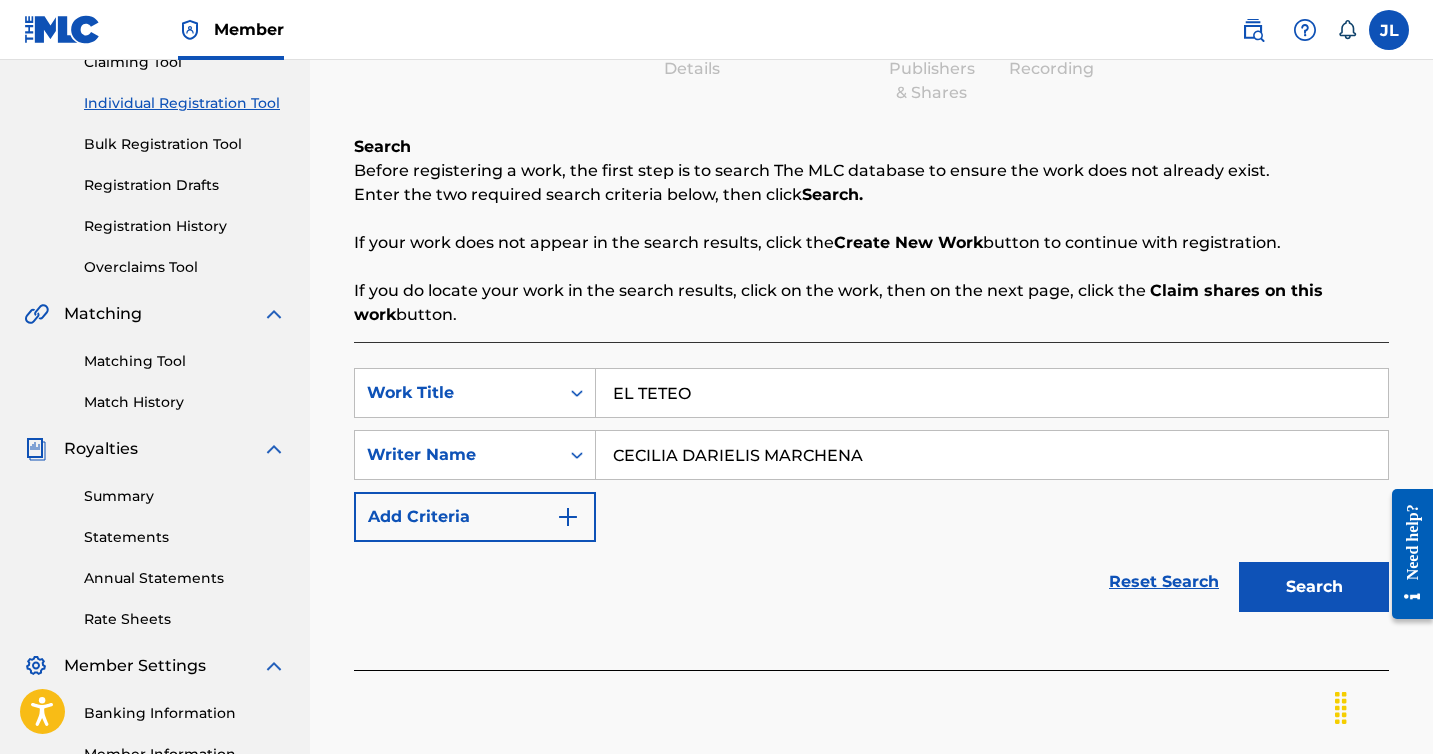 click on "Search" at bounding box center [1314, 587] 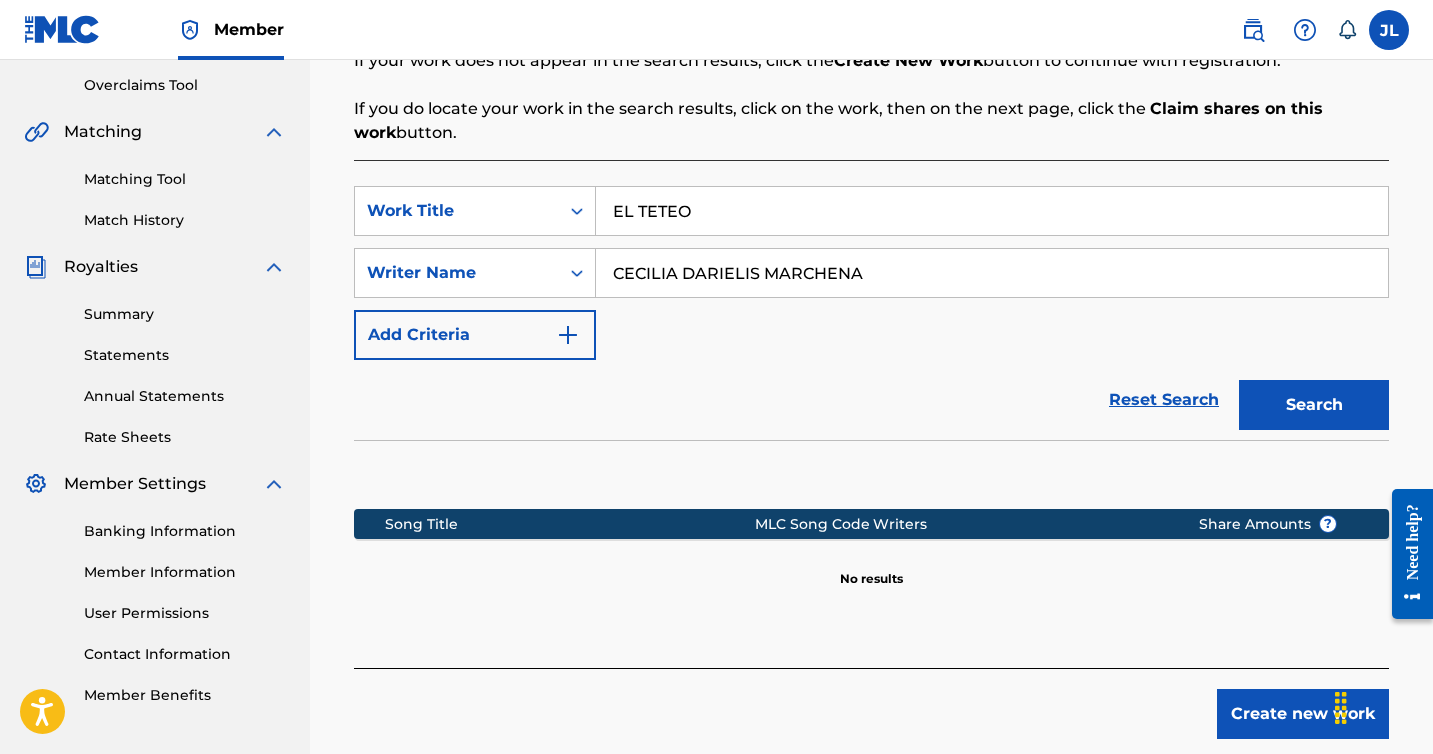 scroll, scrollTop: 515, scrollLeft: 0, axis: vertical 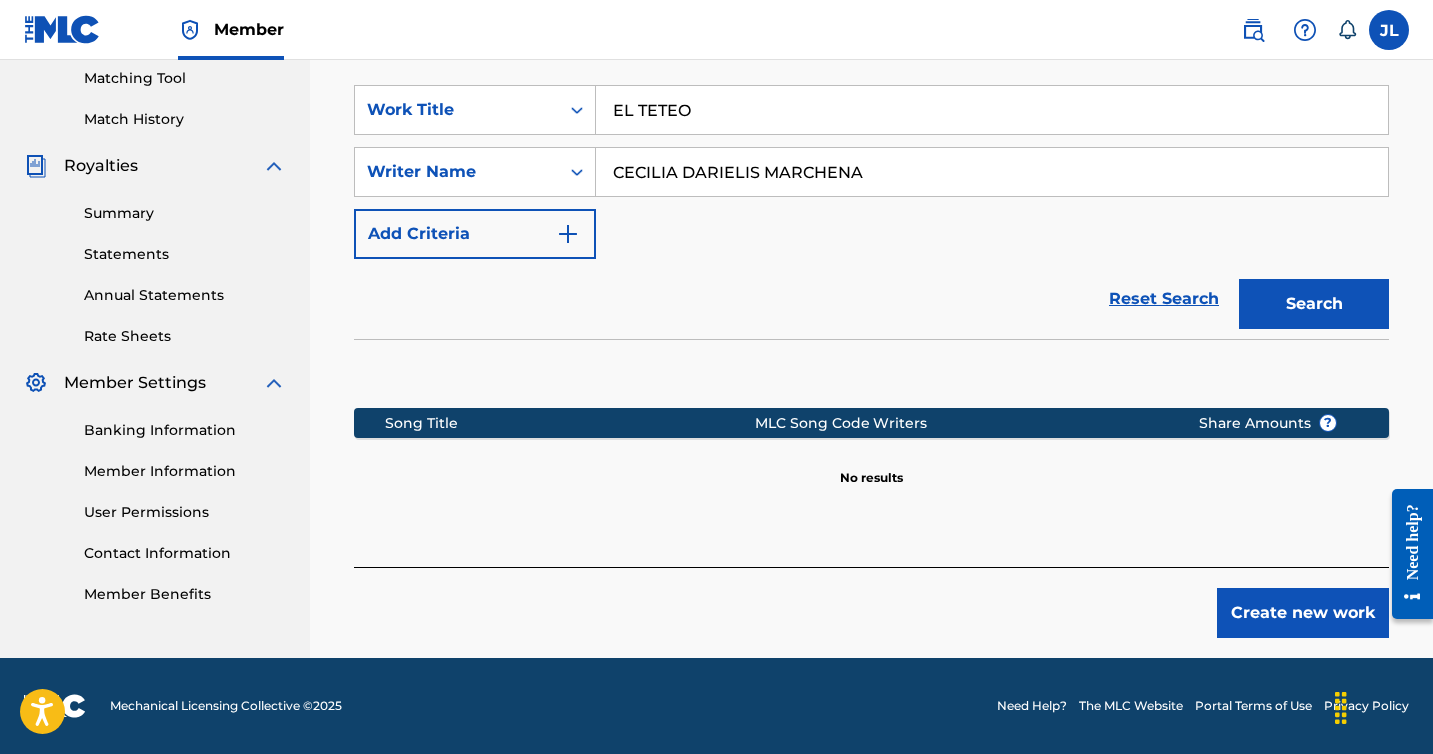 click on "Create new work" at bounding box center [1303, 613] 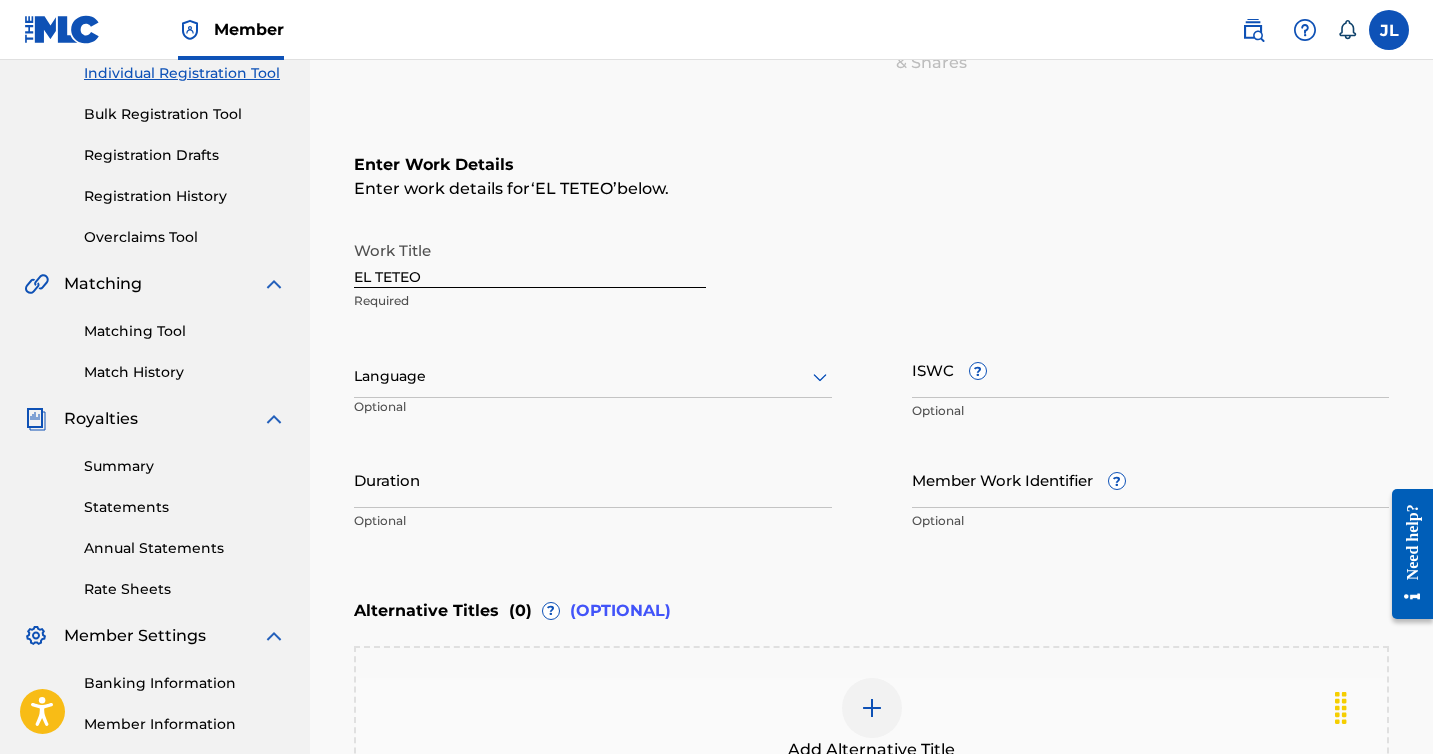 scroll, scrollTop: 240, scrollLeft: 0, axis: vertical 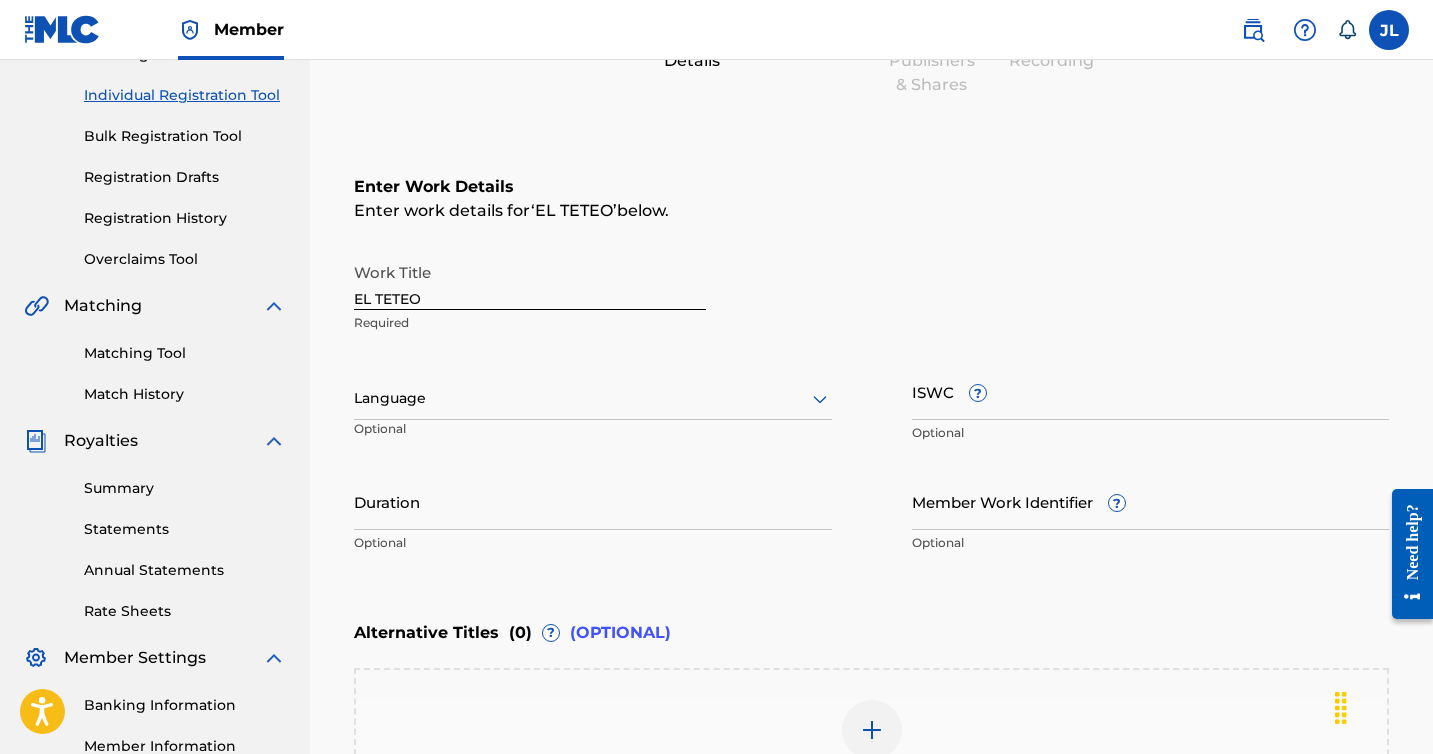 click on "EL TETEO" at bounding box center [530, 281] 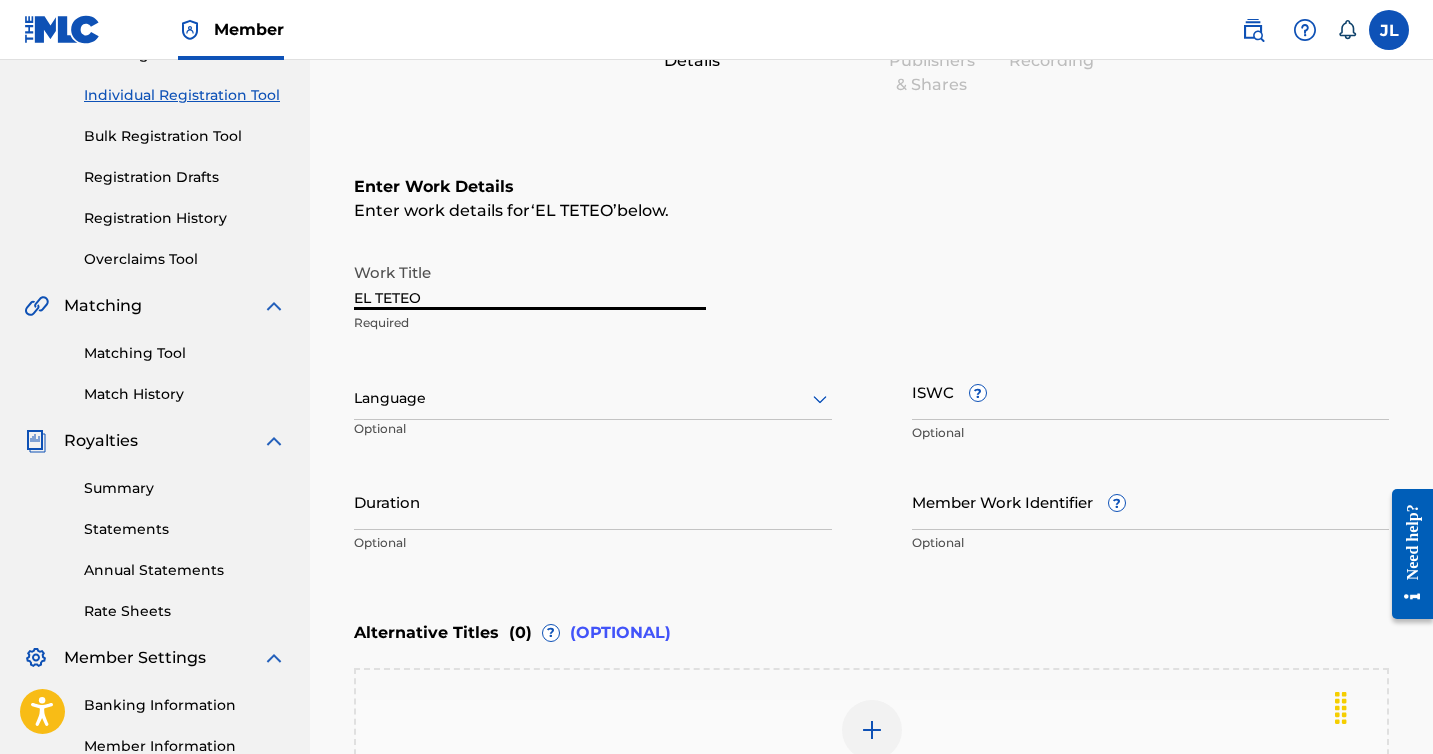 click on "EL TETEO" at bounding box center [530, 281] 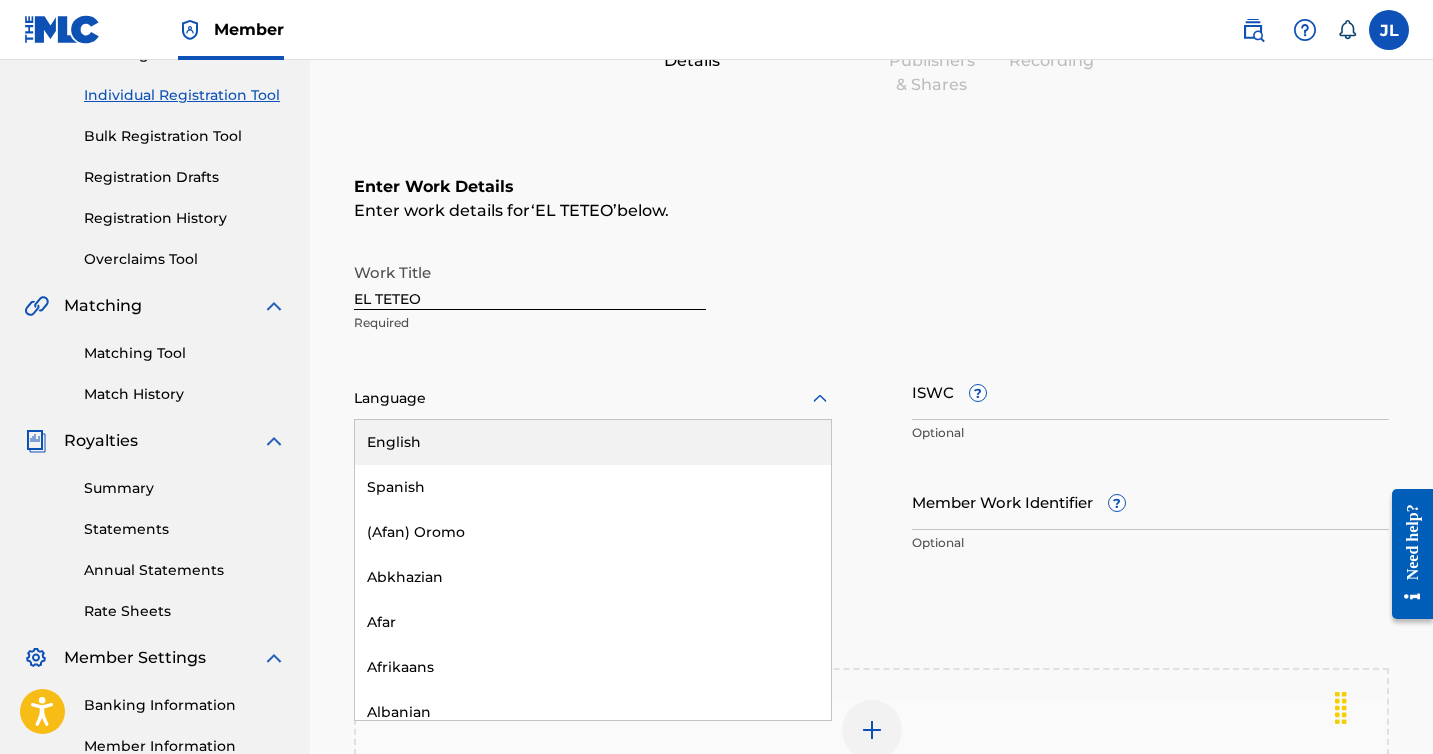click at bounding box center (593, 398) 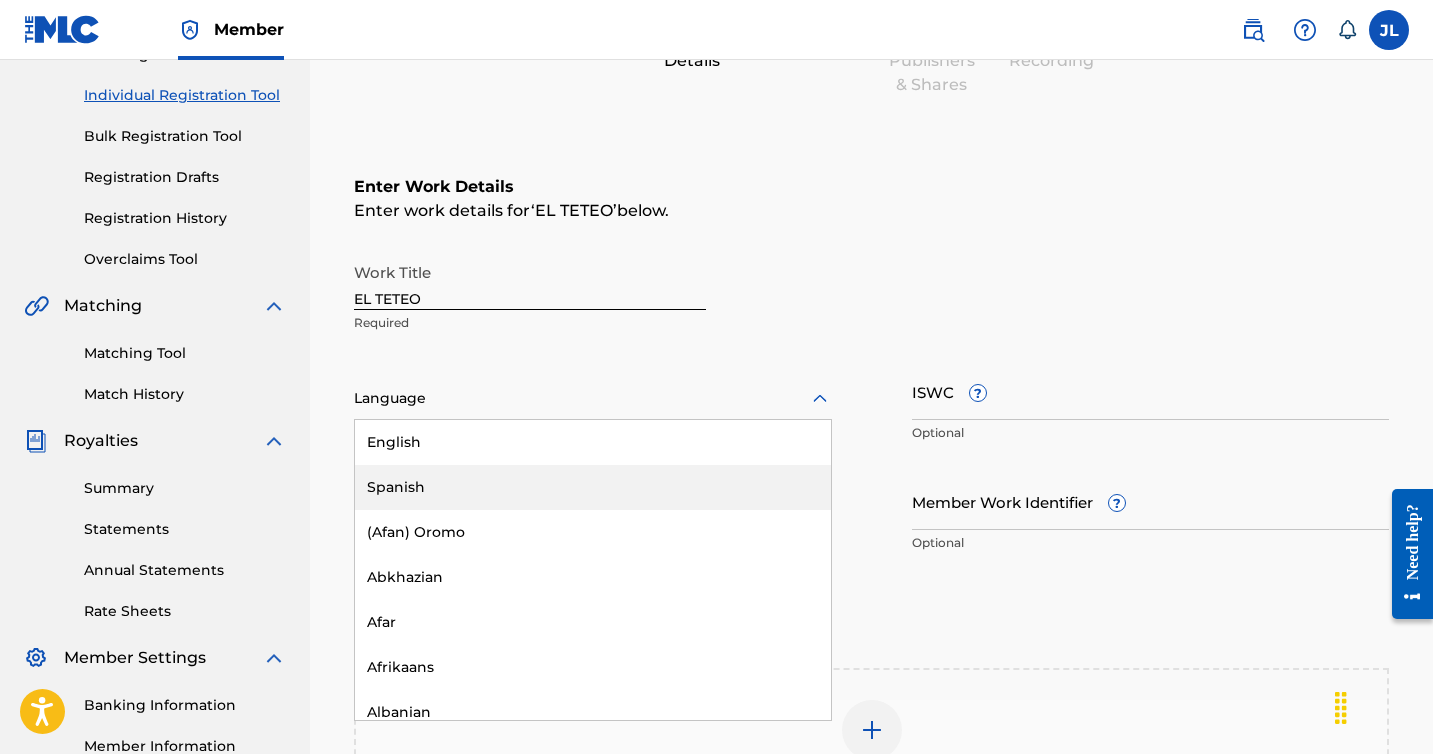 click on "Spanish" at bounding box center [593, 487] 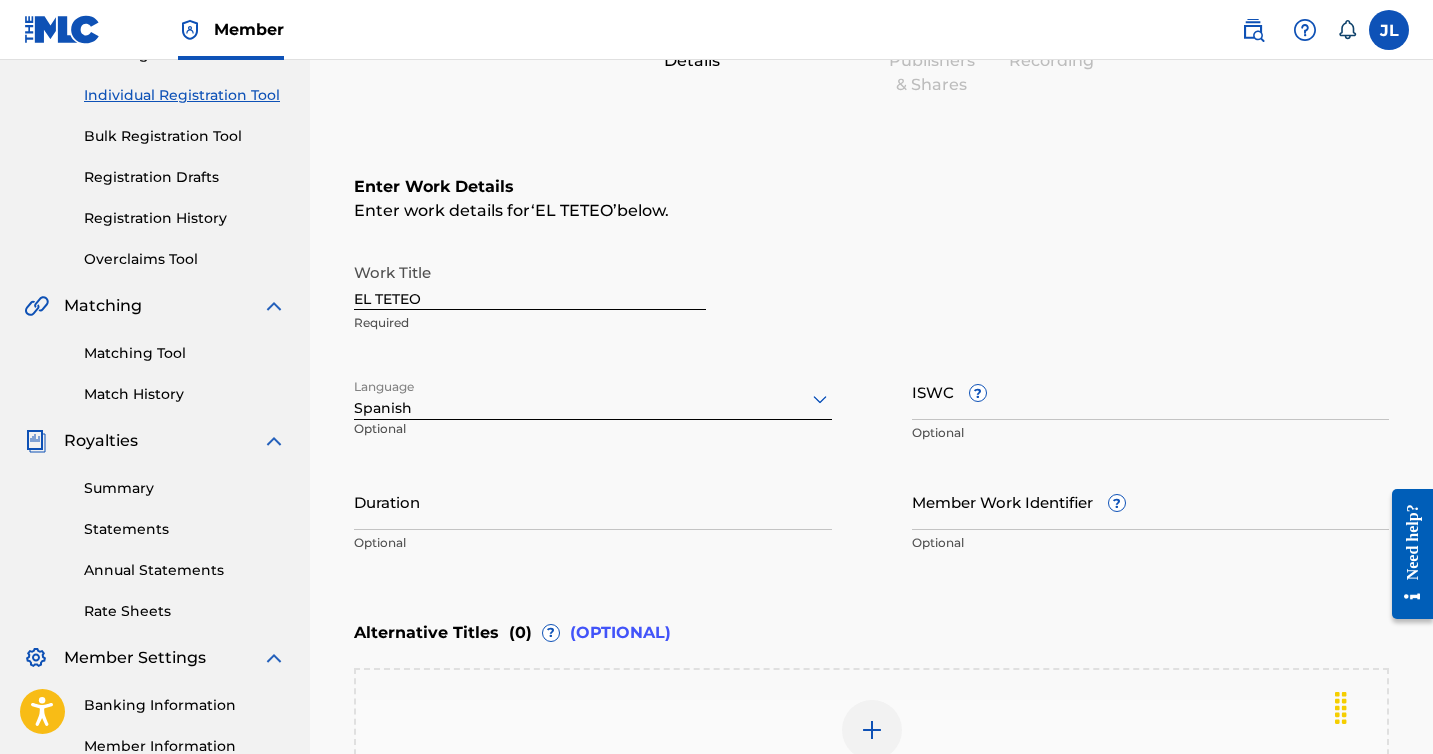click on "Duration" at bounding box center [593, 501] 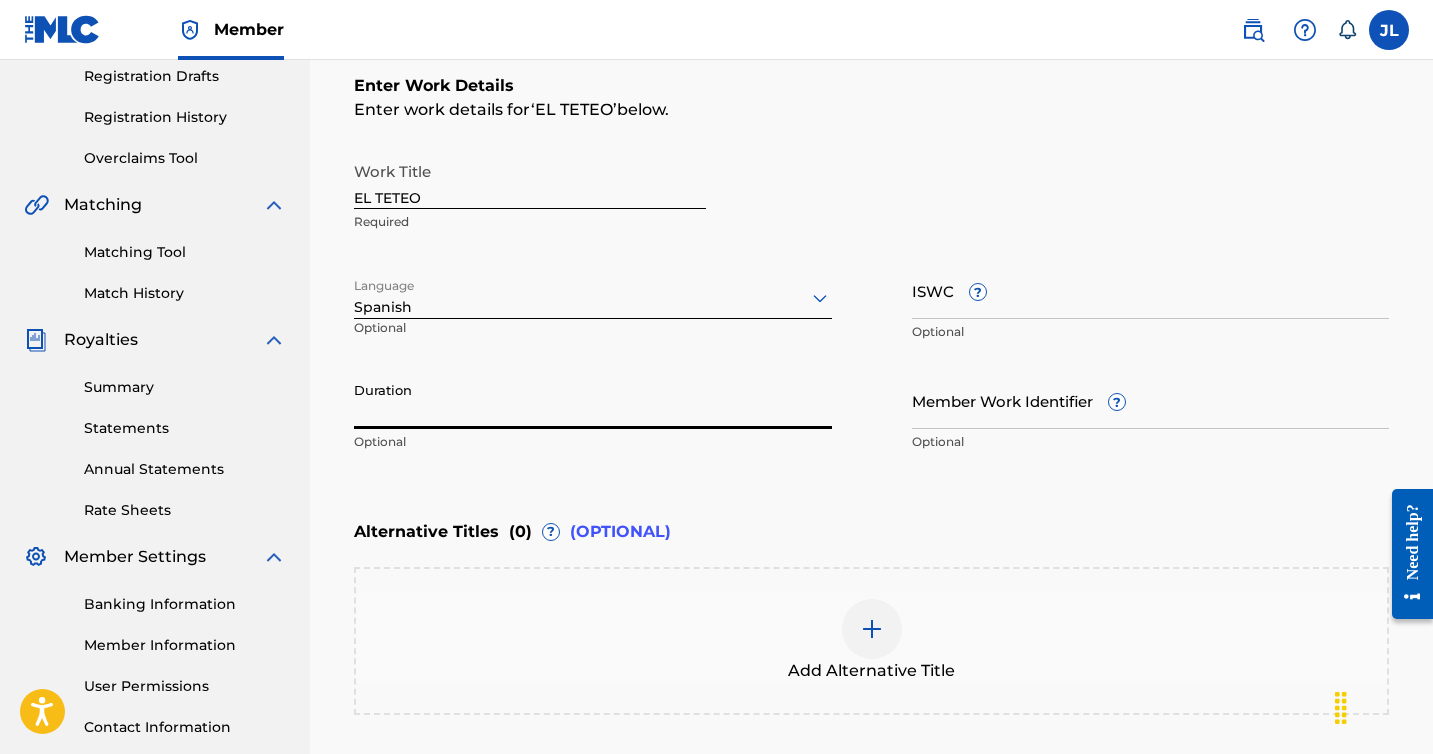scroll, scrollTop: 447, scrollLeft: 0, axis: vertical 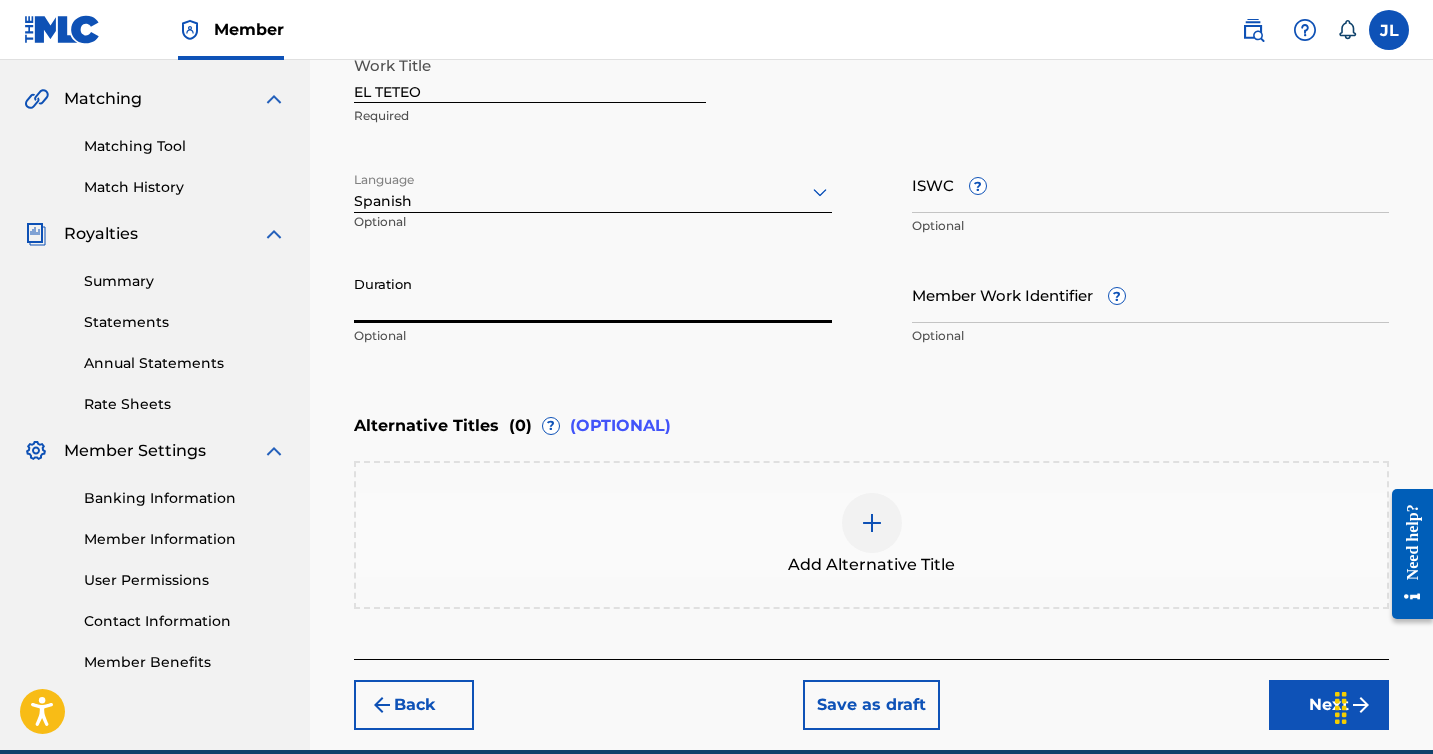 click at bounding box center [872, 523] 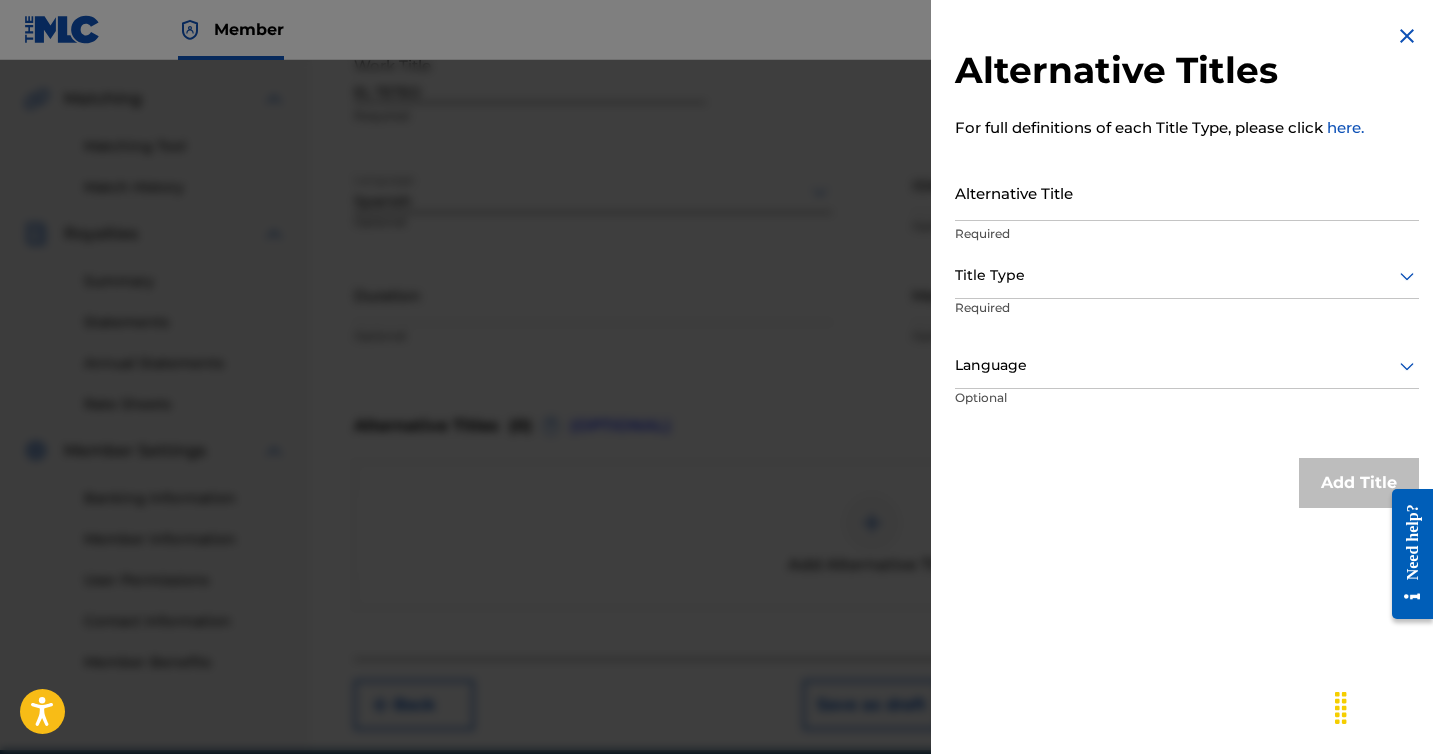 click on "Alternative Title" at bounding box center (1187, 192) 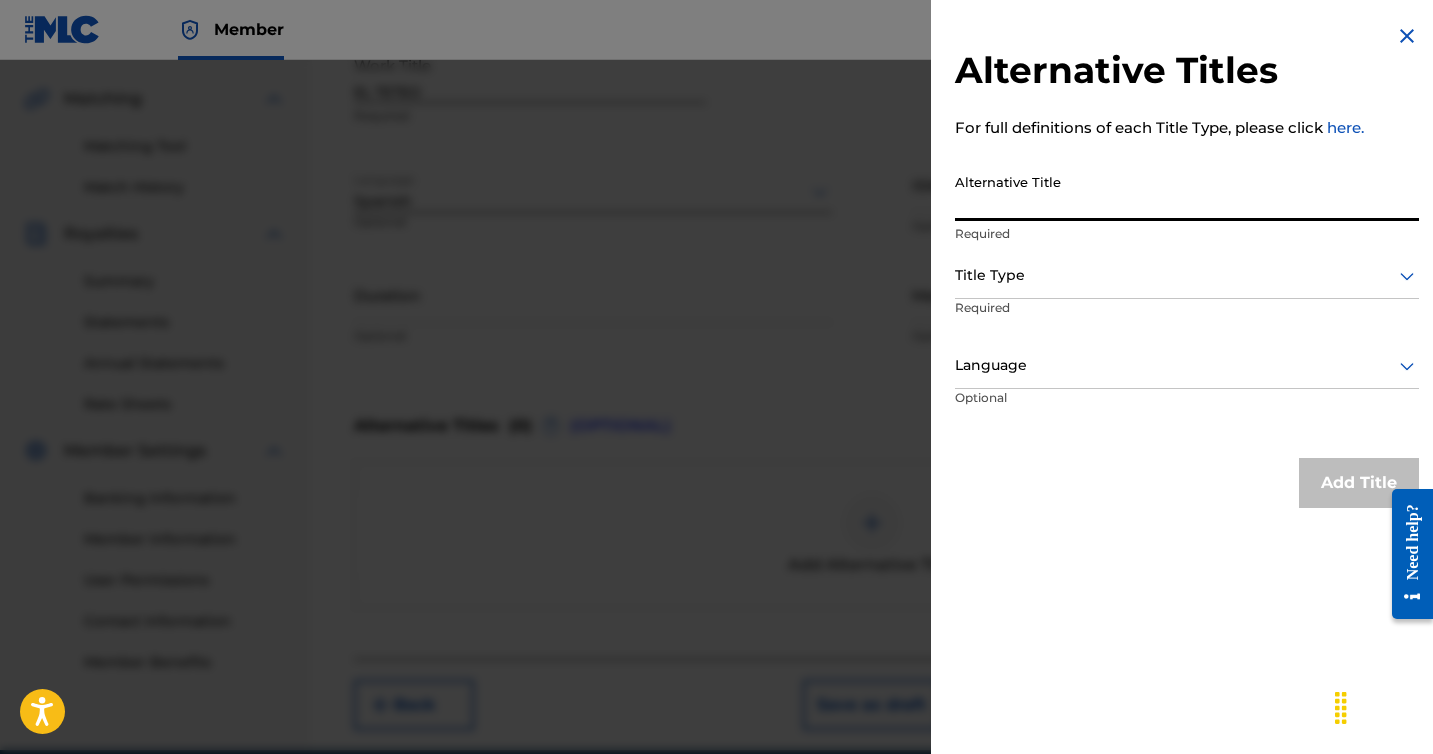 paste on "EL TETEO" 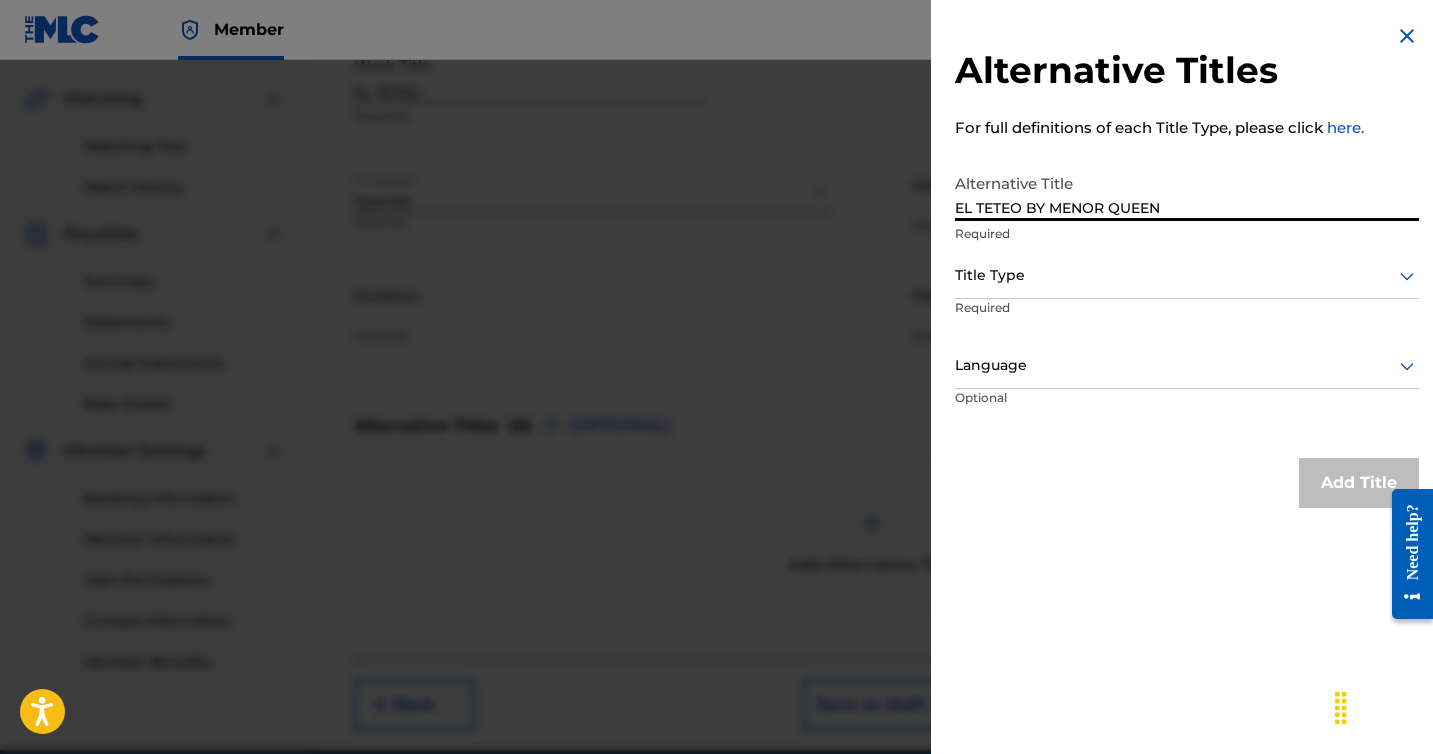 type on "EL TETEO BY MENOR QUEEN" 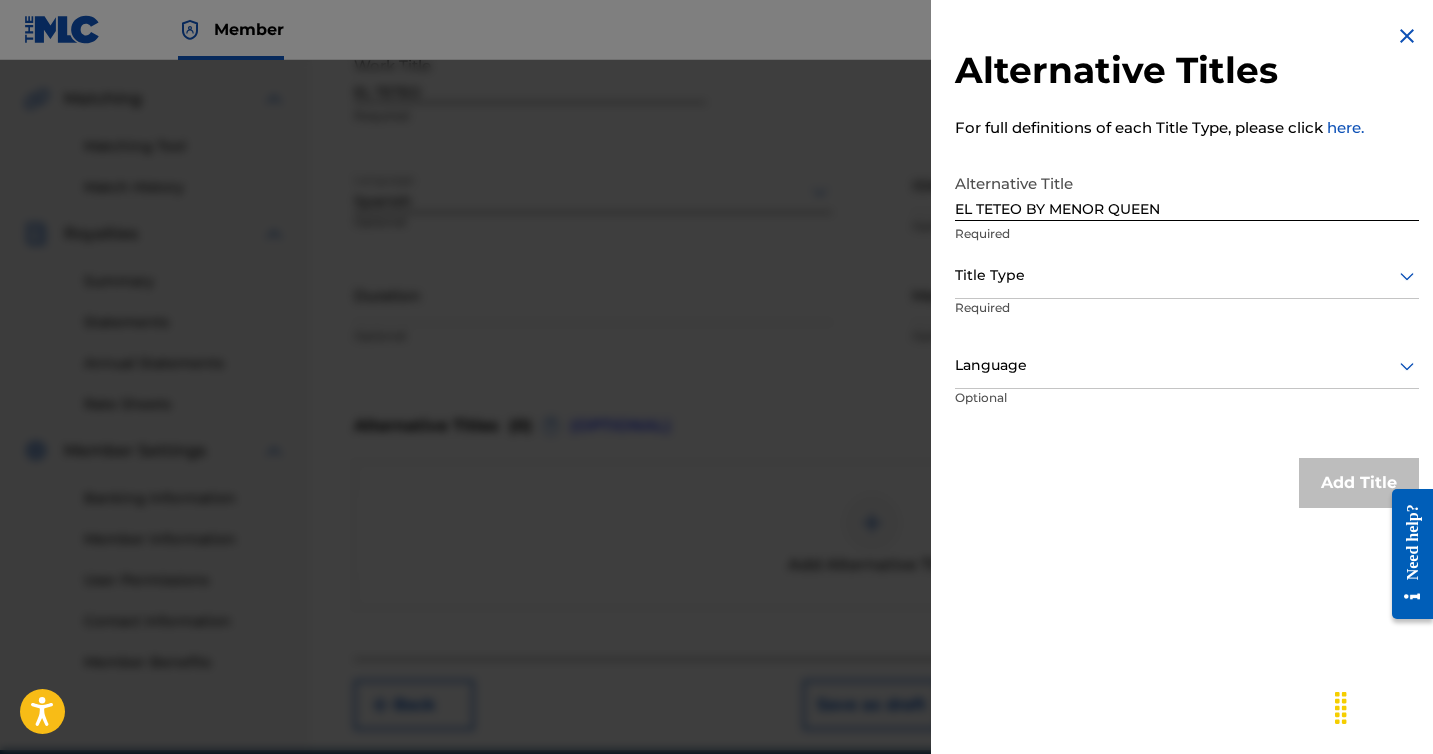 click on "Required" at bounding box center [1031, 321] 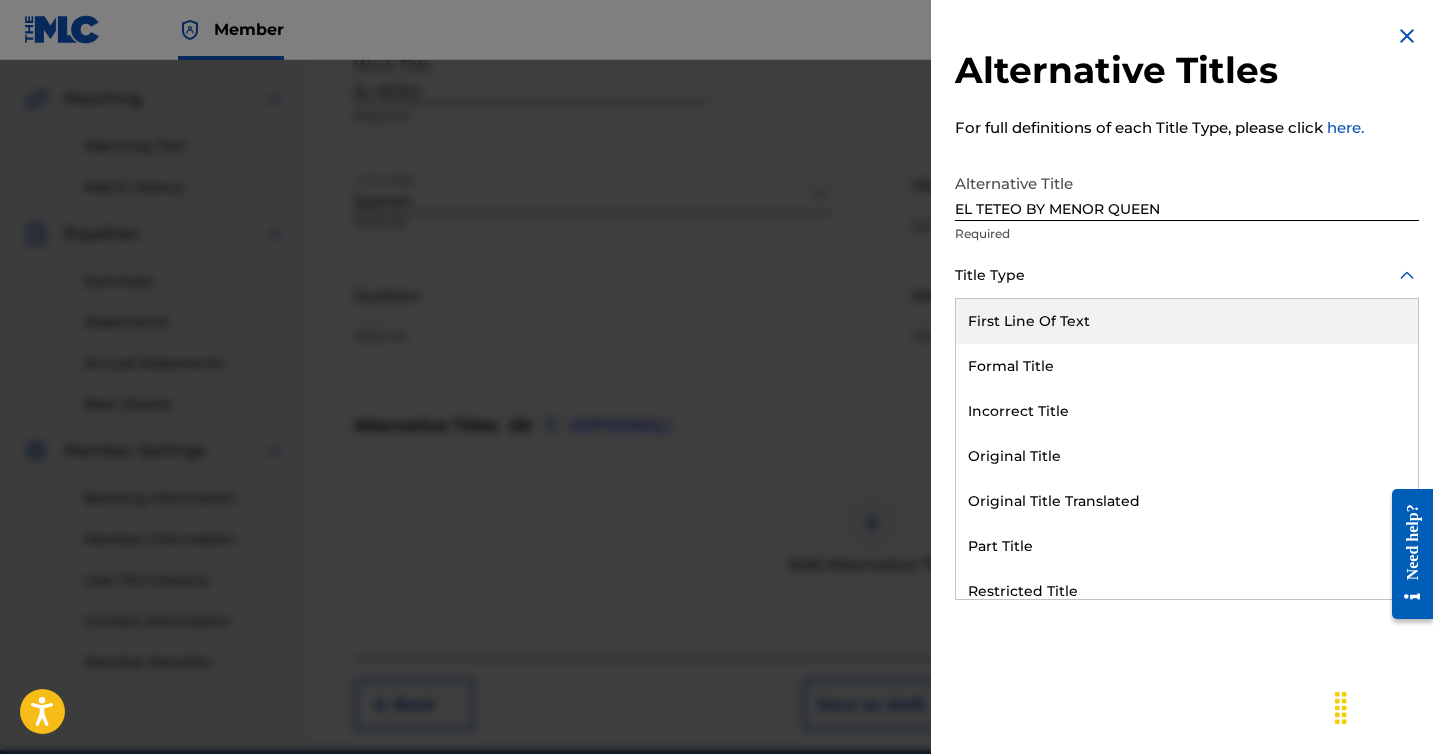 click on "Title Type" at bounding box center (1187, 276) 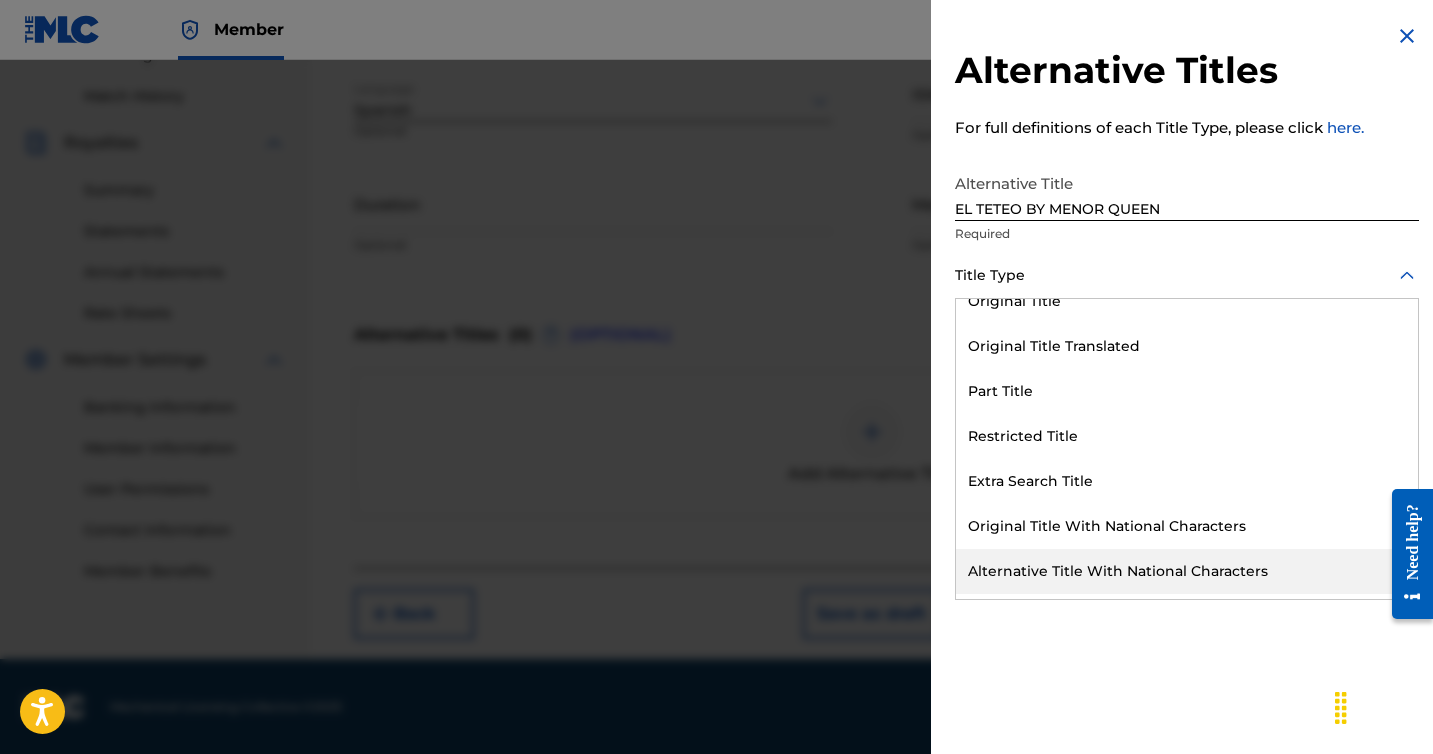scroll, scrollTop: 195, scrollLeft: 0, axis: vertical 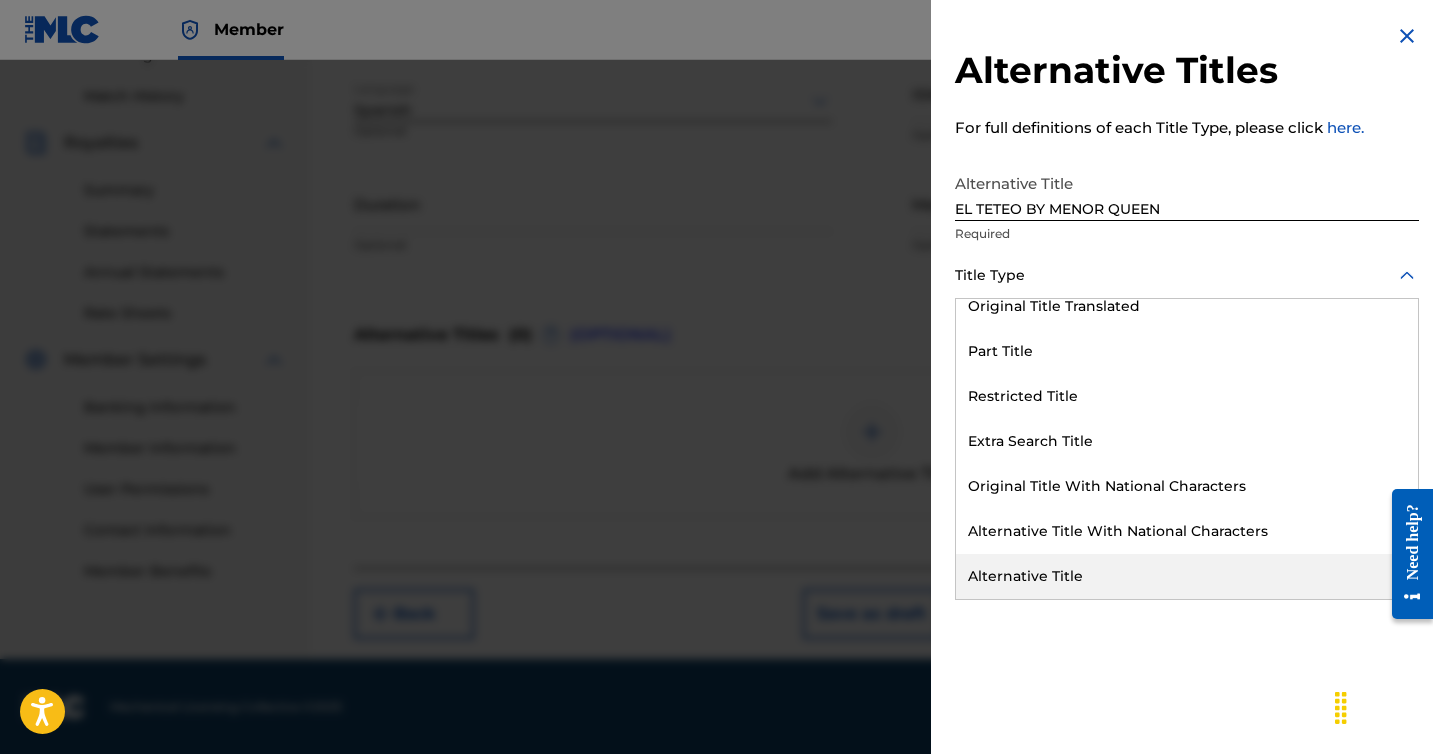 click on "Alternative Title" at bounding box center (1187, 576) 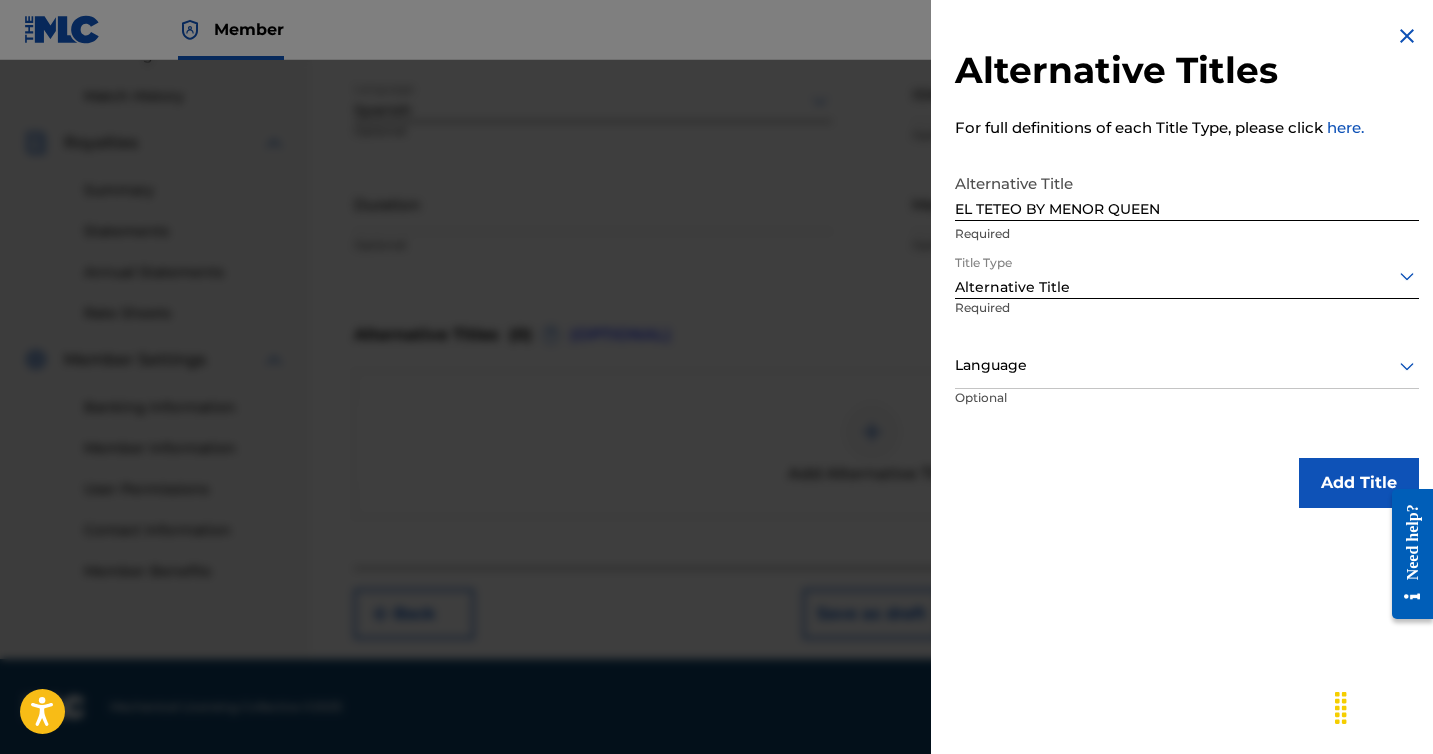 click on "Optional" at bounding box center (1030, 411) 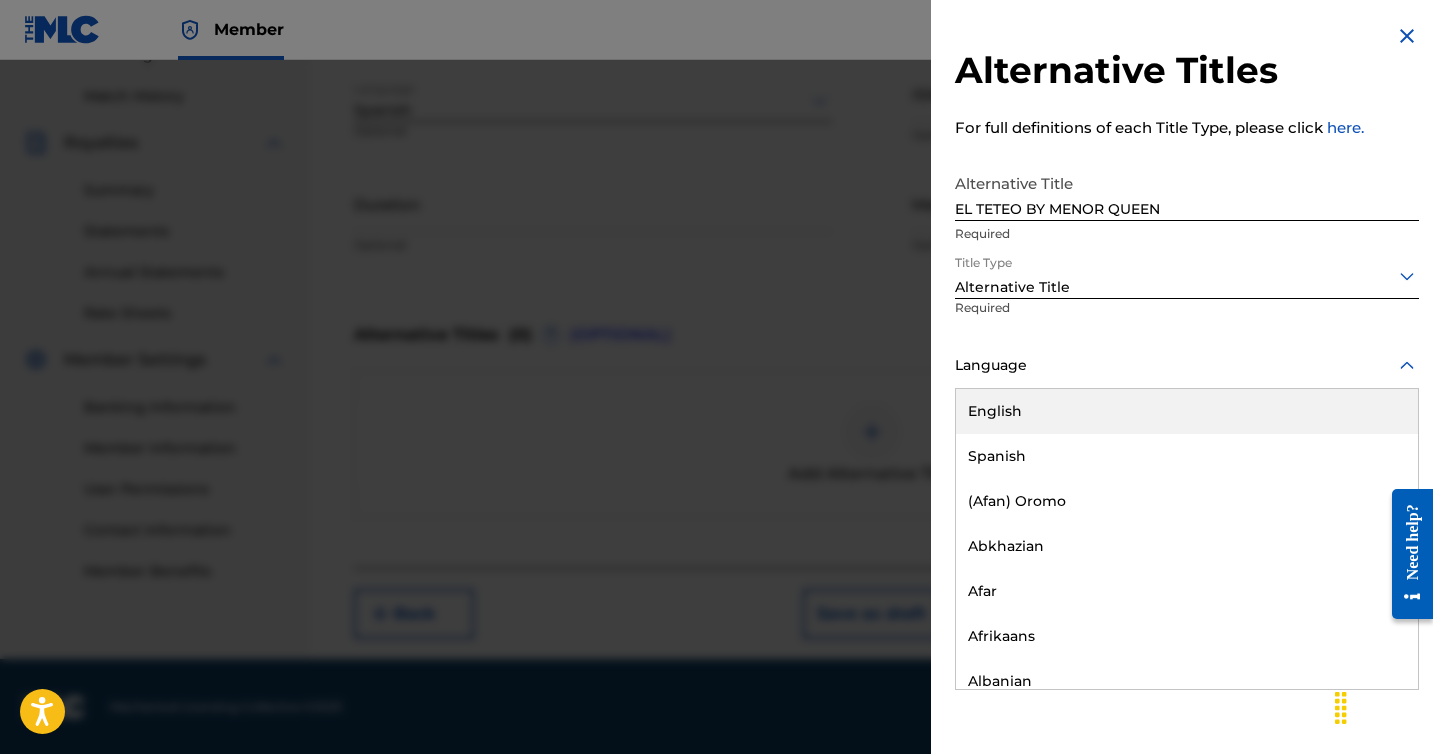 click on "Language" at bounding box center (1187, 366) 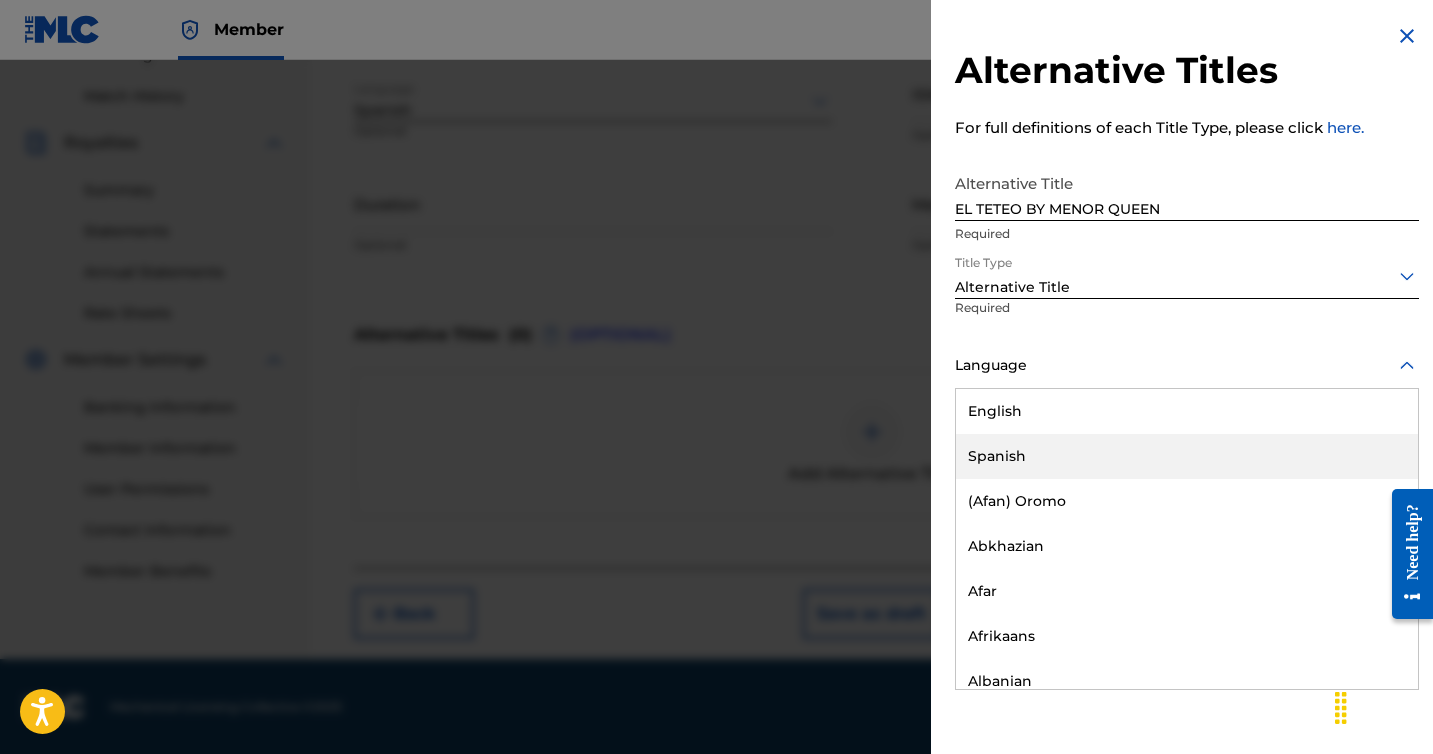 click on "Spanish" at bounding box center [1187, 456] 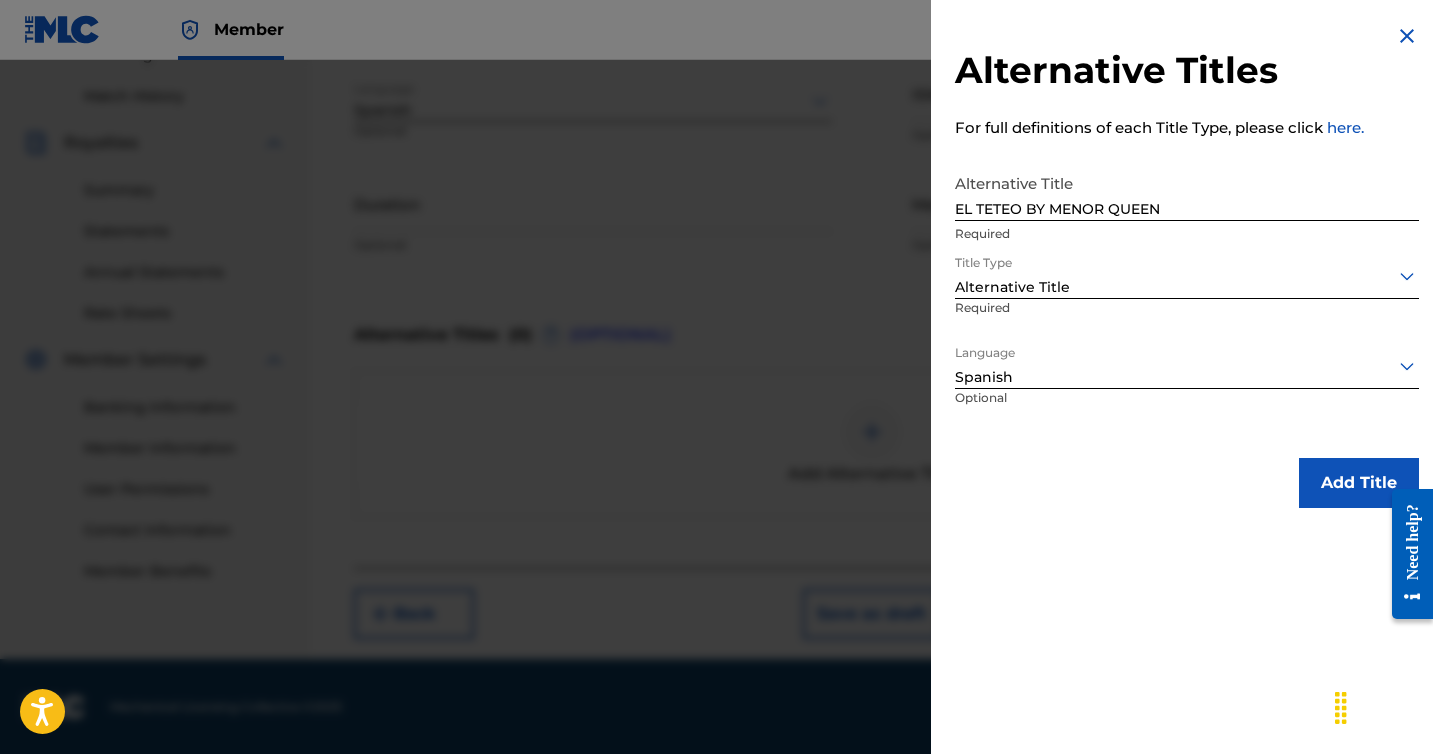 click on "Add Title" at bounding box center (1359, 483) 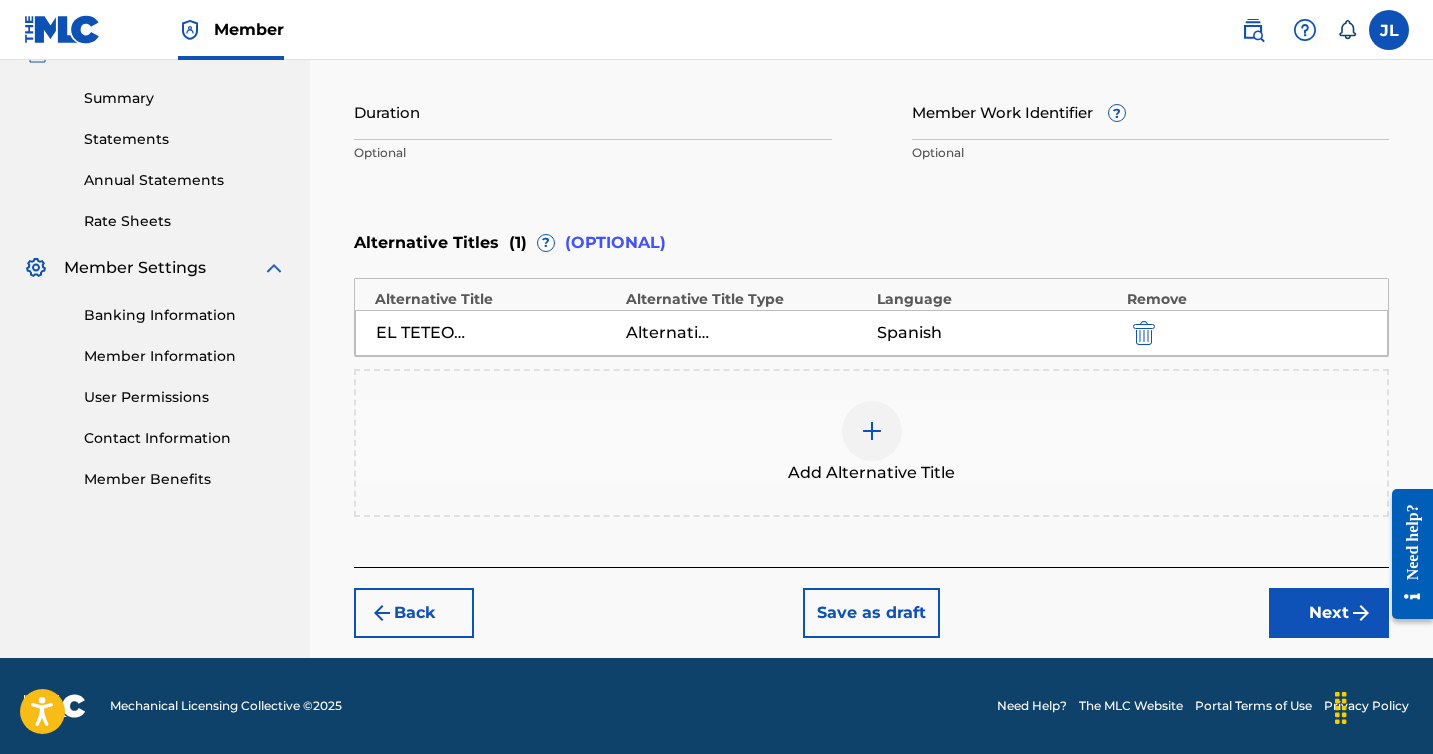 click on "Next" at bounding box center [1329, 613] 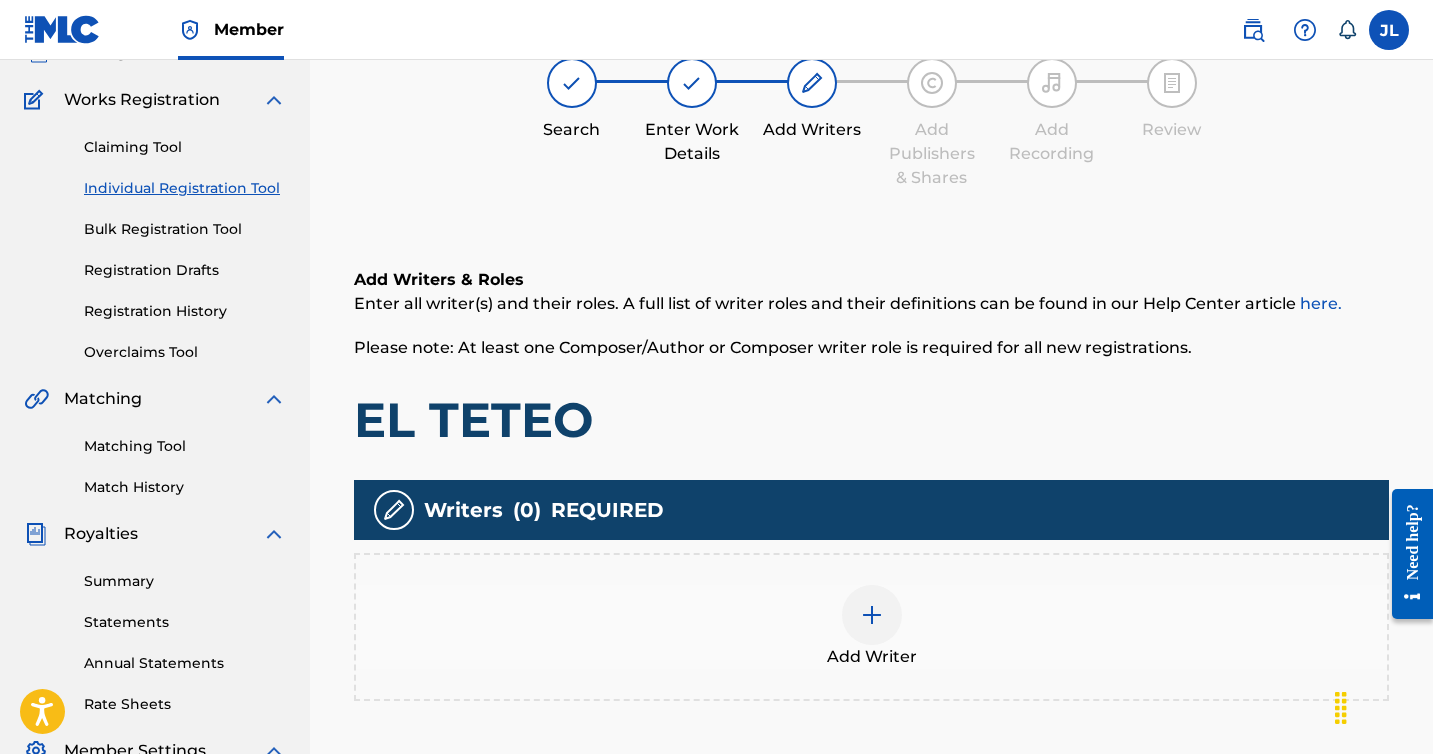 scroll, scrollTop: 186, scrollLeft: 0, axis: vertical 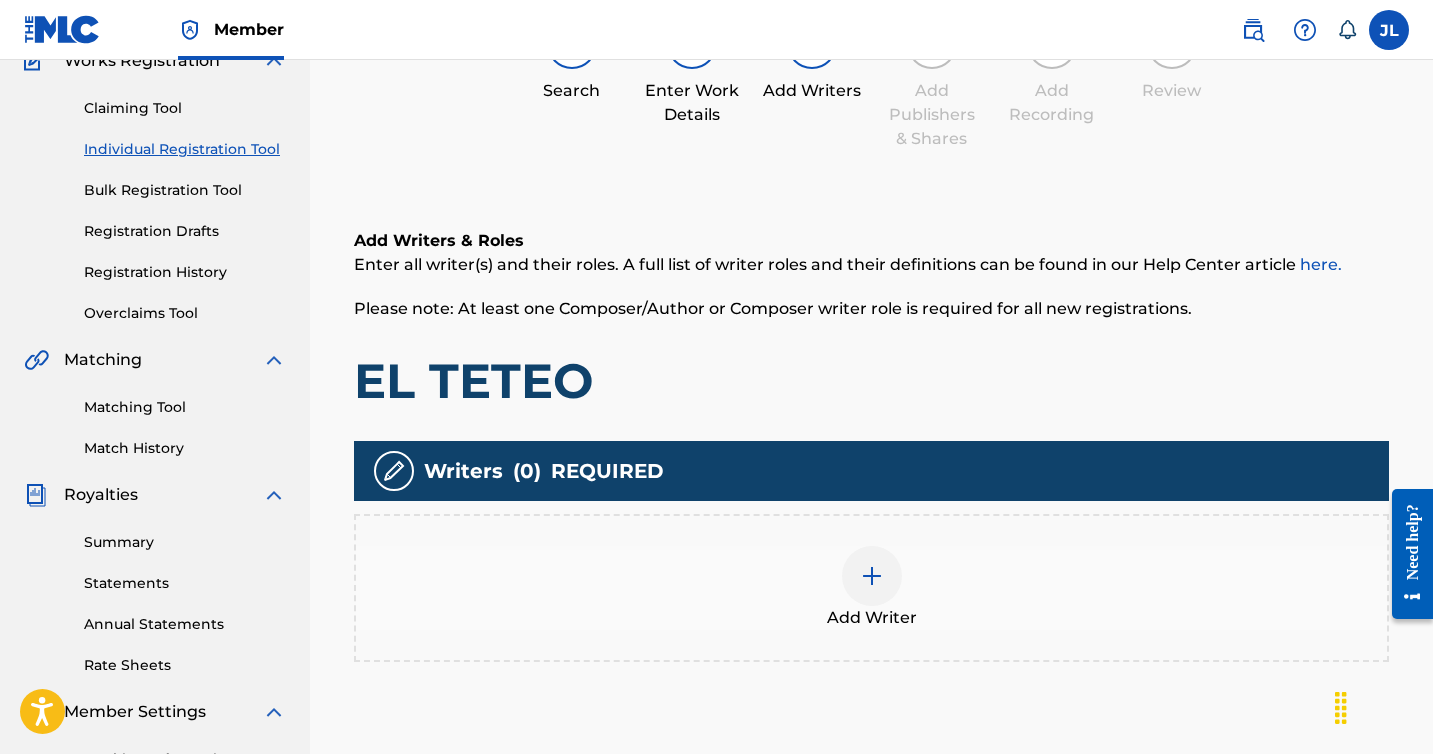 click on "Add Writer" at bounding box center (871, 588) 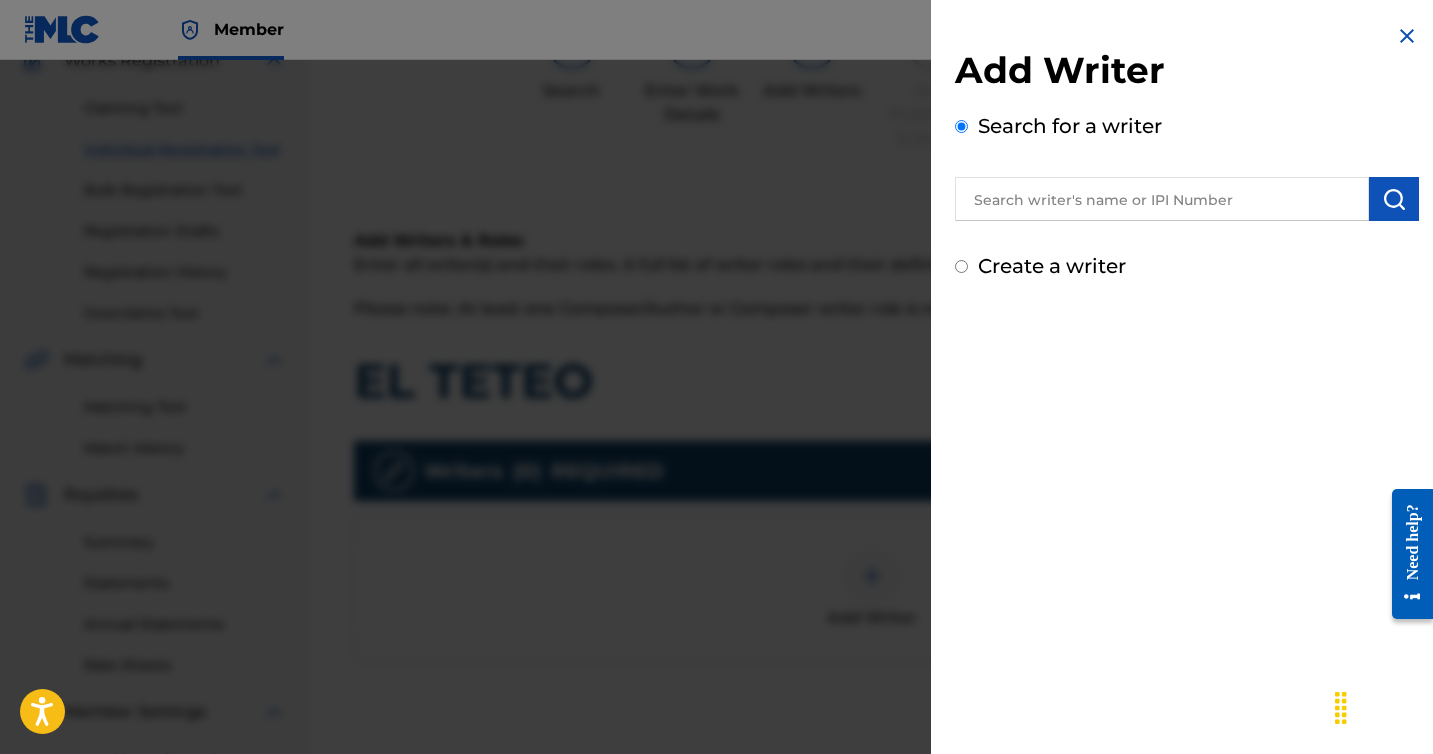 click at bounding box center (1162, 199) 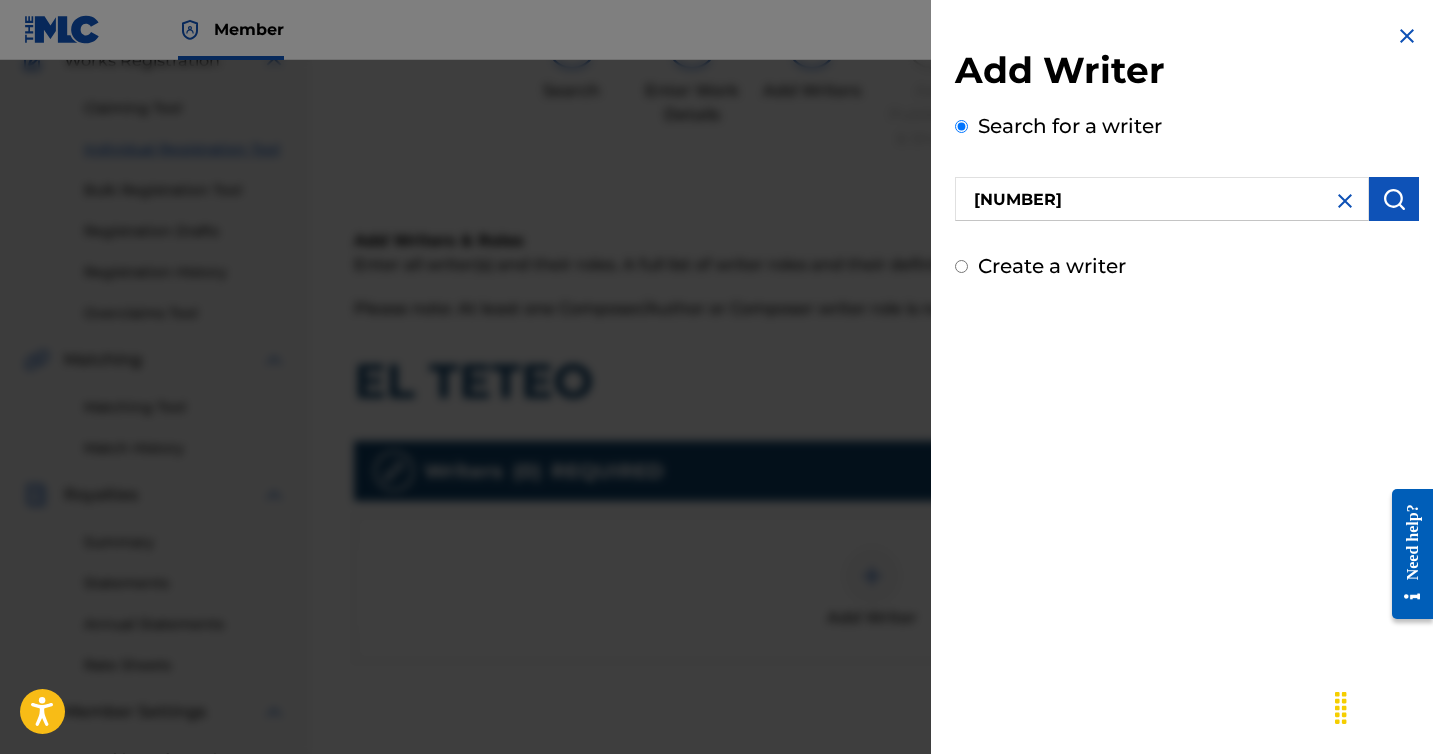 click at bounding box center [1394, 199] 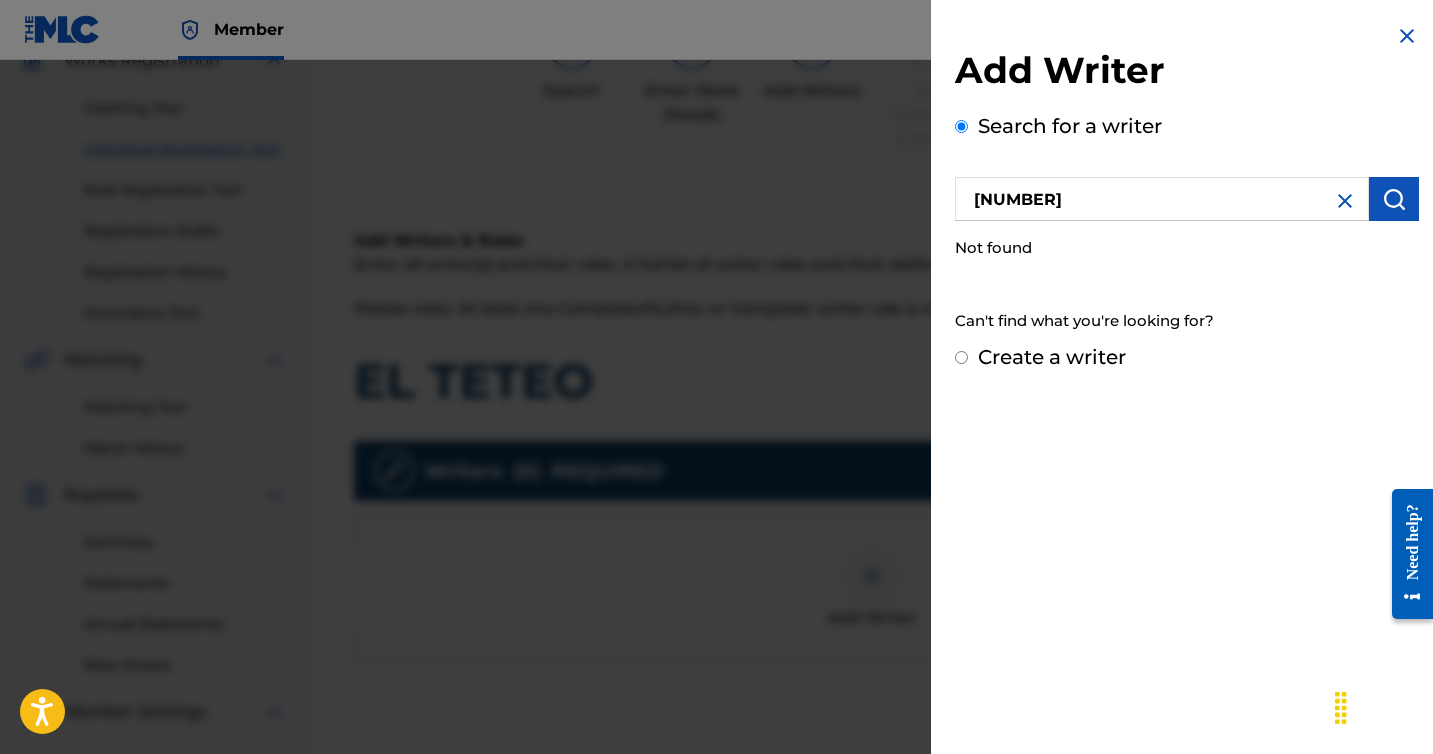 click on "[NUMBER]" at bounding box center (1162, 199) 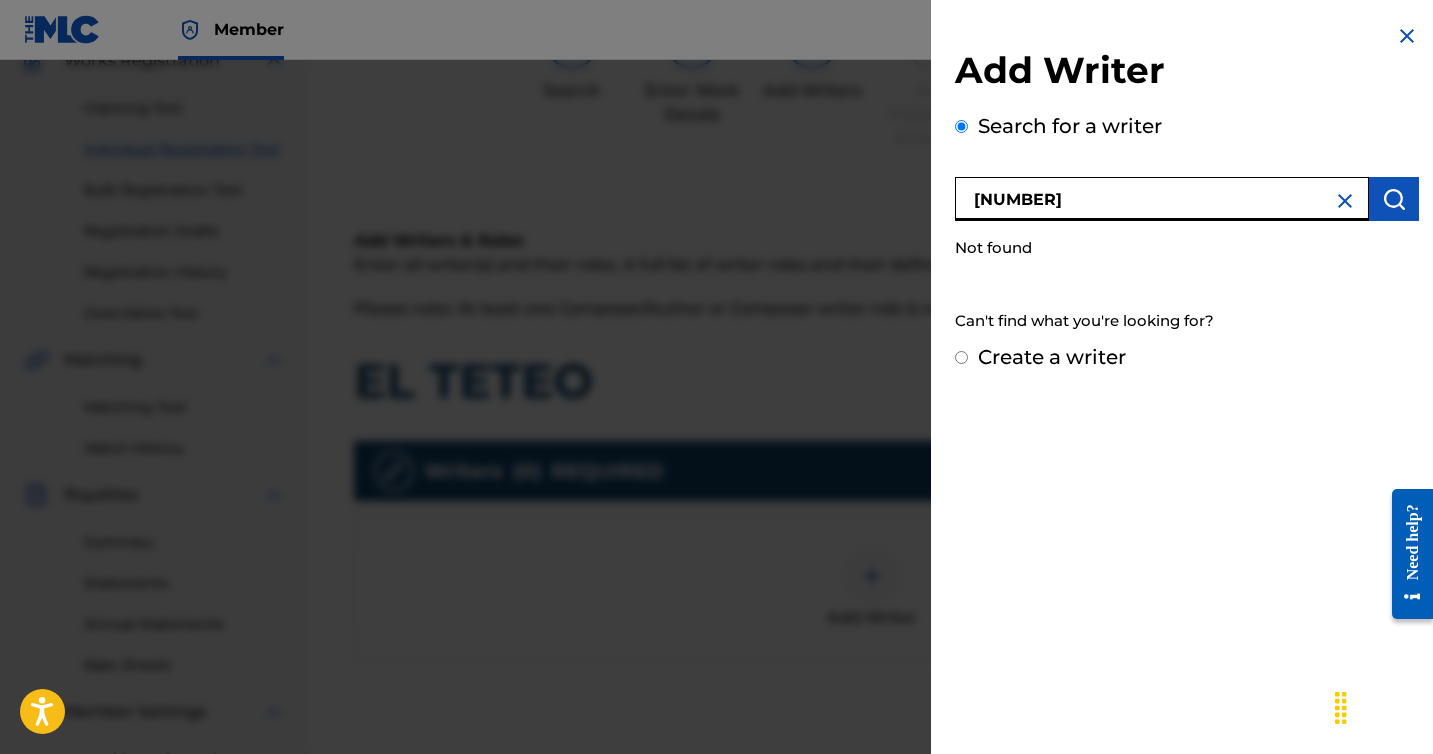 type on "[NUMBER]" 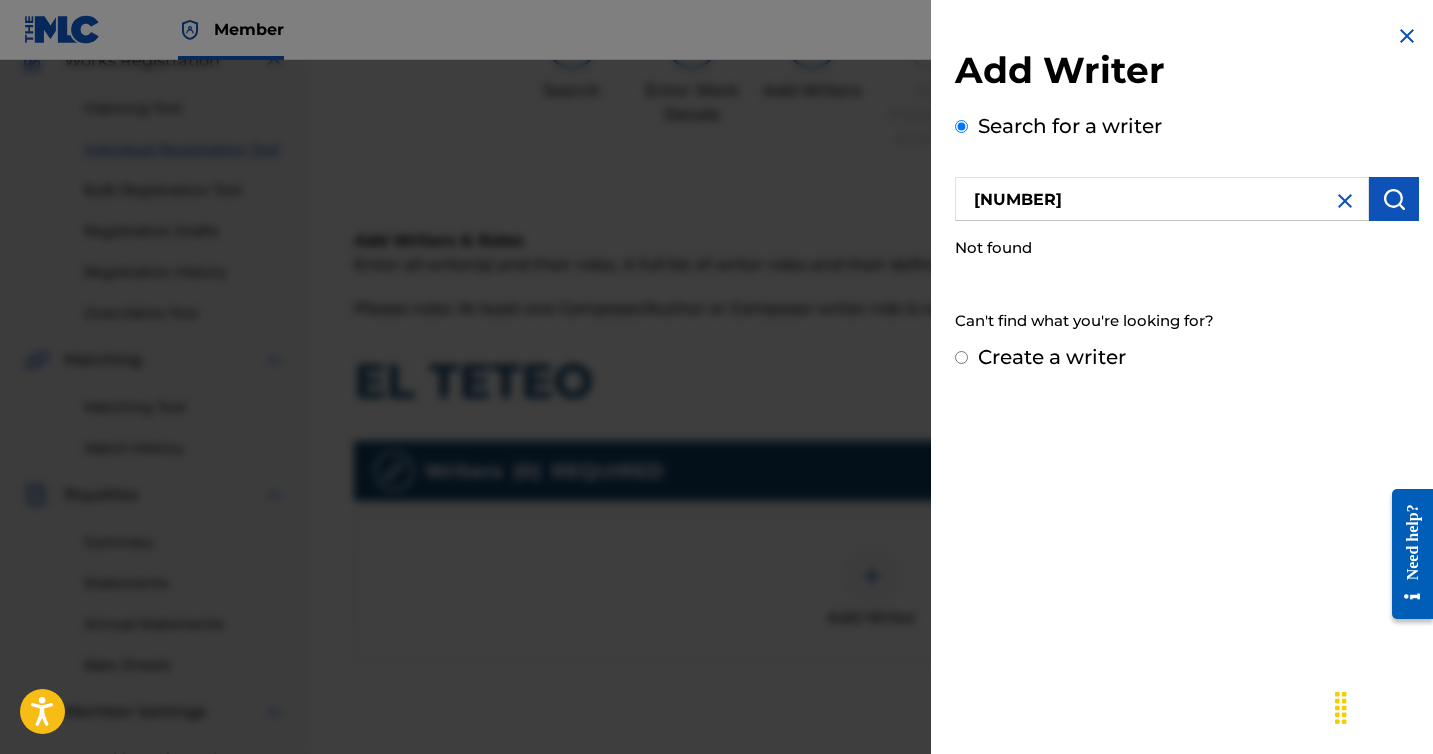 click on "Add Writer Search for a writer [NUMBER] Not found Can't find what you're looking for? Create a writer" at bounding box center [1187, 198] 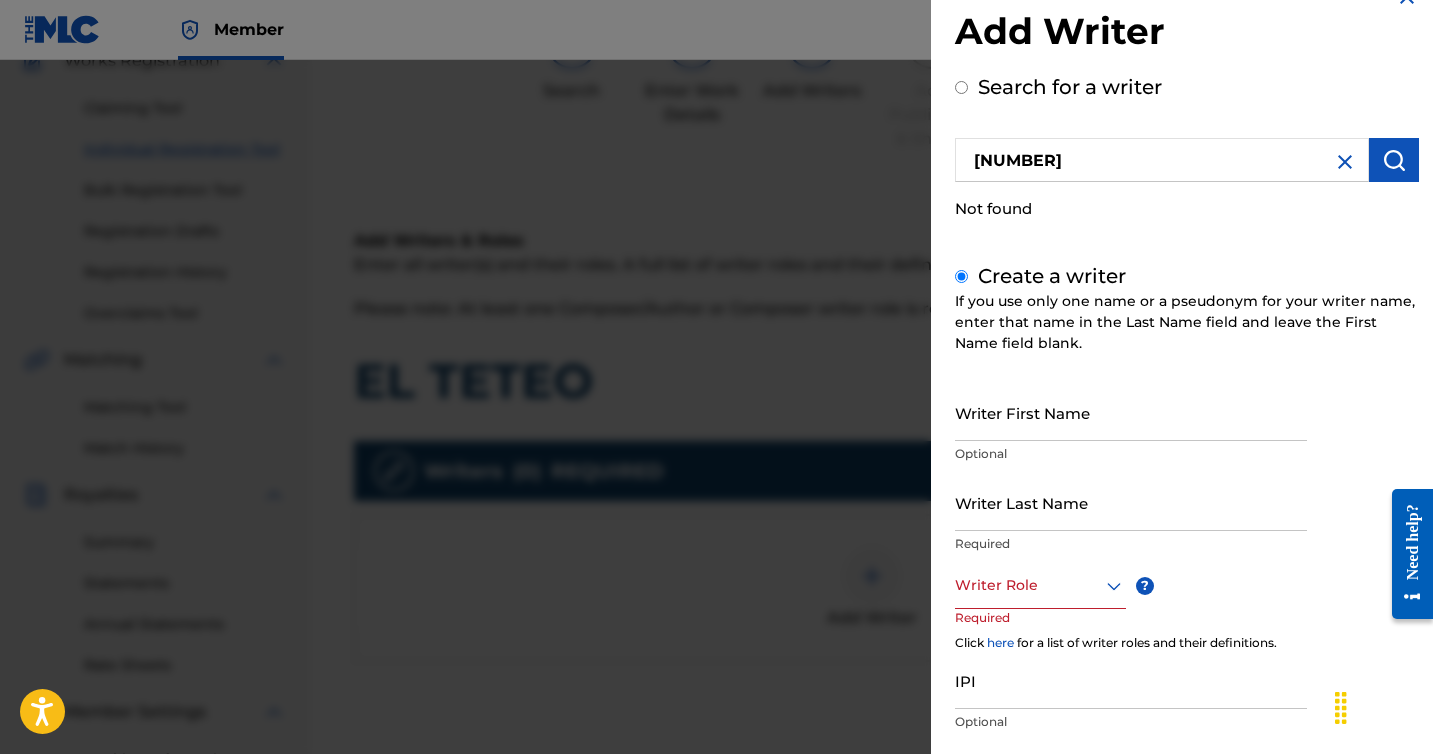 scroll, scrollTop: 110, scrollLeft: 0, axis: vertical 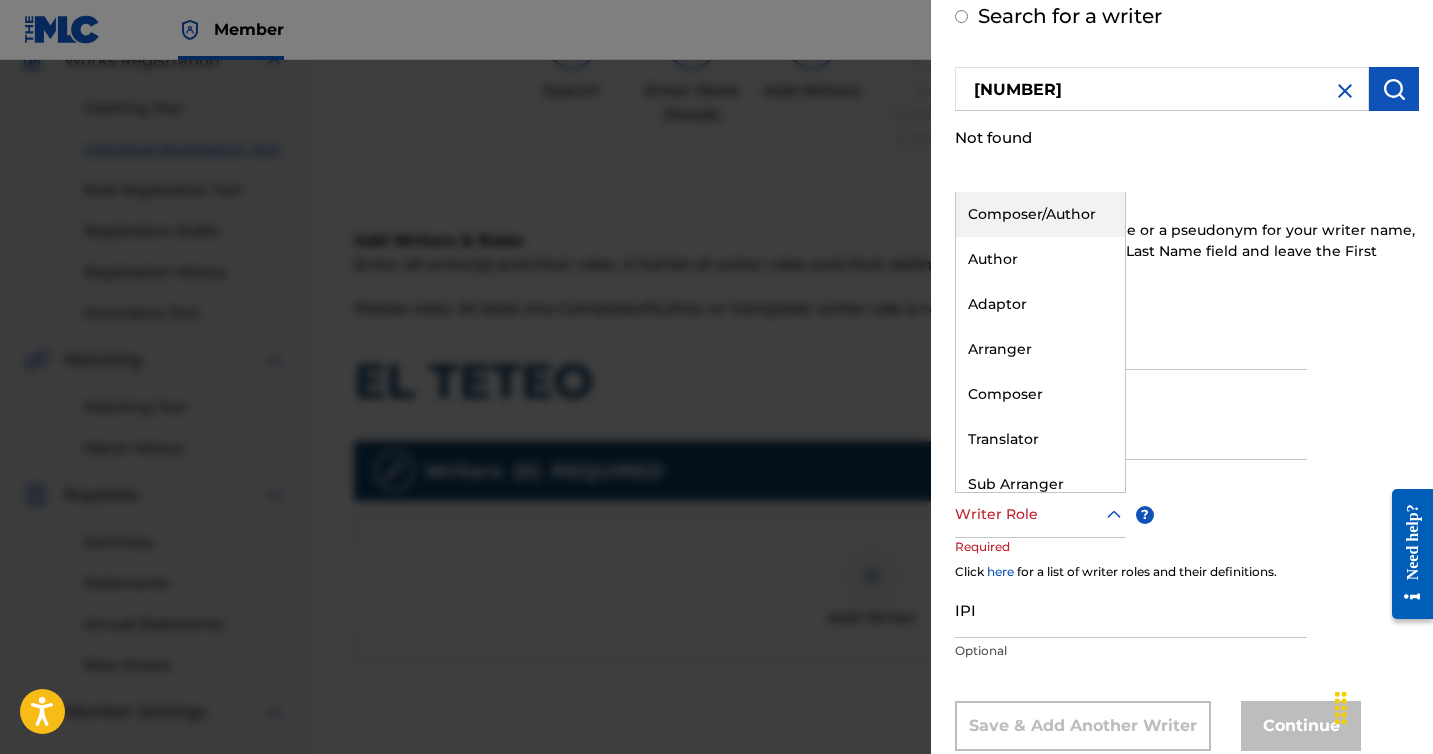 click at bounding box center [1040, 514] 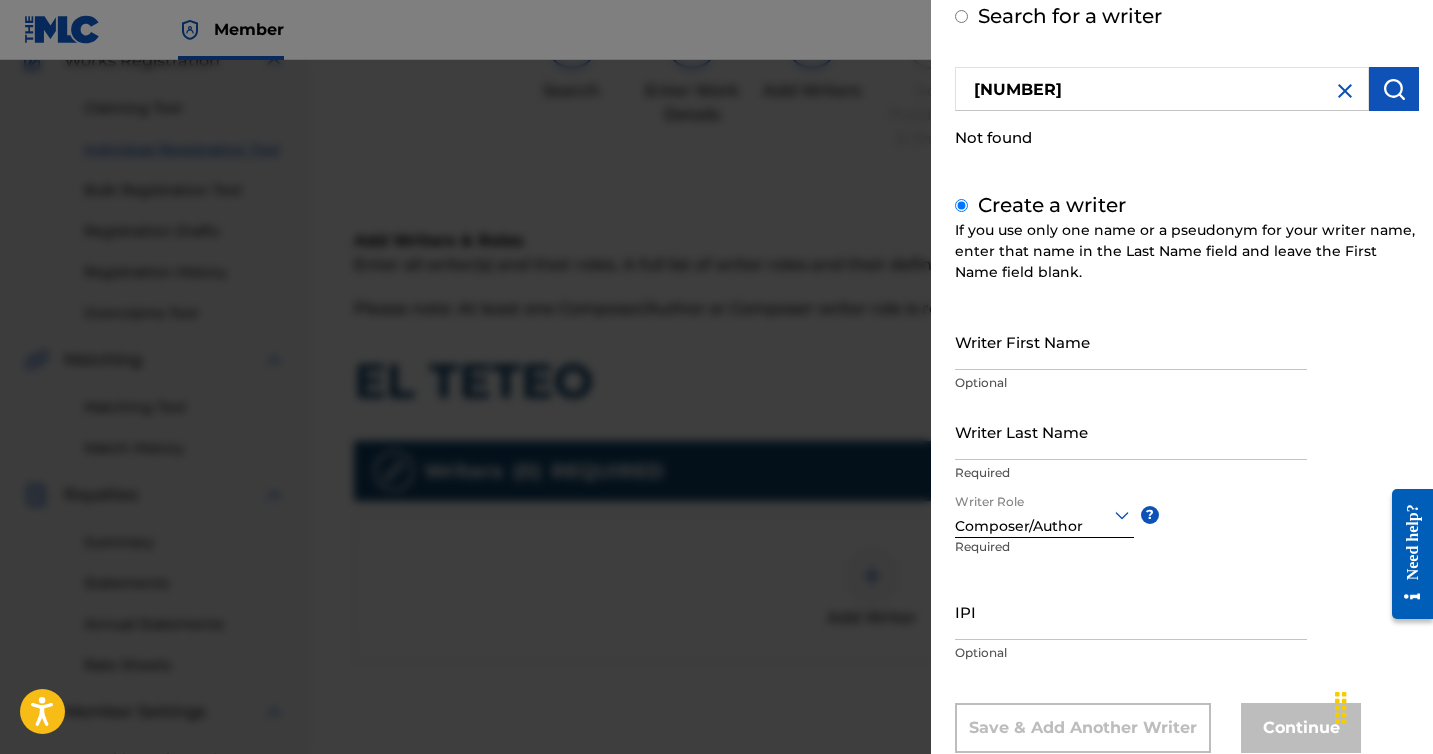 click on "[NUMBER]" at bounding box center [1162, 89] 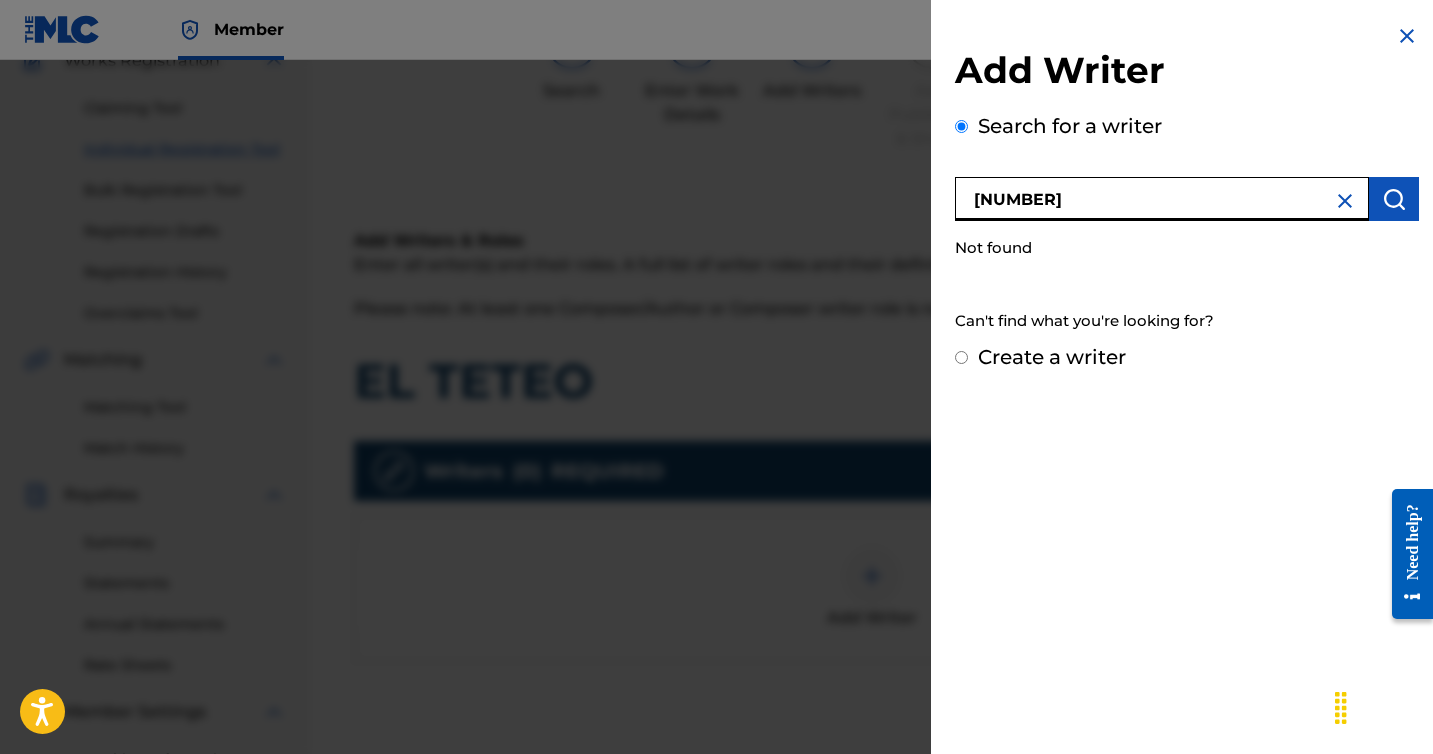 scroll, scrollTop: 0, scrollLeft: 0, axis: both 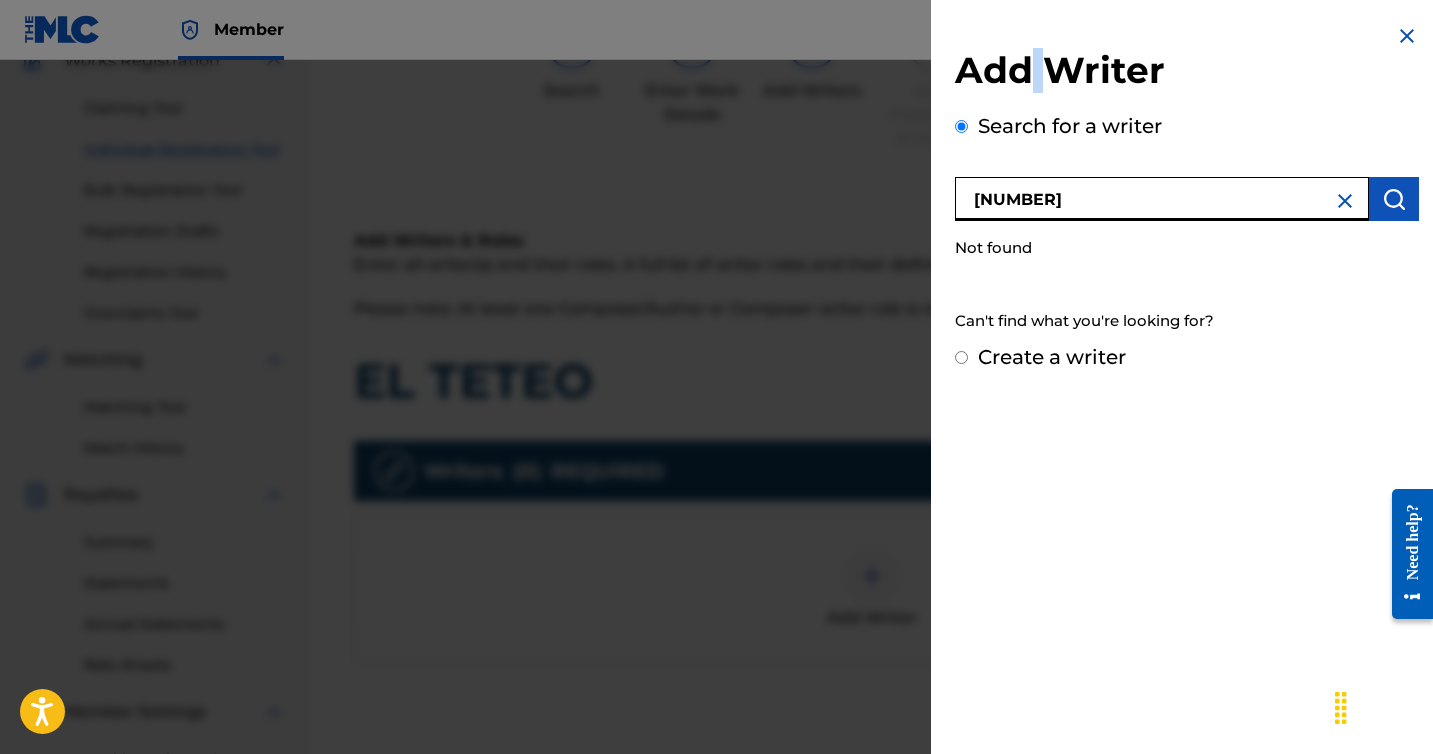 click on "Add Writer" at bounding box center (1187, 73) 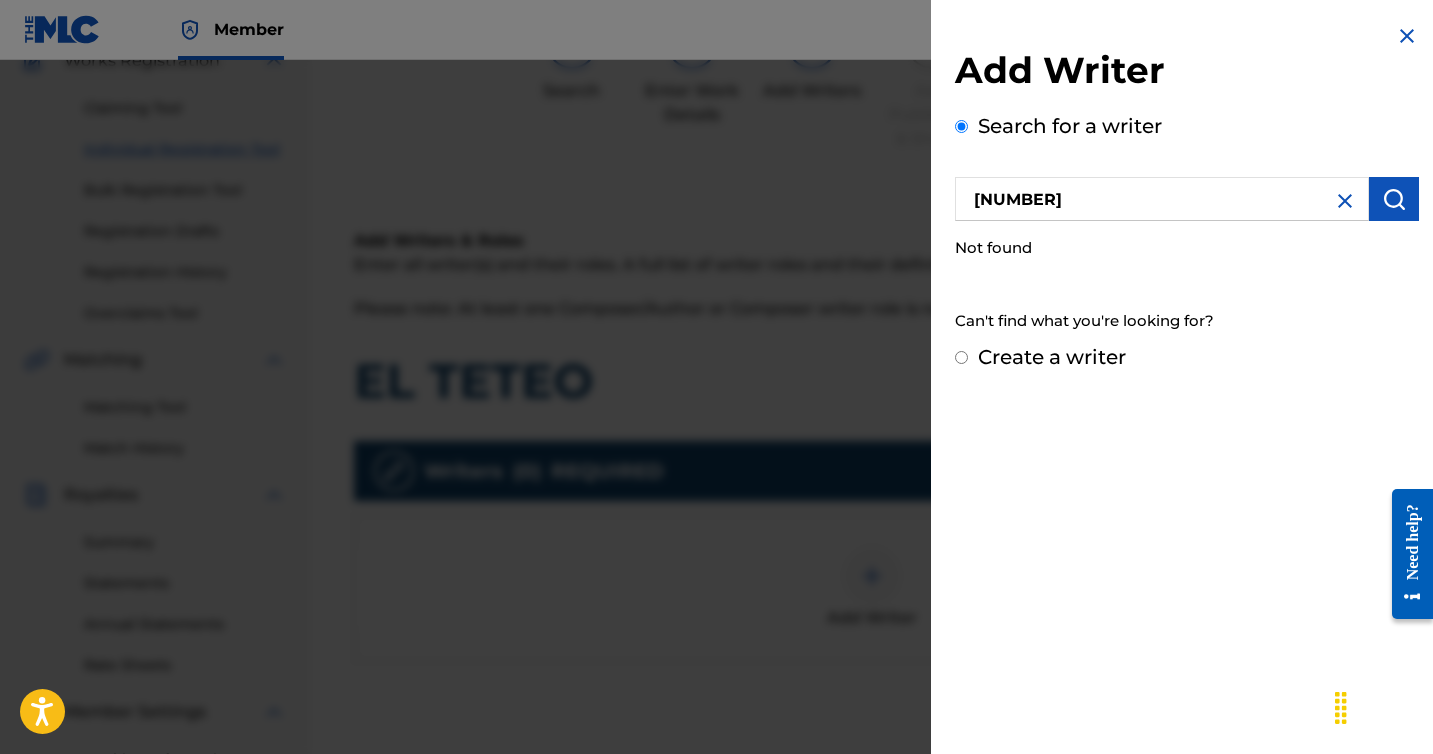 click on "[NUMBER]" at bounding box center (1162, 199) 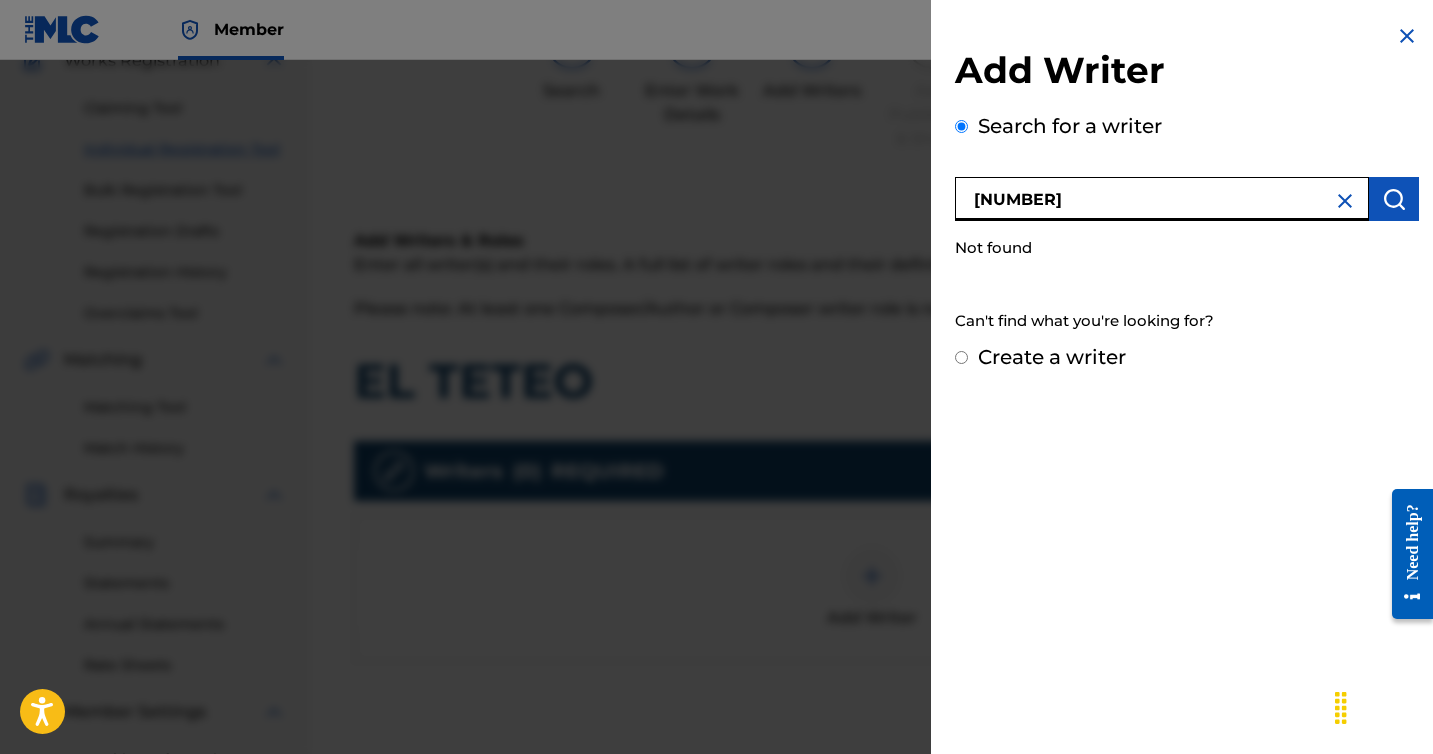 click on "[NUMBER]" at bounding box center (1162, 199) 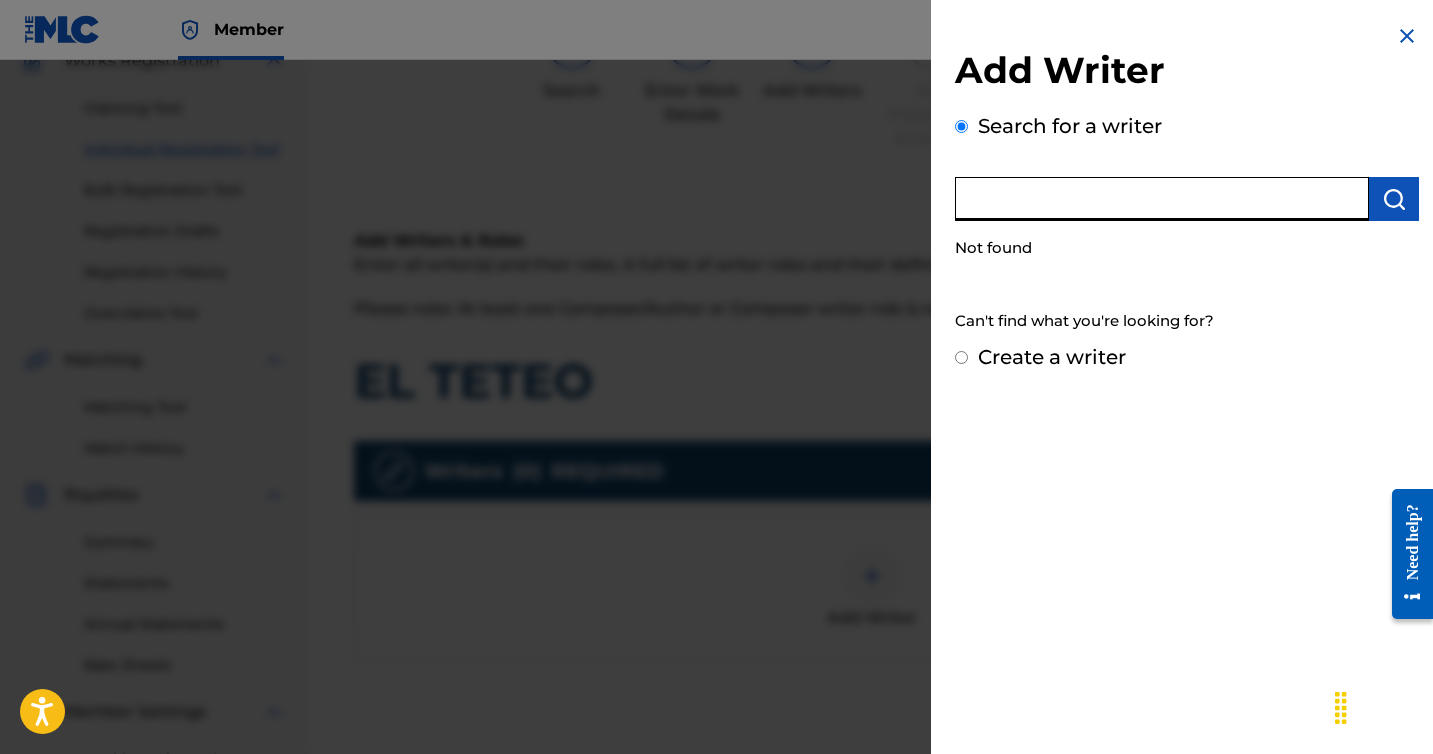 type 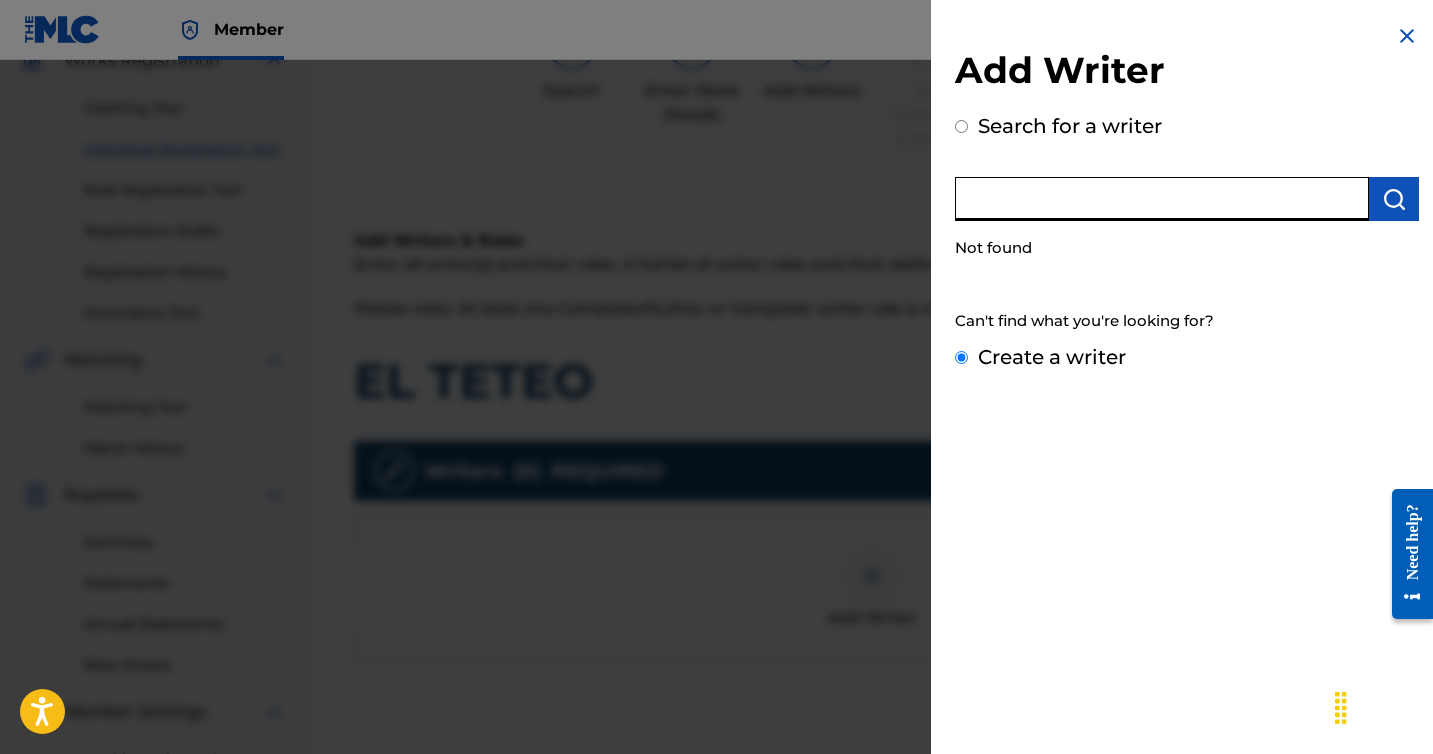 click on "Create a writer" at bounding box center (961, 357) 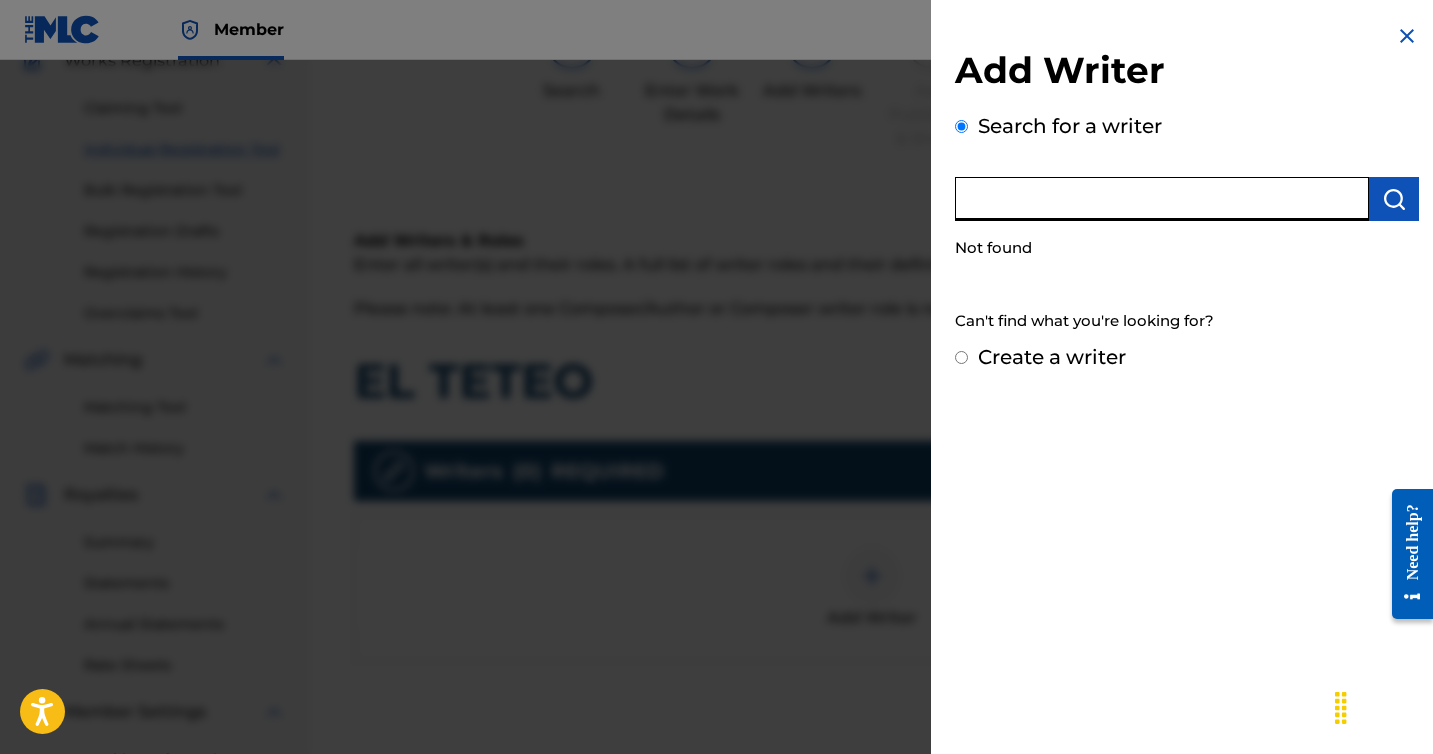 radio on "false" 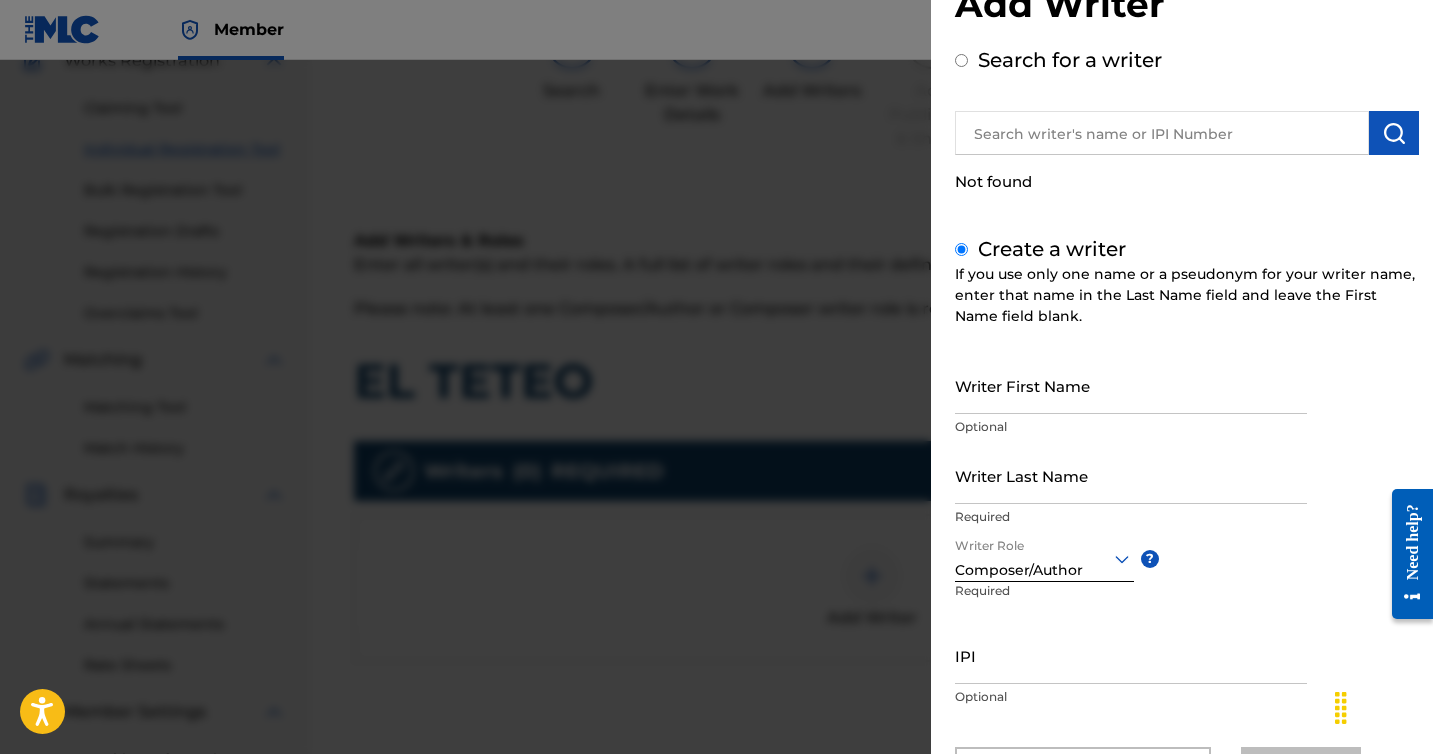 scroll, scrollTop: 144, scrollLeft: 0, axis: vertical 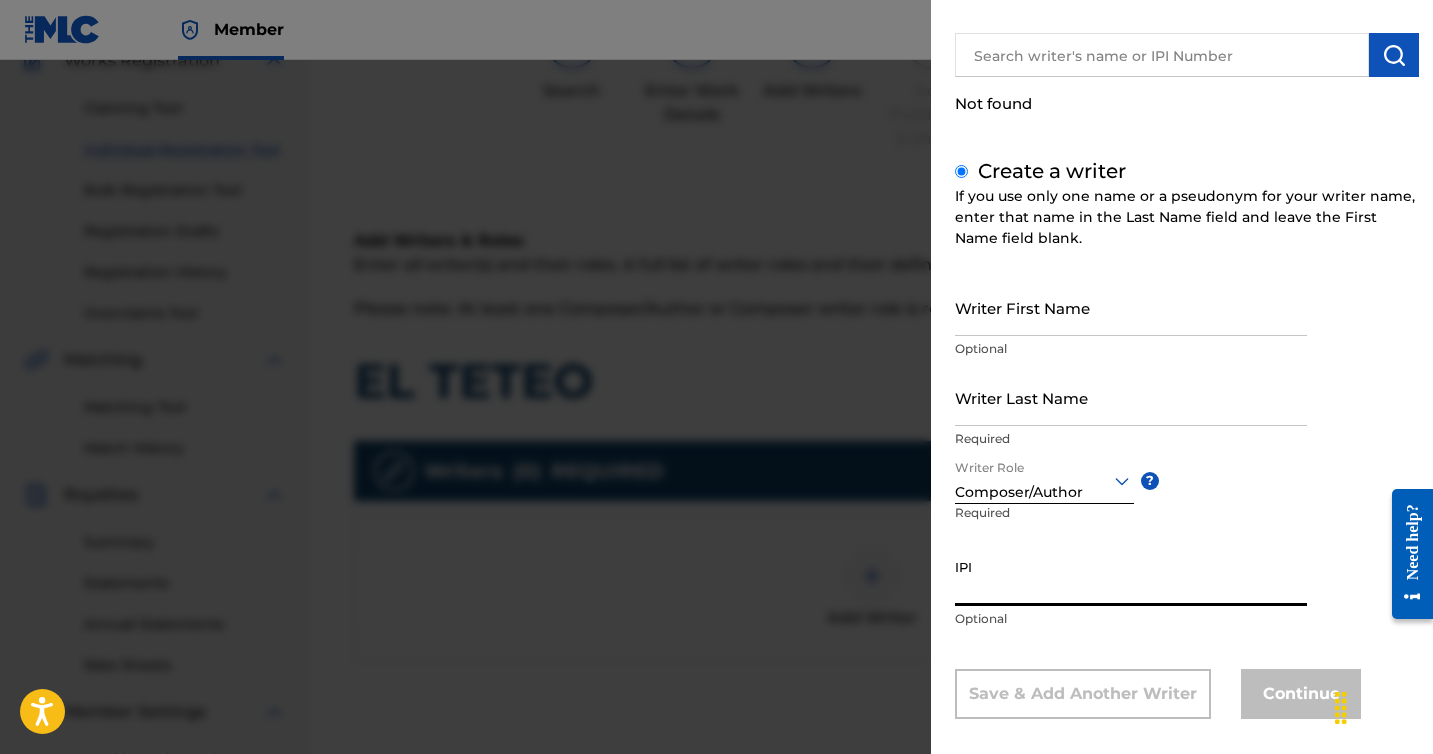 click on "IPI" at bounding box center (1131, 577) 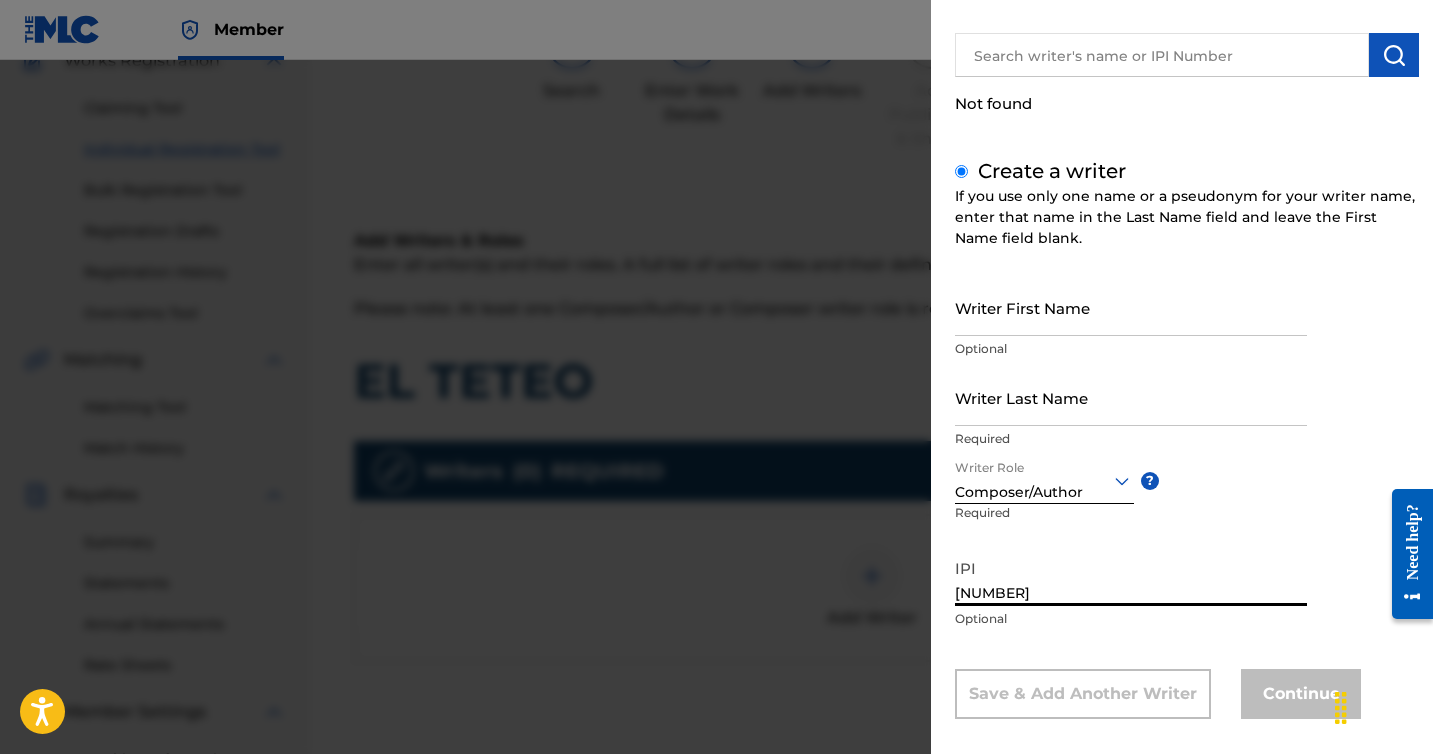 type on "[NUMBER]" 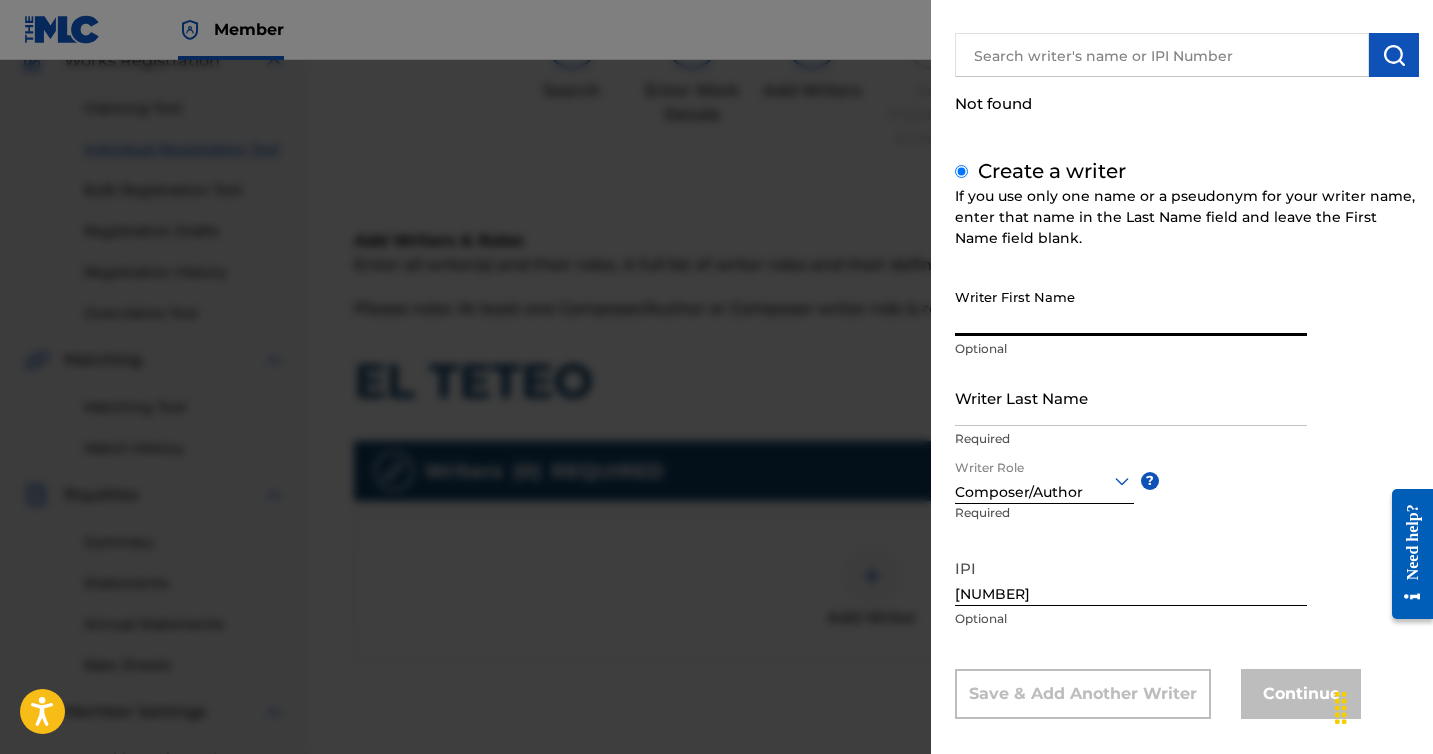 paste on "[LAST], [FIRST]" 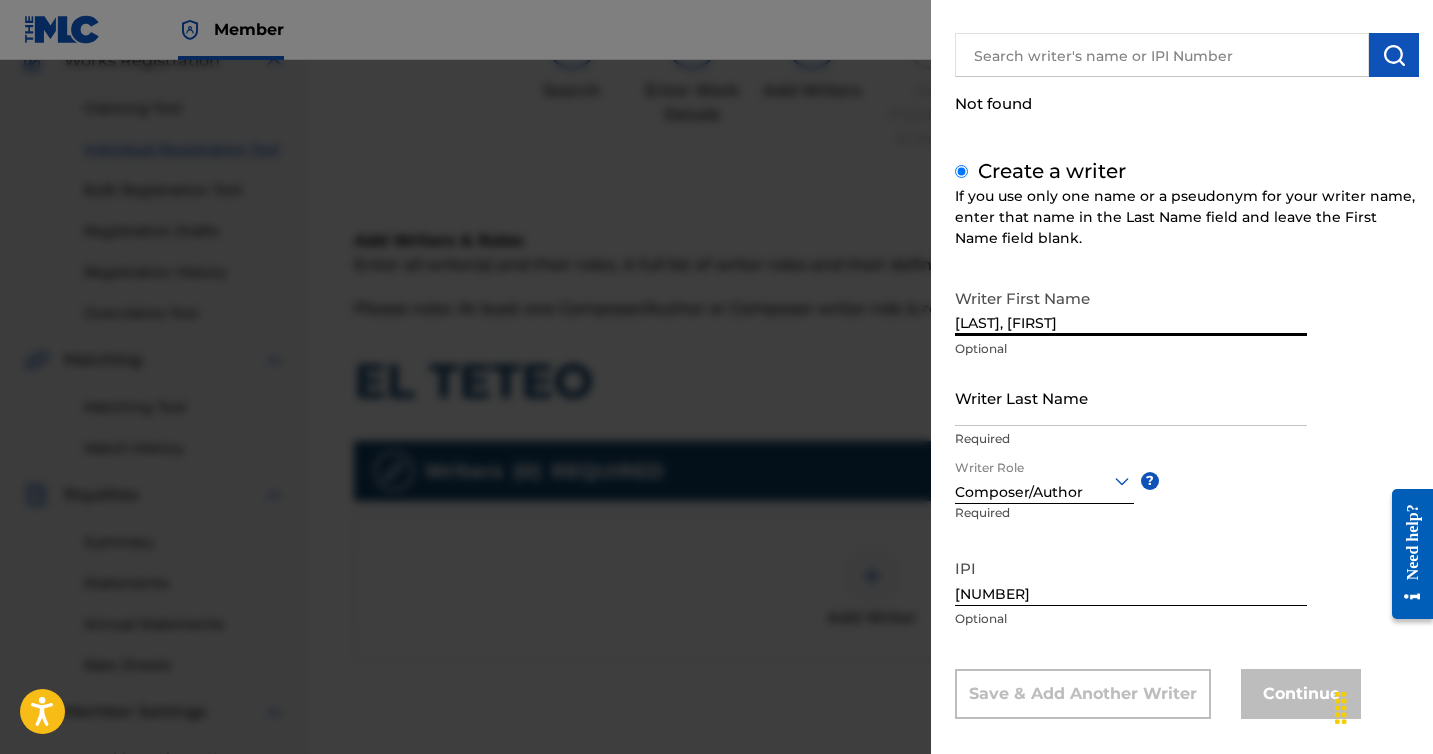 drag, startPoint x: 1114, startPoint y: 321, endPoint x: 948, endPoint y: 320, distance: 166.003 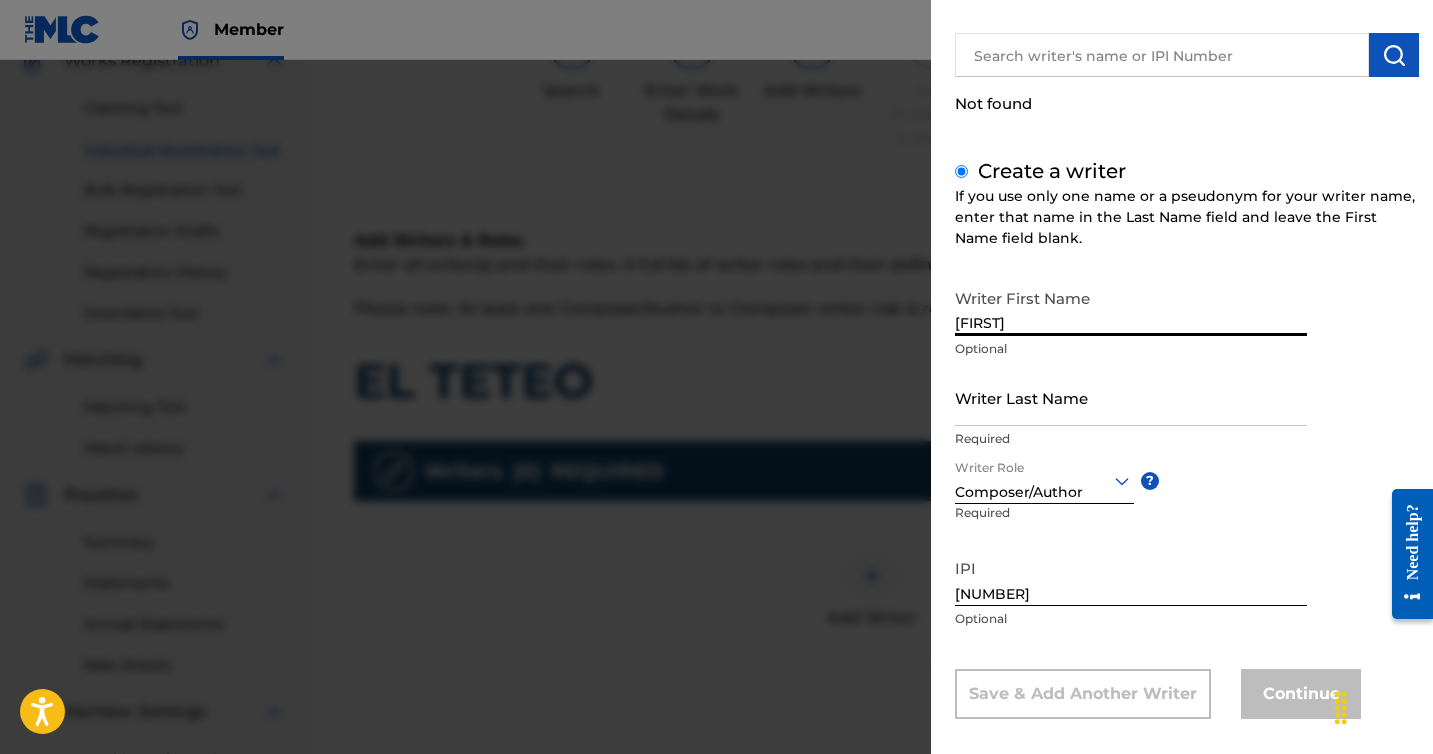 type on "[FIRST]" 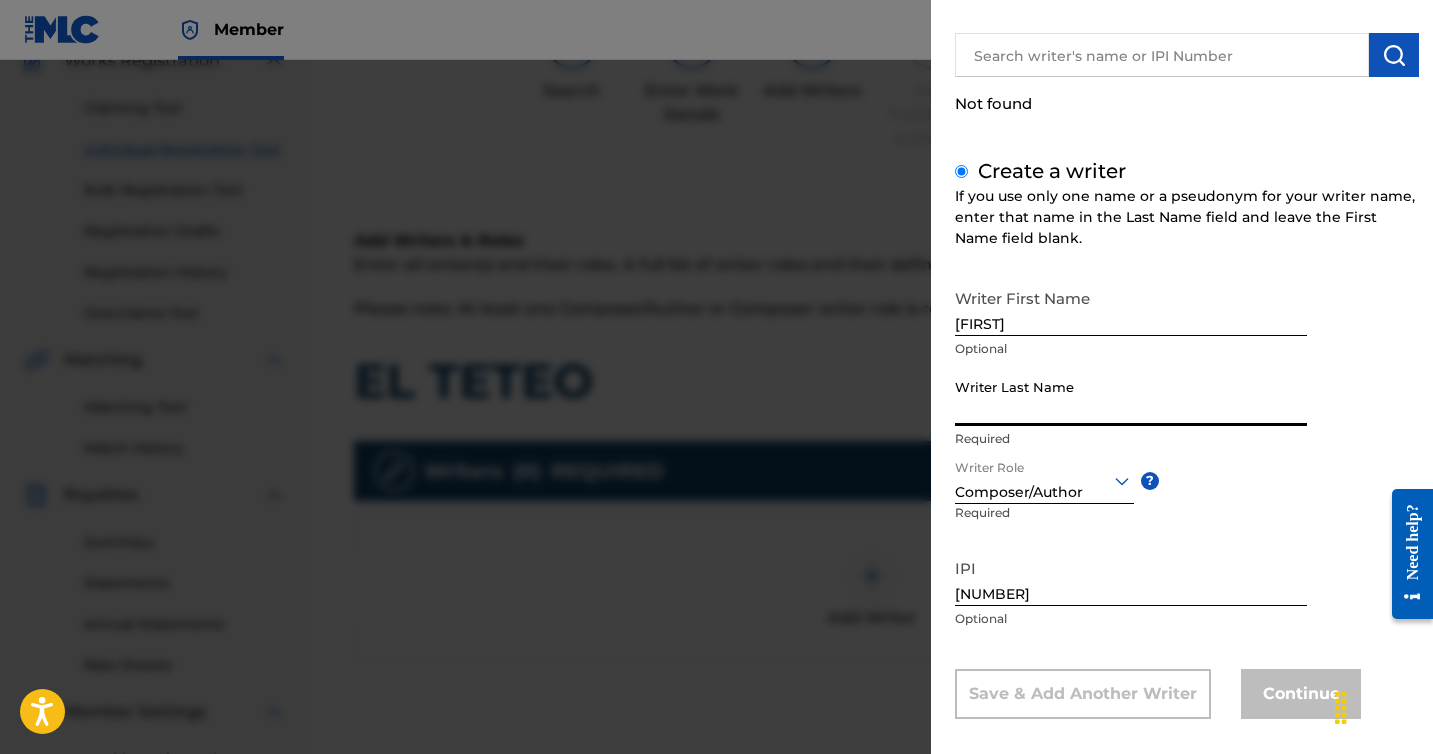 click on "Writer Last Name" at bounding box center (1131, 397) 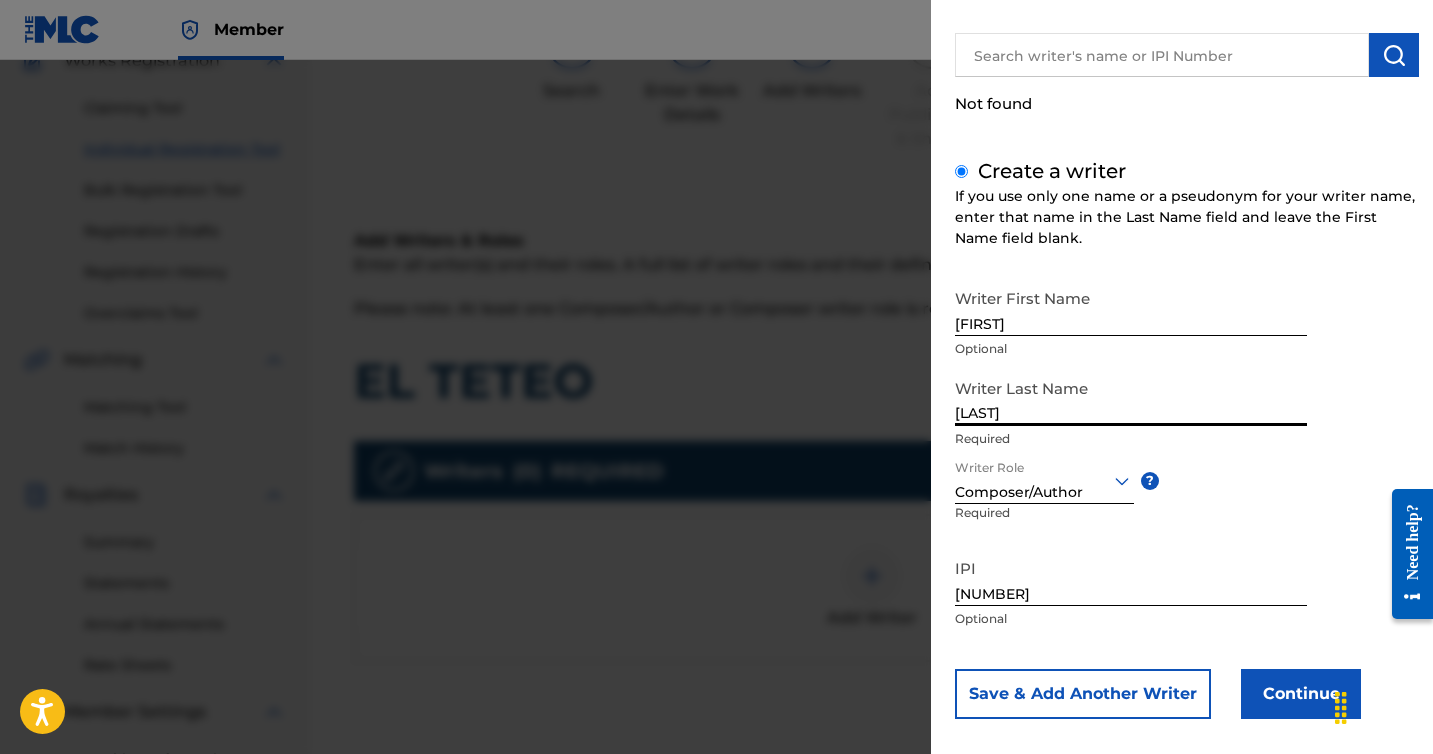 type on "[LAST]" 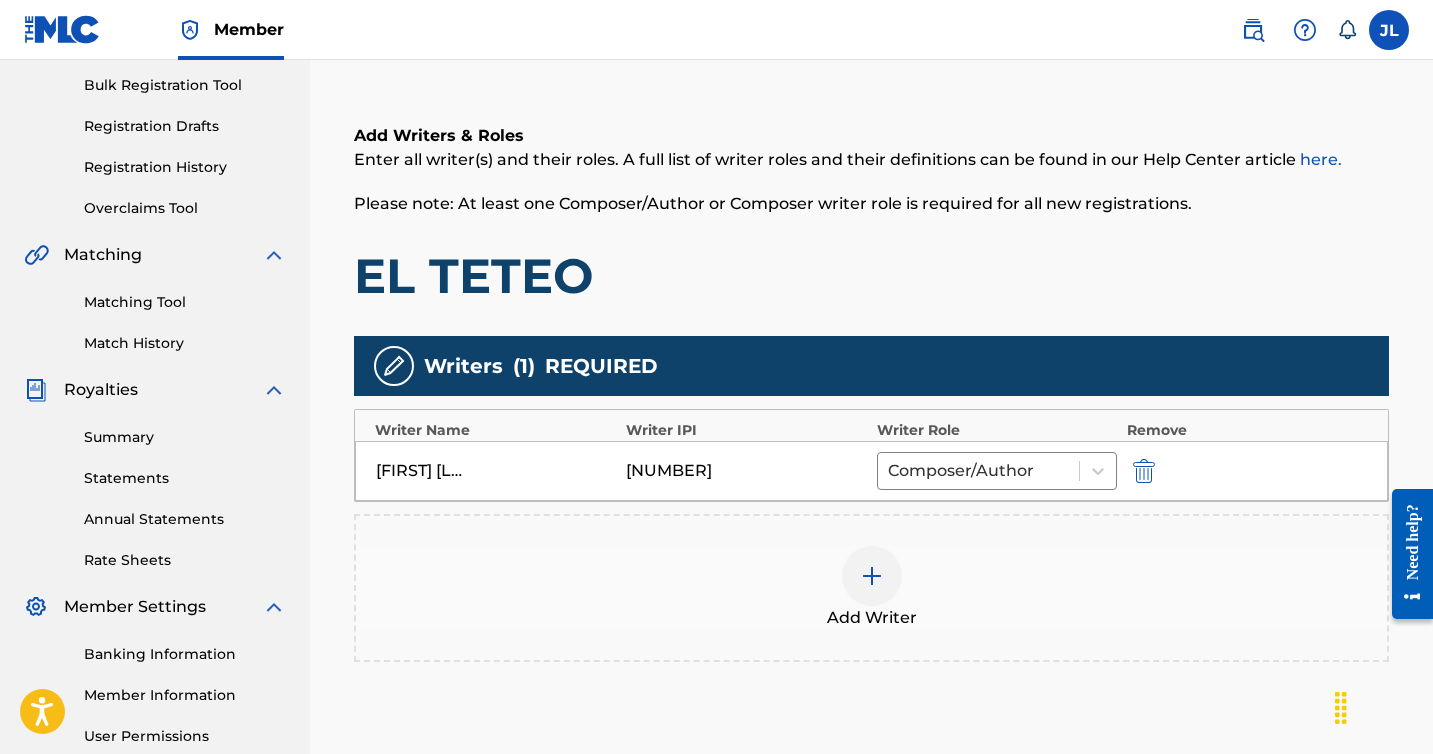 scroll, scrollTop: 300, scrollLeft: 0, axis: vertical 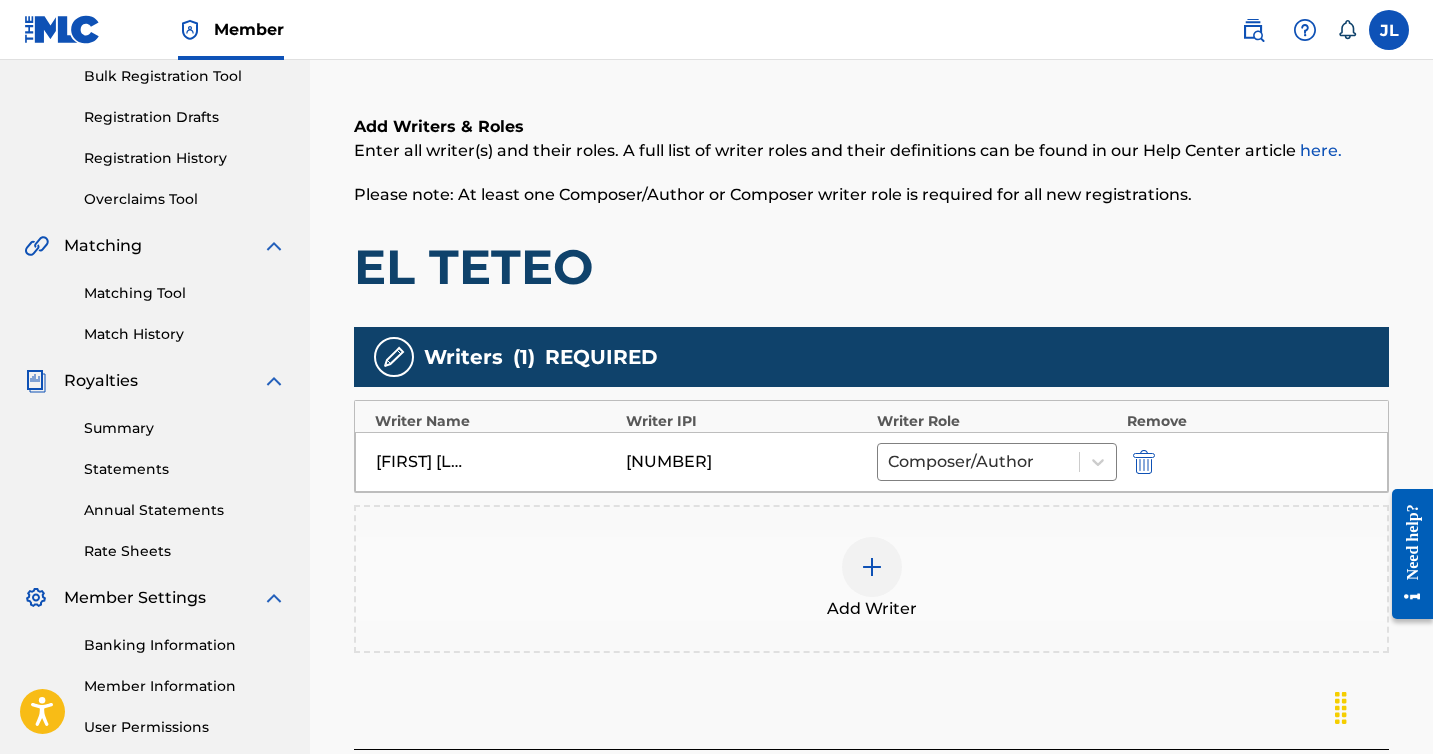 click on "Add Writer" at bounding box center [872, 609] 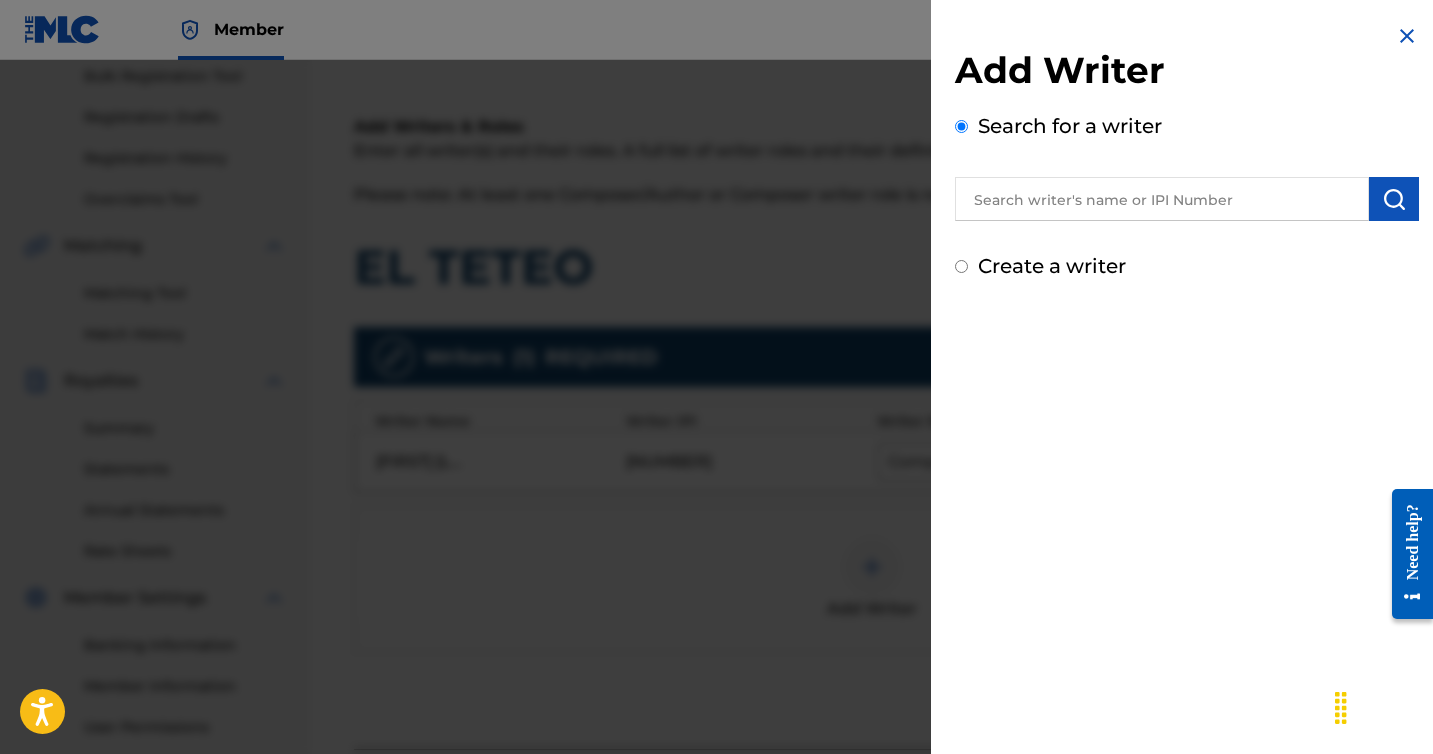 click at bounding box center (1162, 199) 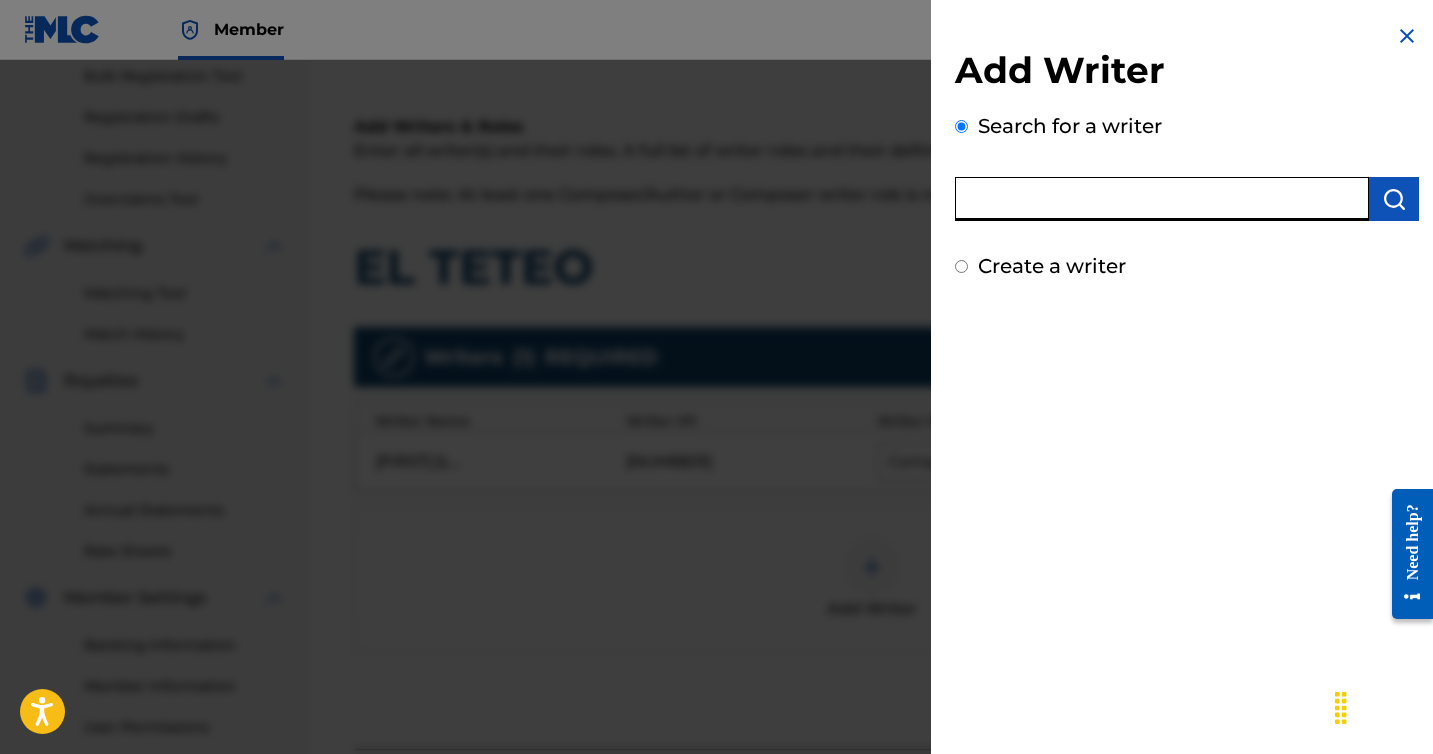 paste on "[NUMBER]" 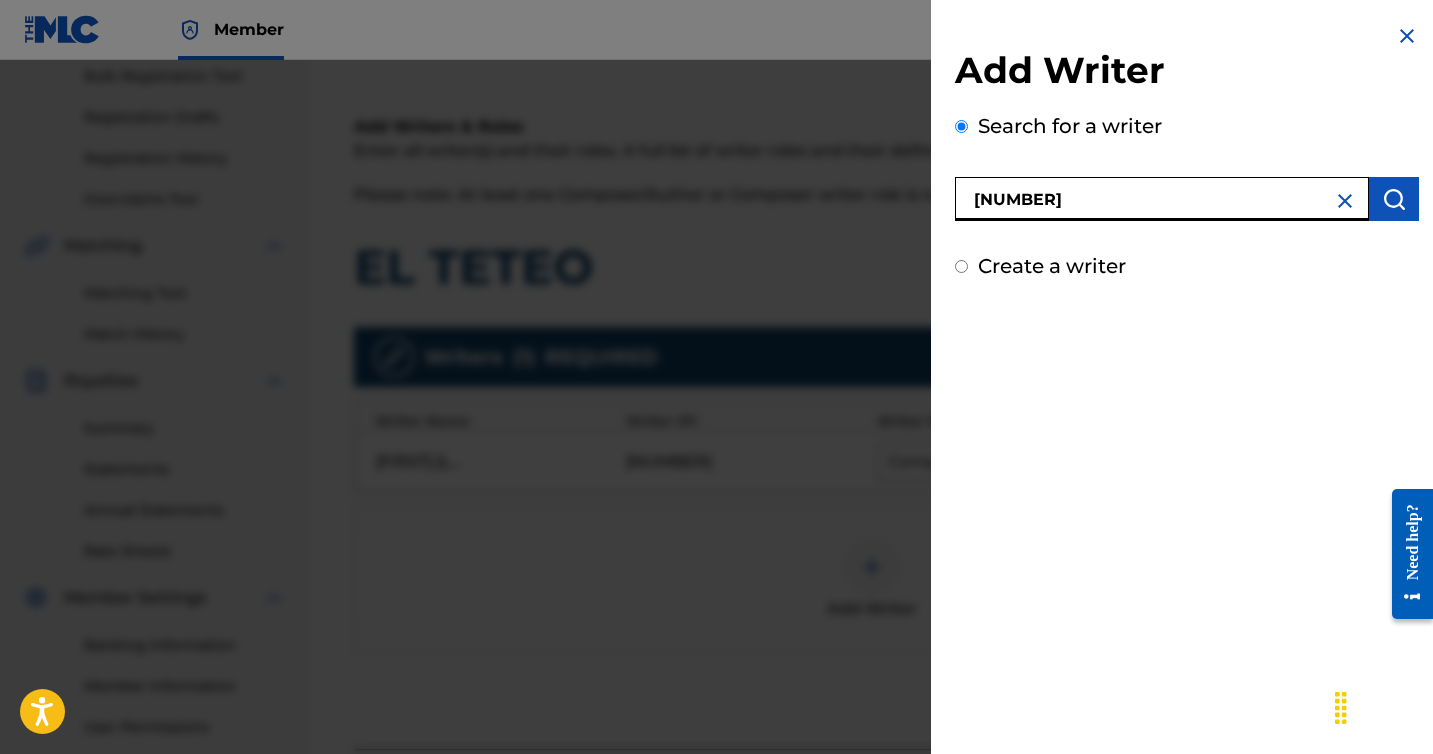 click at bounding box center [1394, 199] 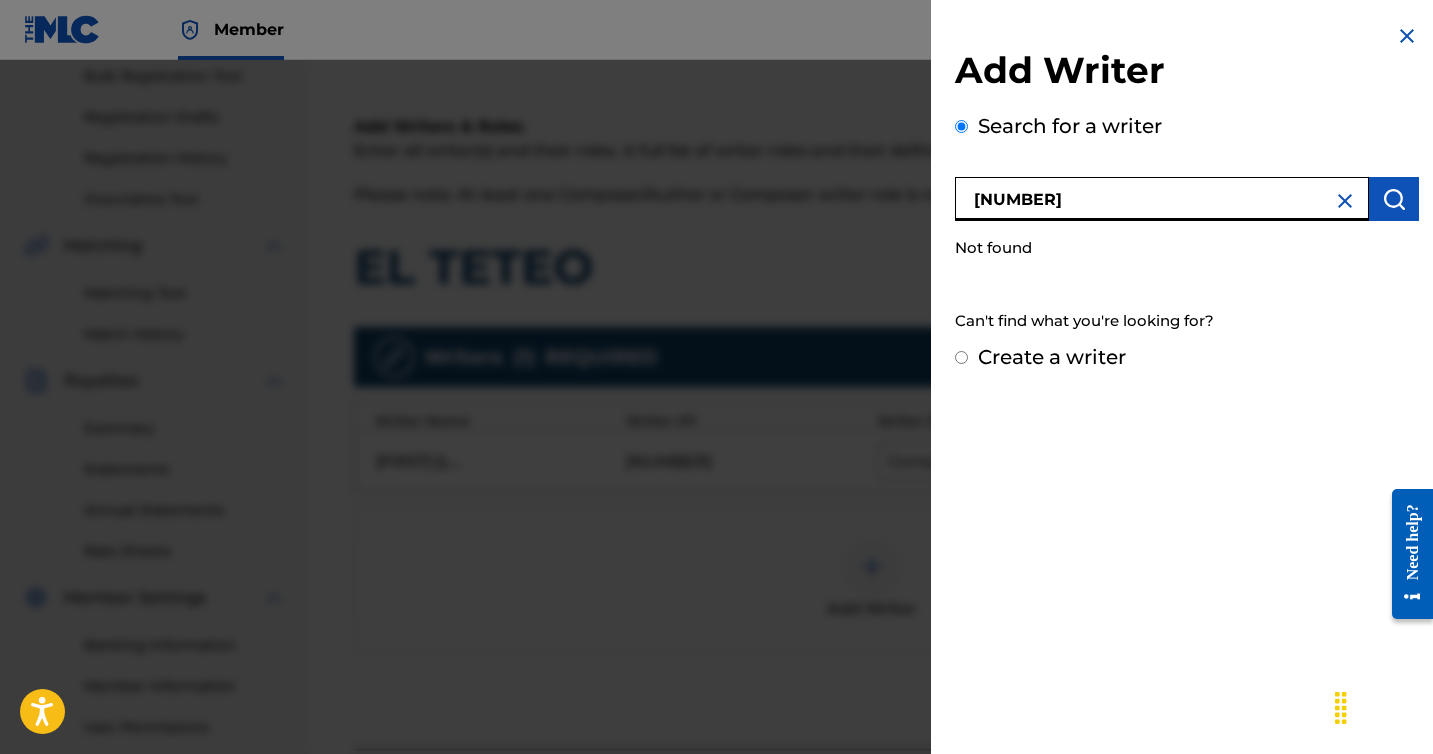 click on "[NUMBER]" at bounding box center (1162, 199) 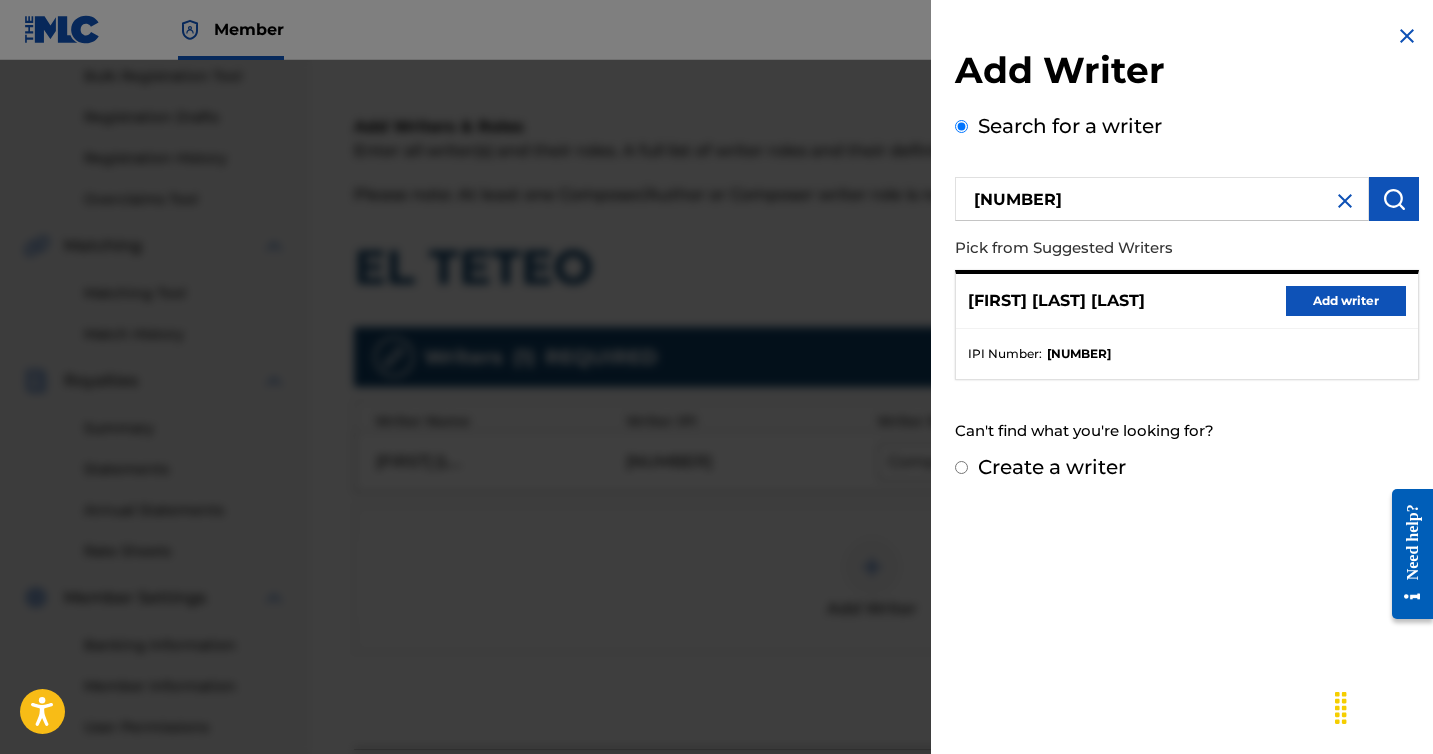 click on "Add writer" at bounding box center (1346, 301) 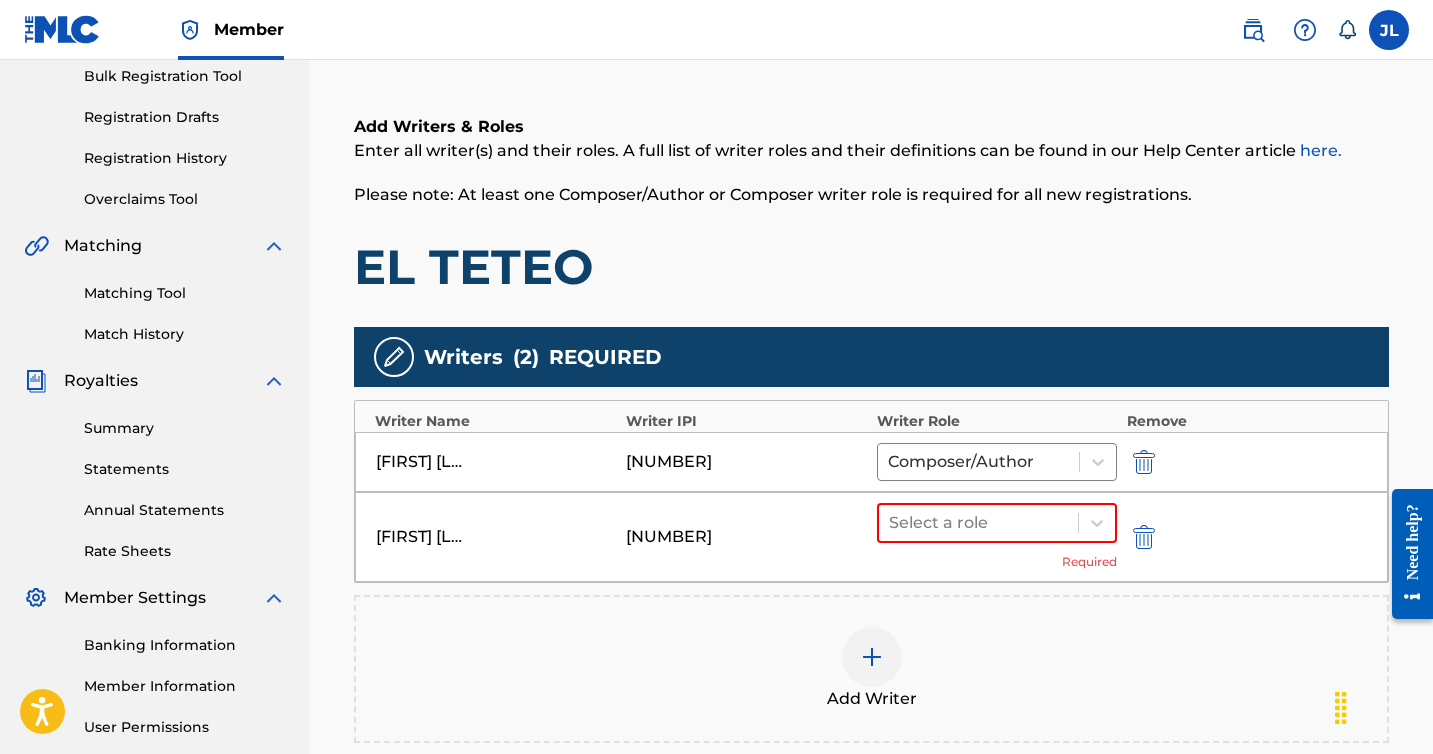 click on "[FIRST] [LAST] [LAST] [NUMBER] Select a role Required" at bounding box center [871, 537] 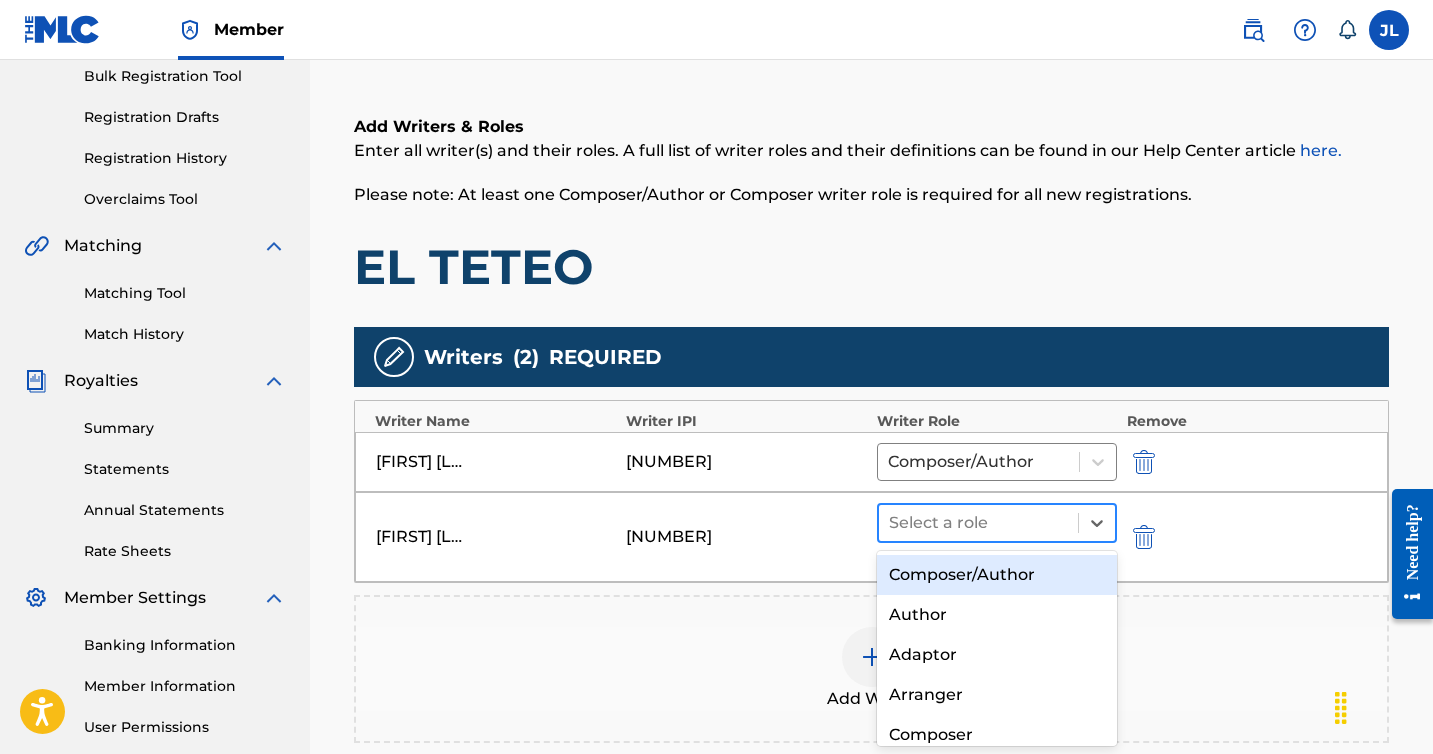 click at bounding box center (978, 523) 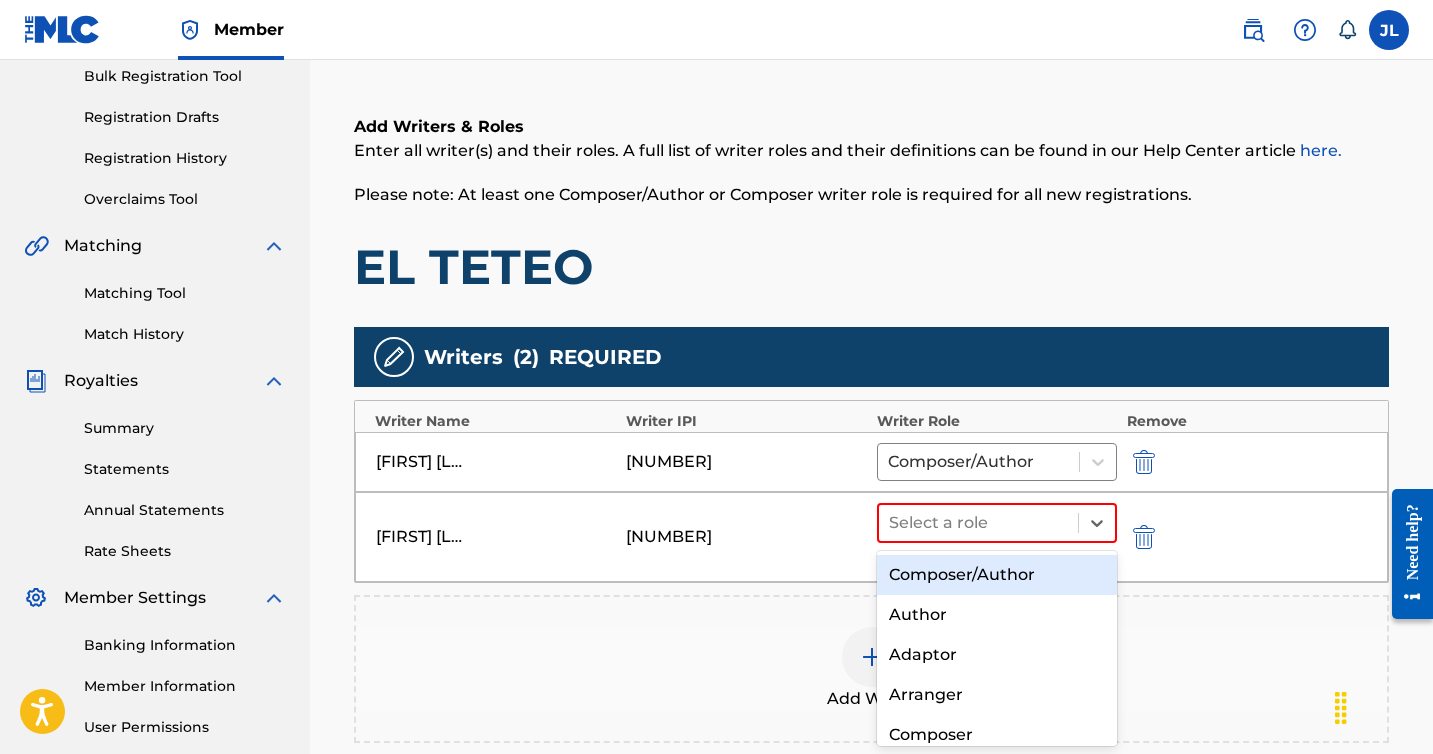 click on "Composer/Author" at bounding box center [997, 575] 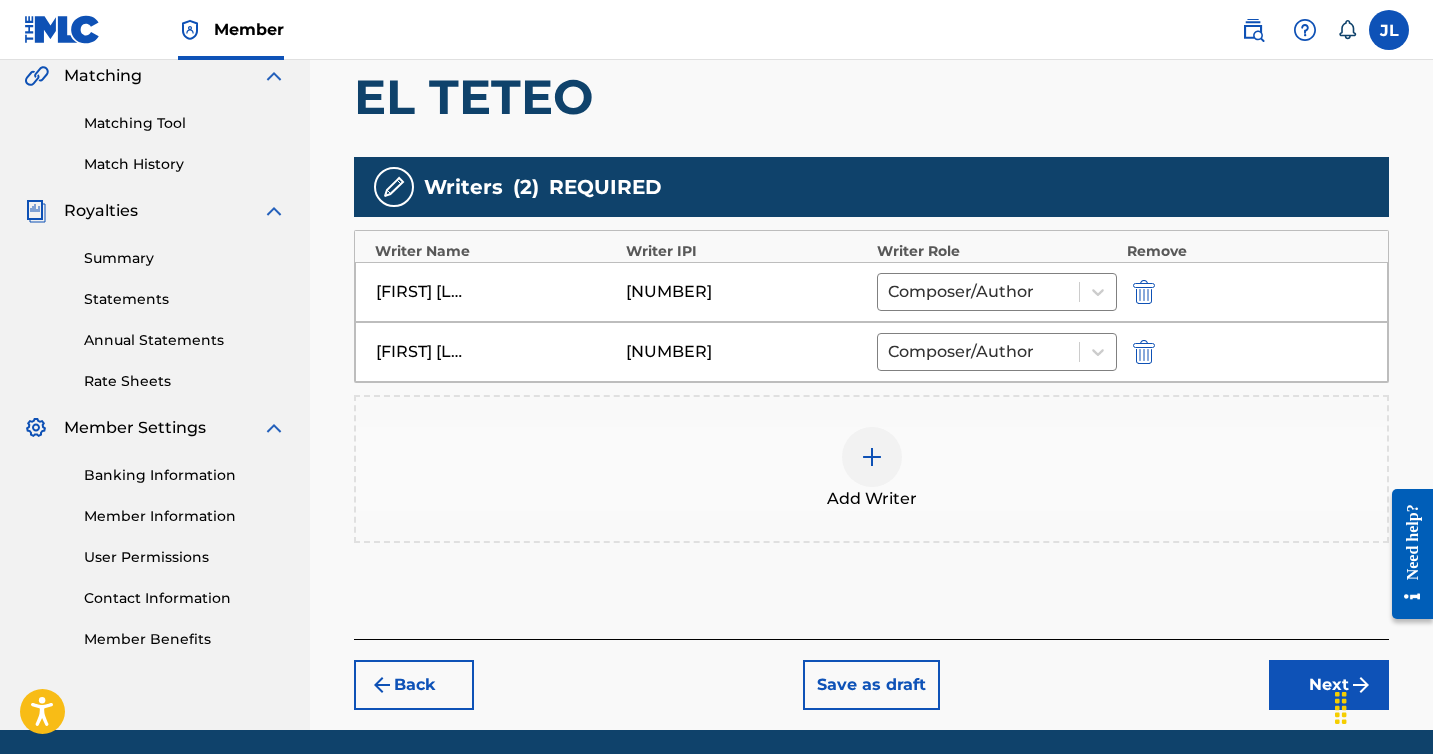 scroll, scrollTop: 542, scrollLeft: 0, axis: vertical 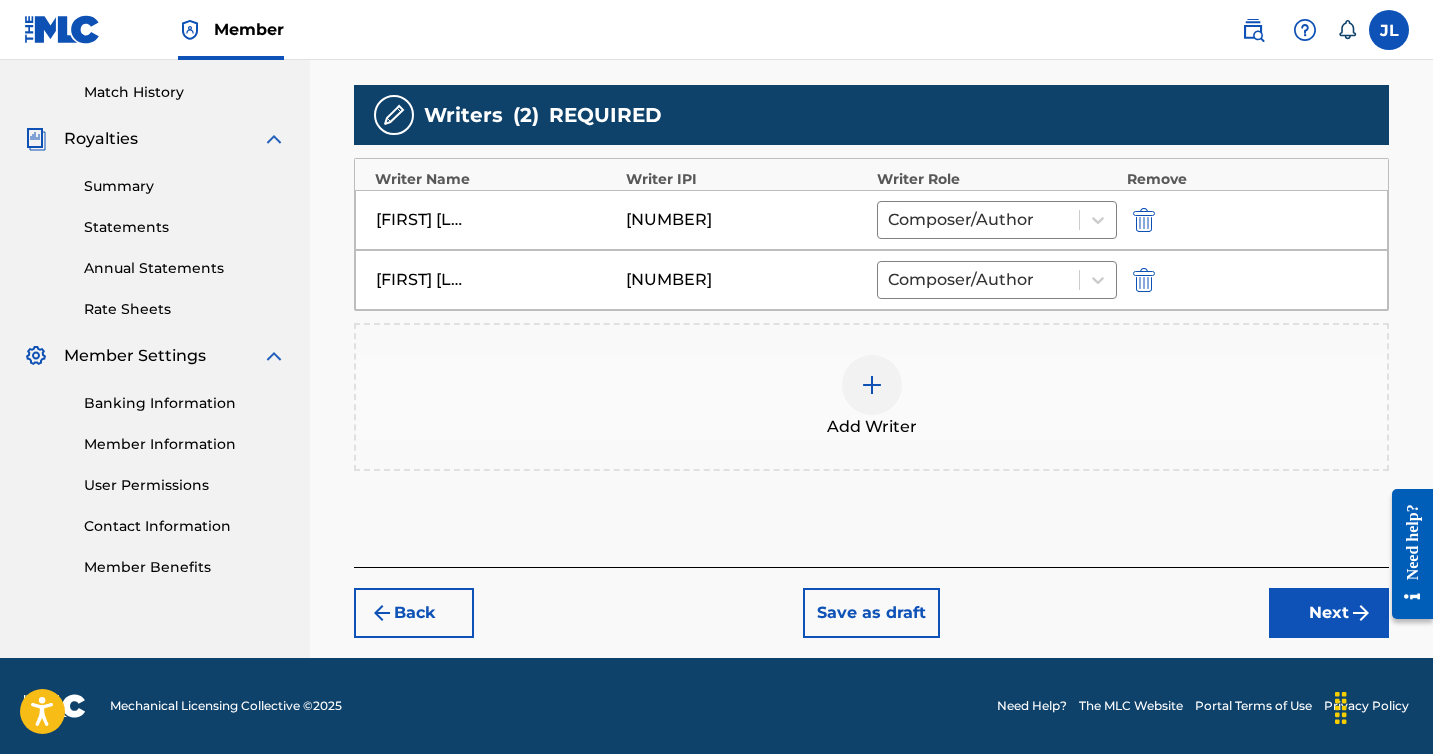 click on "Next" at bounding box center (1329, 613) 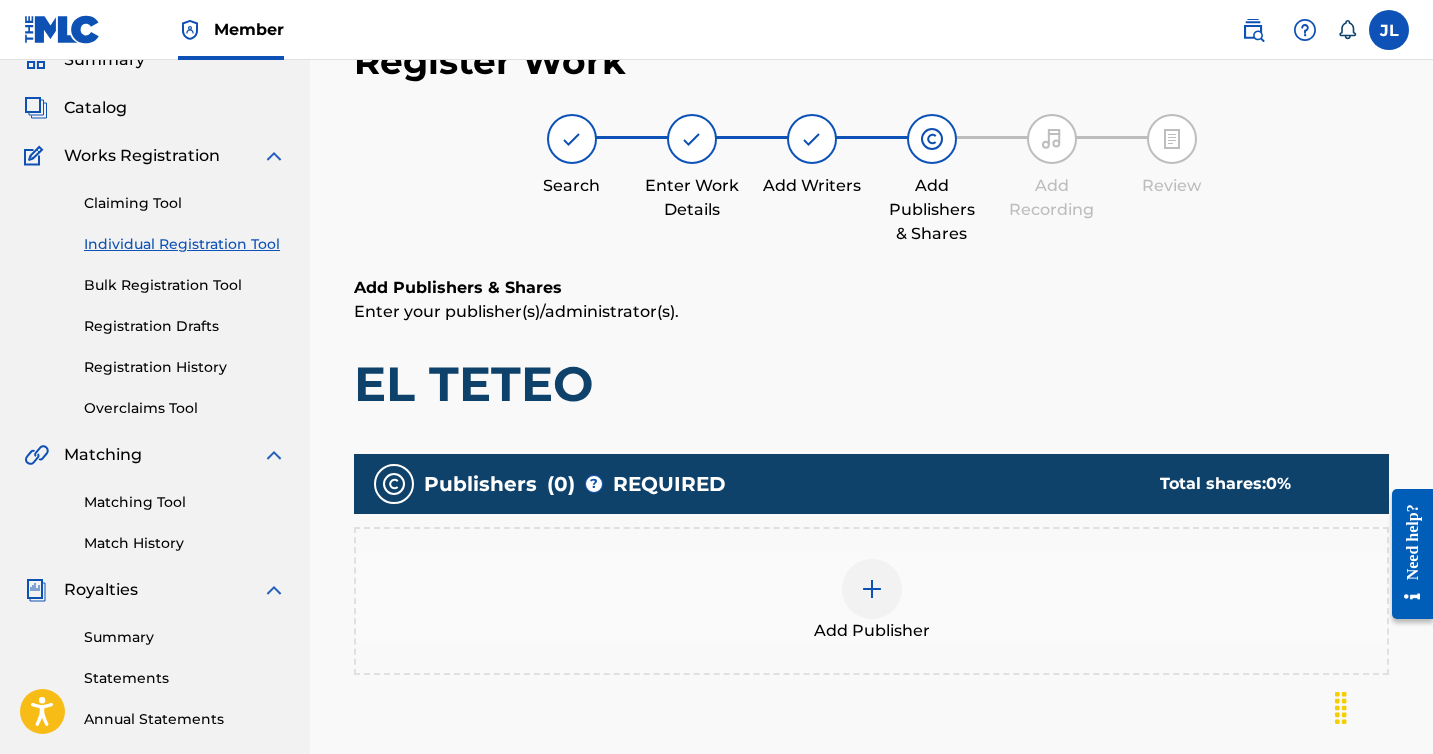 scroll, scrollTop: 90, scrollLeft: 0, axis: vertical 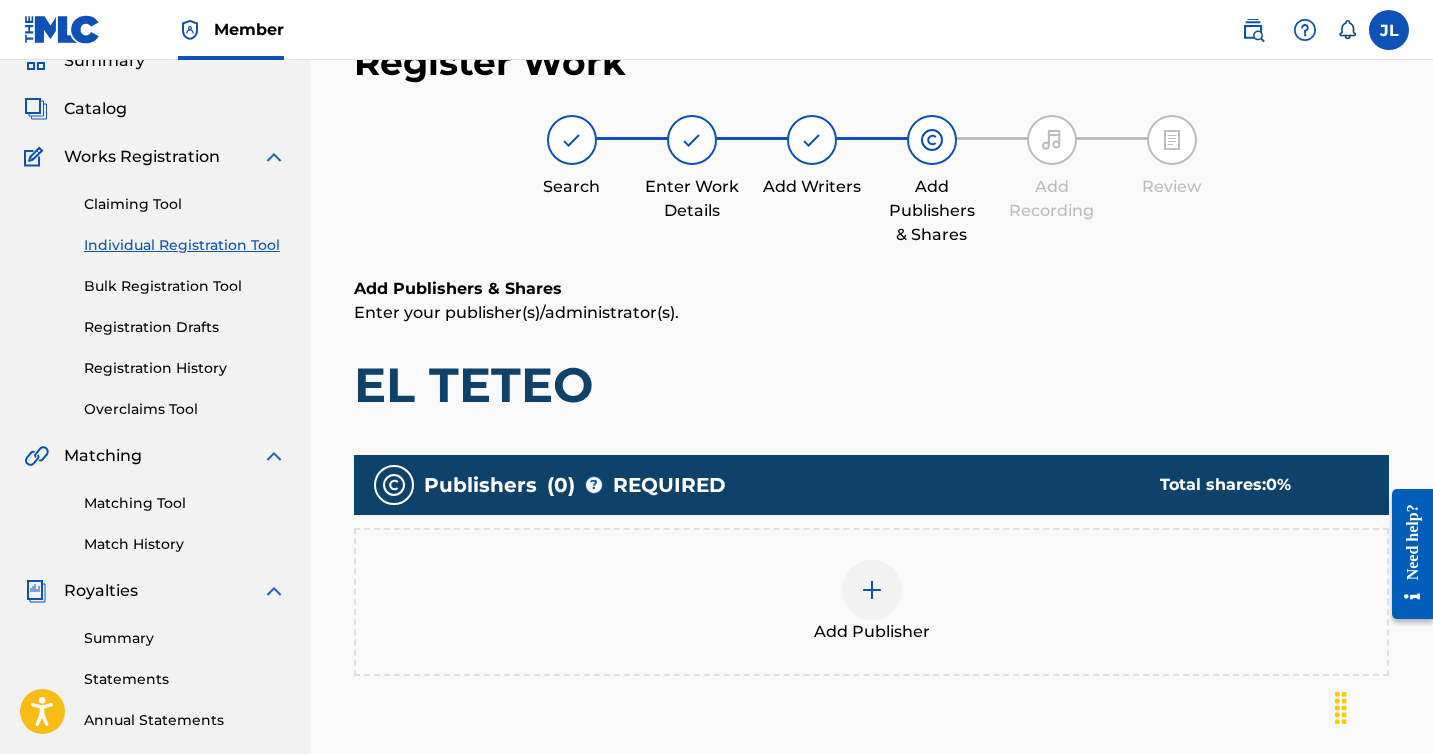 click at bounding box center [872, 590] 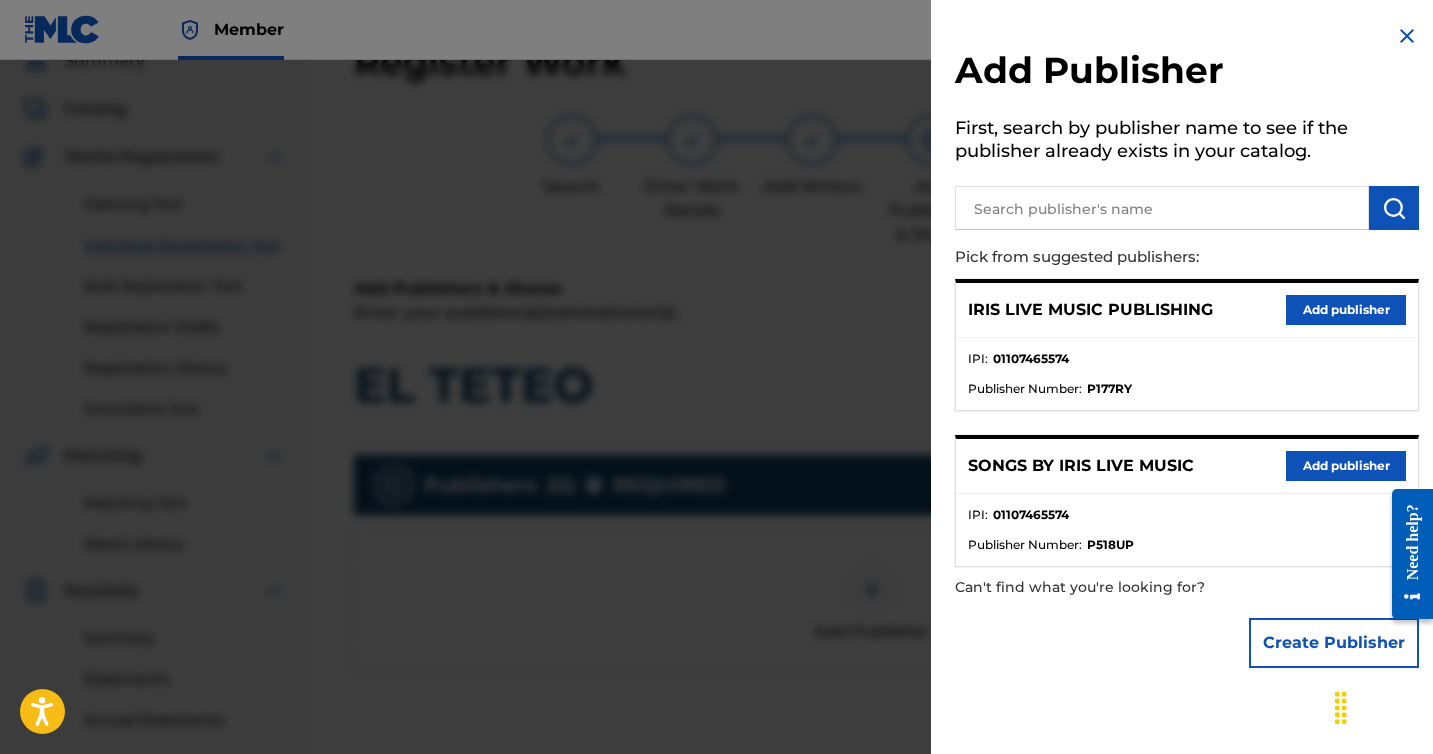click on "Add publisher" at bounding box center (1346, 466) 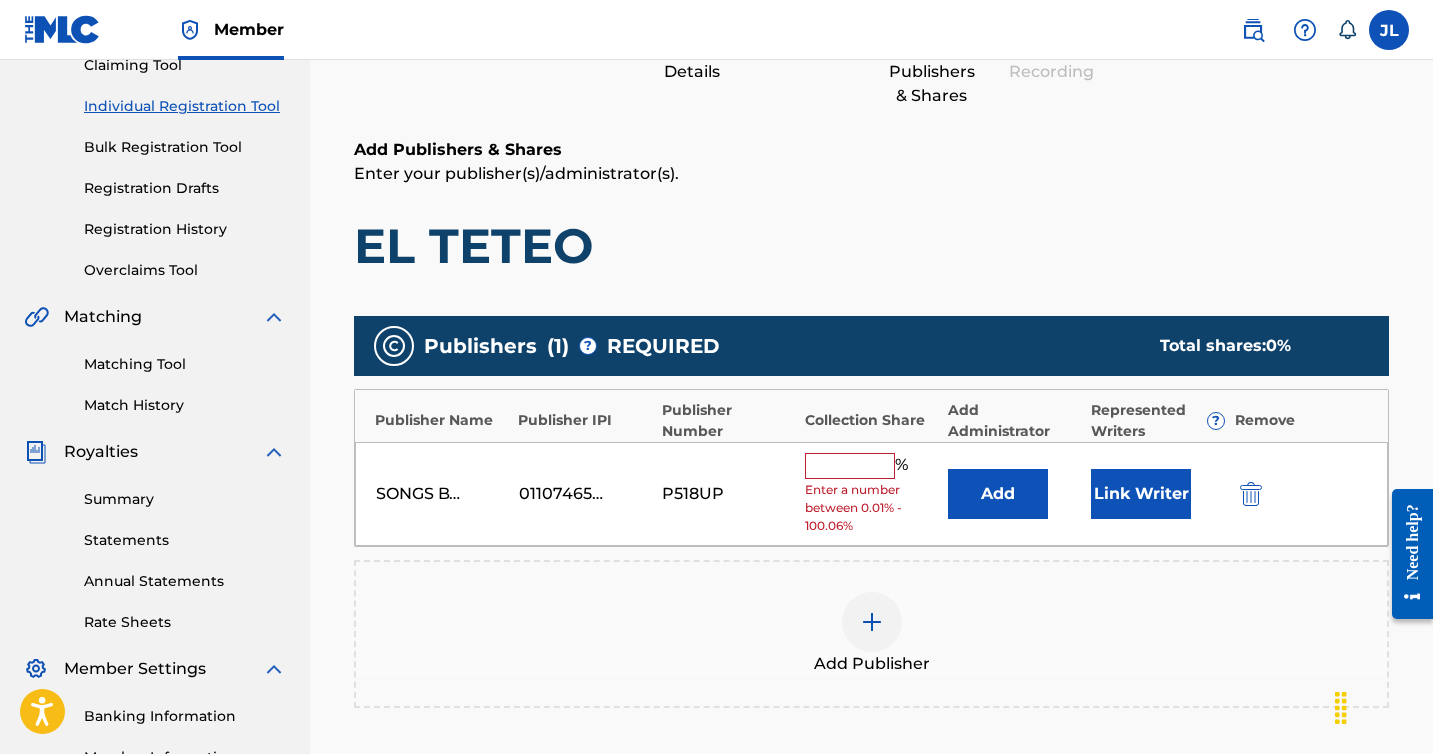 scroll, scrollTop: 272, scrollLeft: 0, axis: vertical 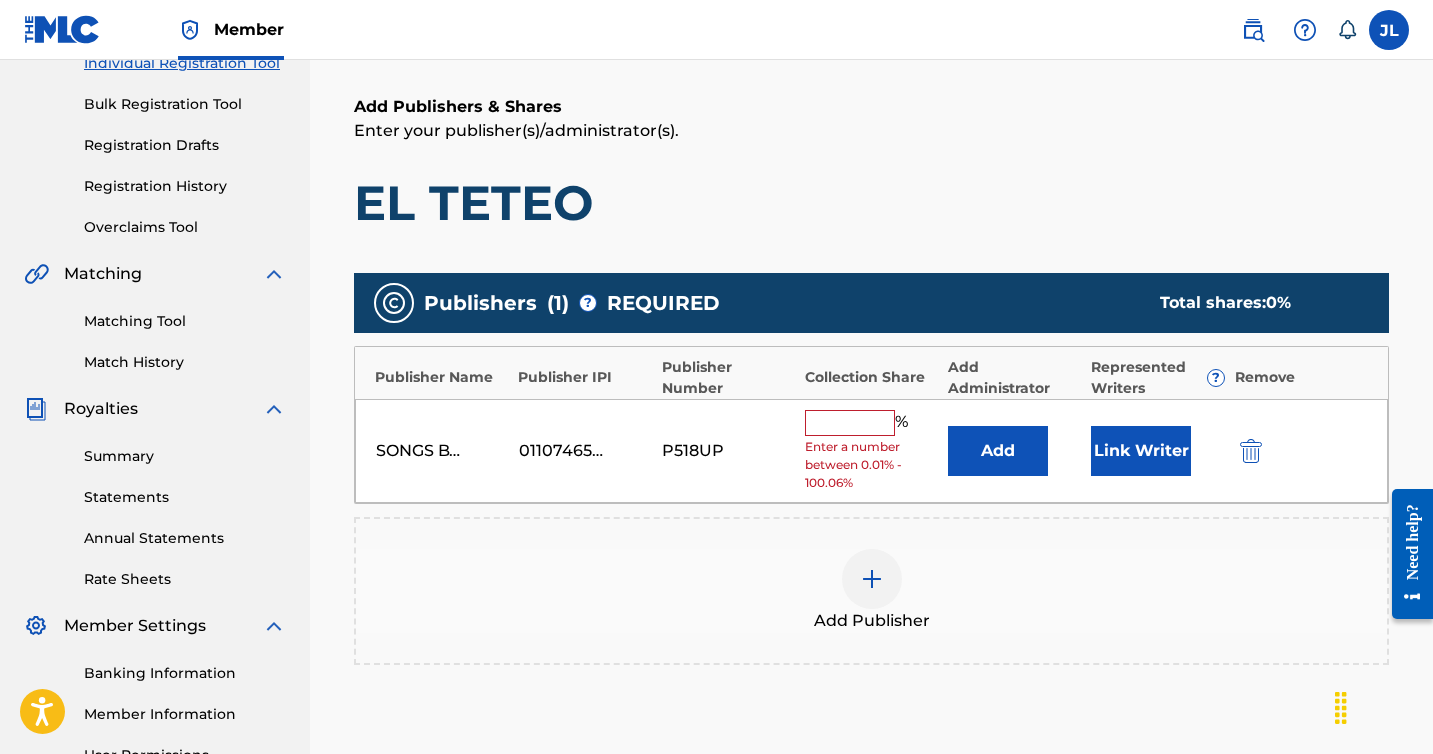click on "% Enter a number between 0.01% - 100.06%" at bounding box center (871, 451) 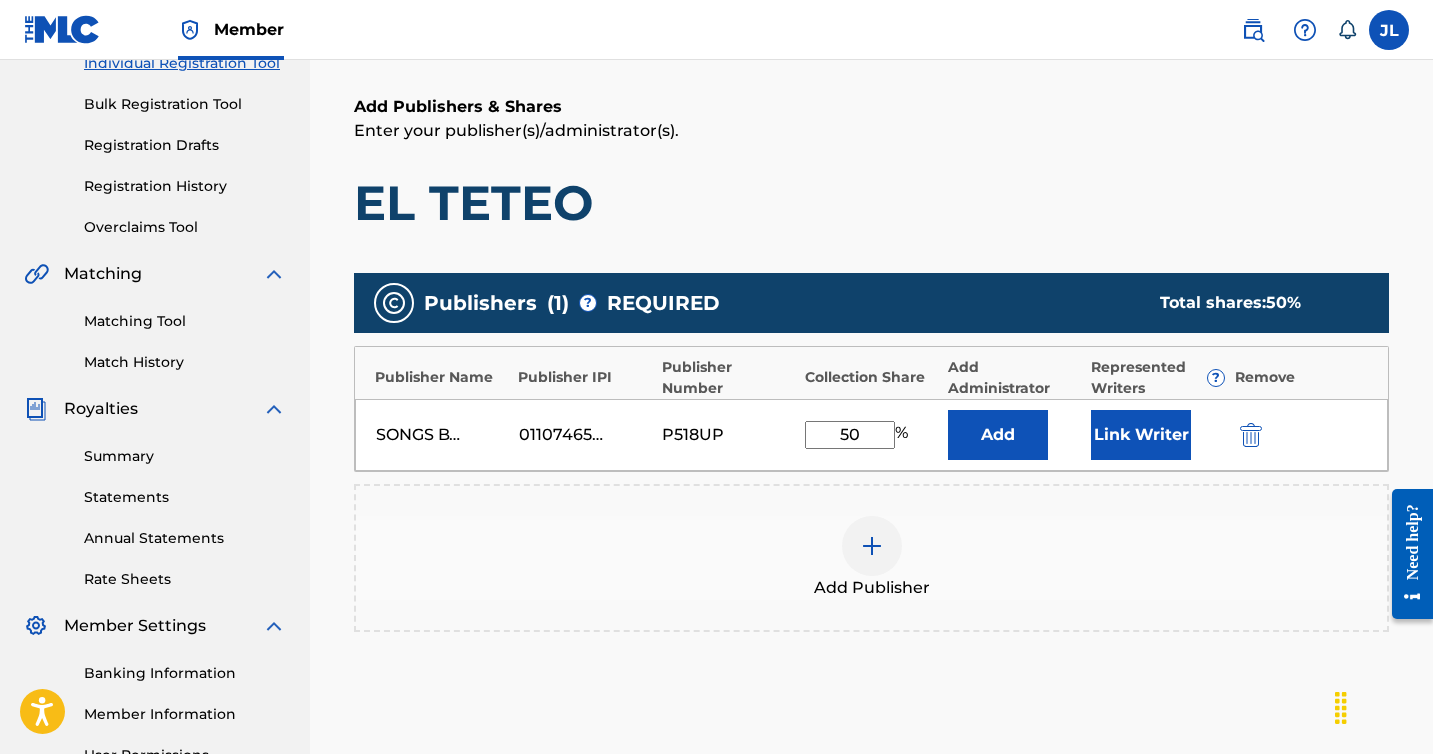 type on "50" 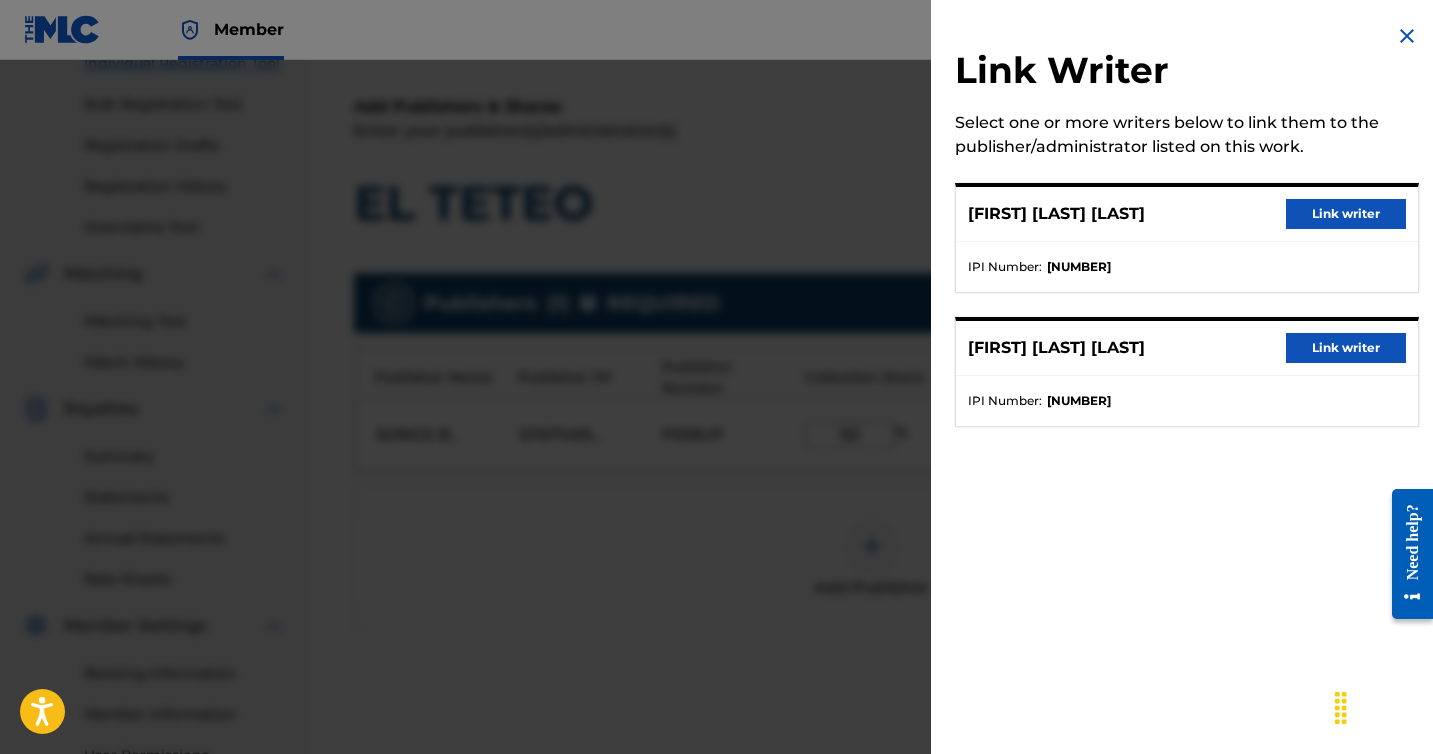 click on "Link writer" at bounding box center [1346, 348] 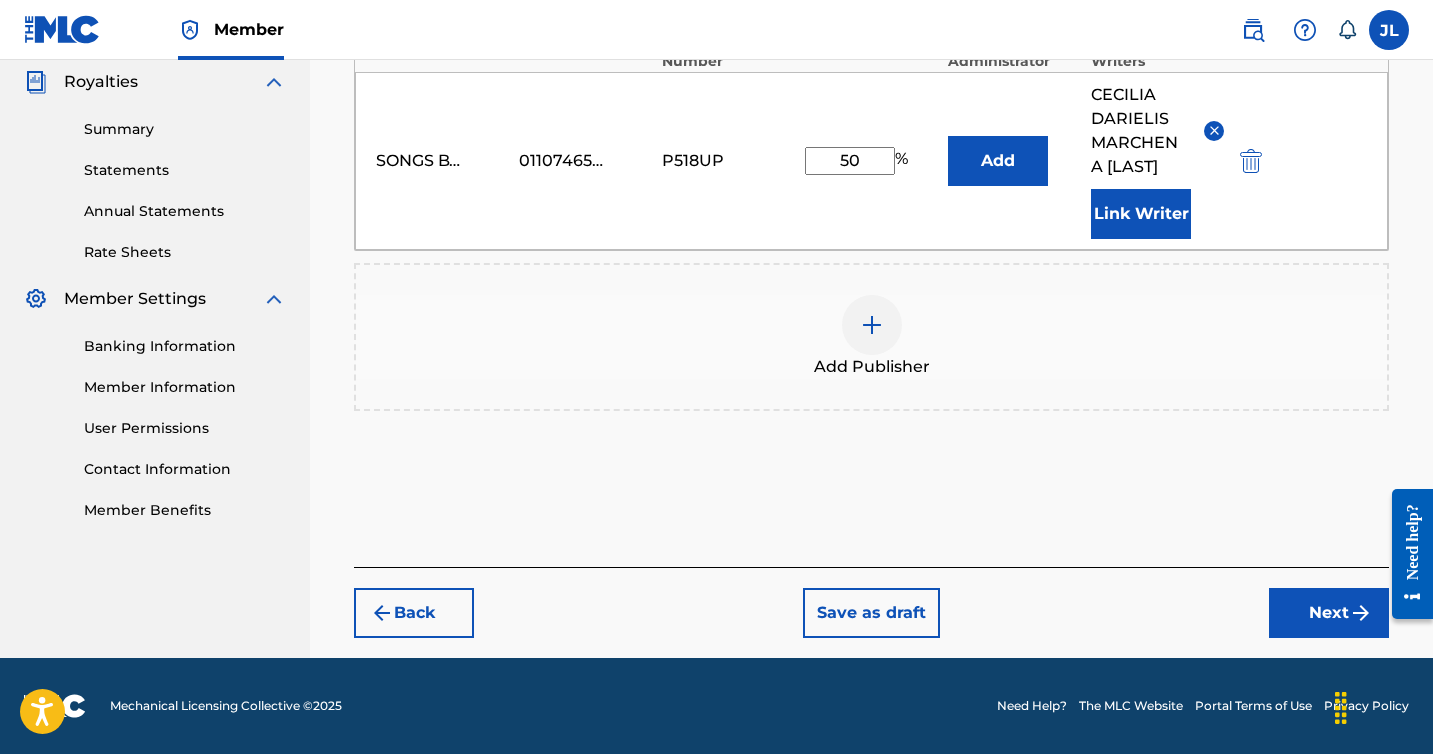 click on "Next" at bounding box center [1329, 613] 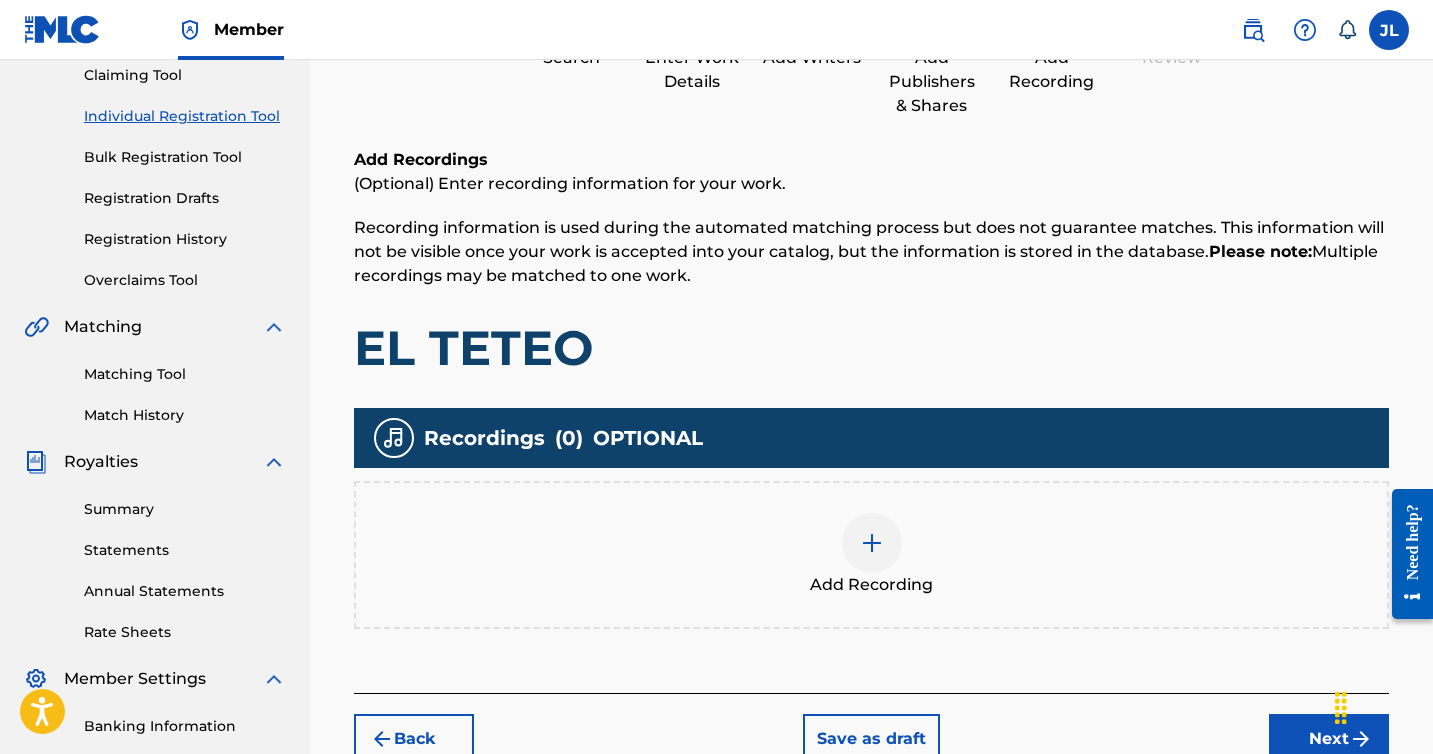 scroll, scrollTop: 90, scrollLeft: 0, axis: vertical 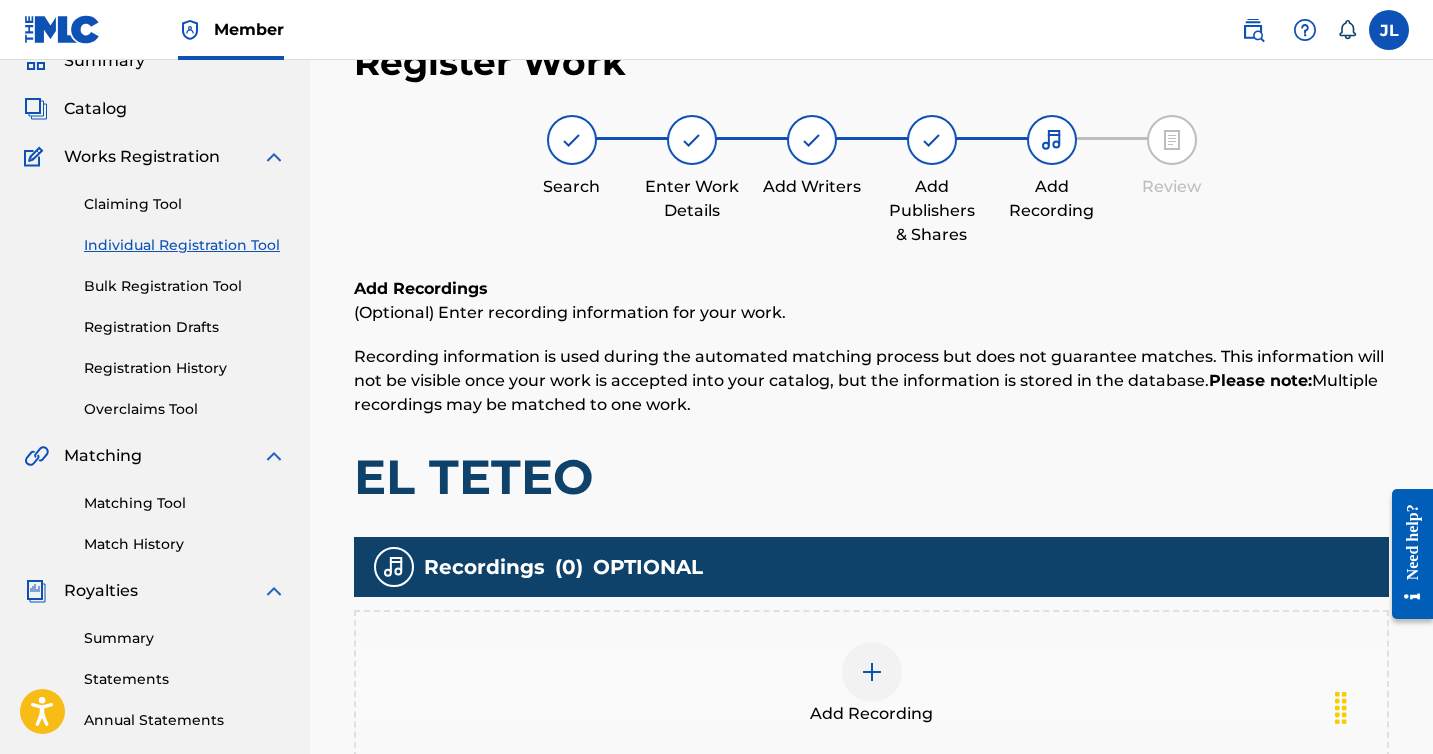 click at bounding box center (872, 672) 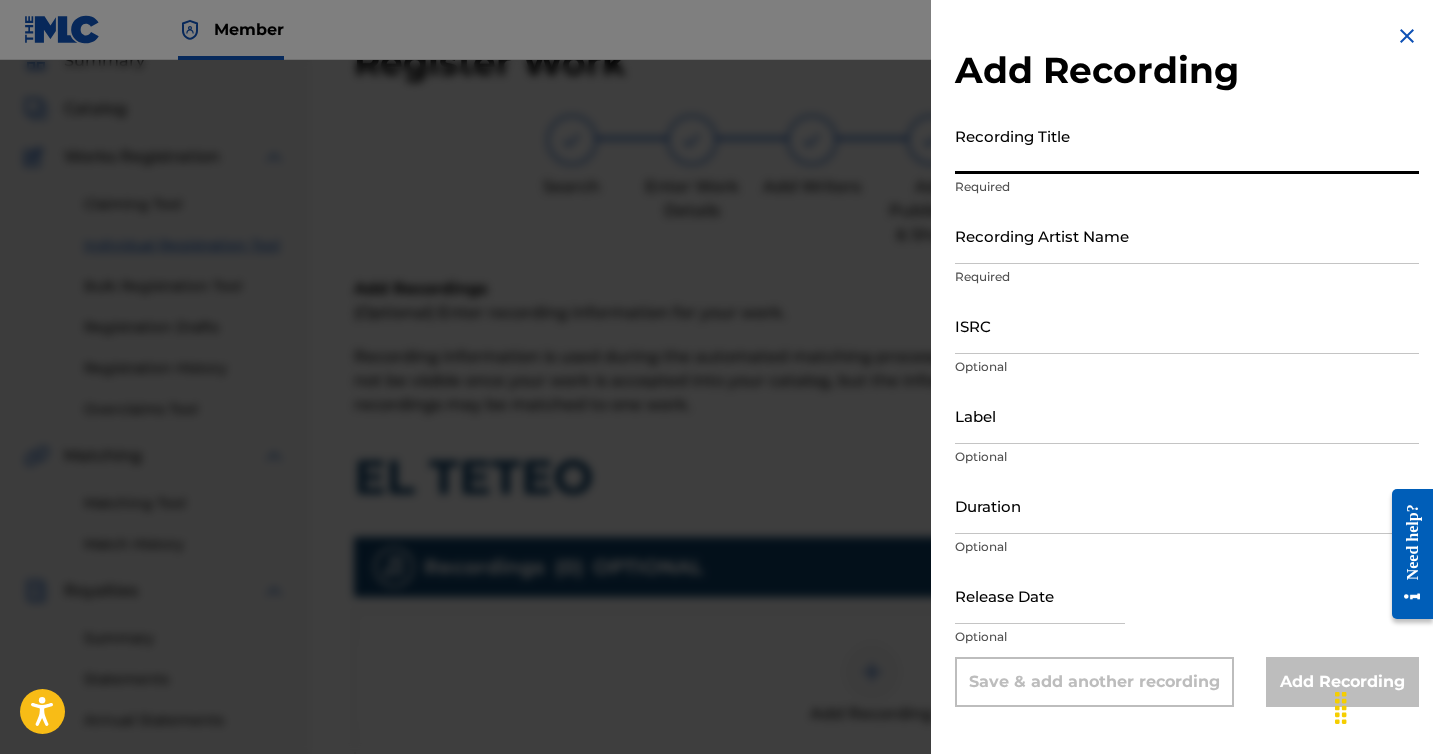 click on "Recording Title" at bounding box center (1187, 145) 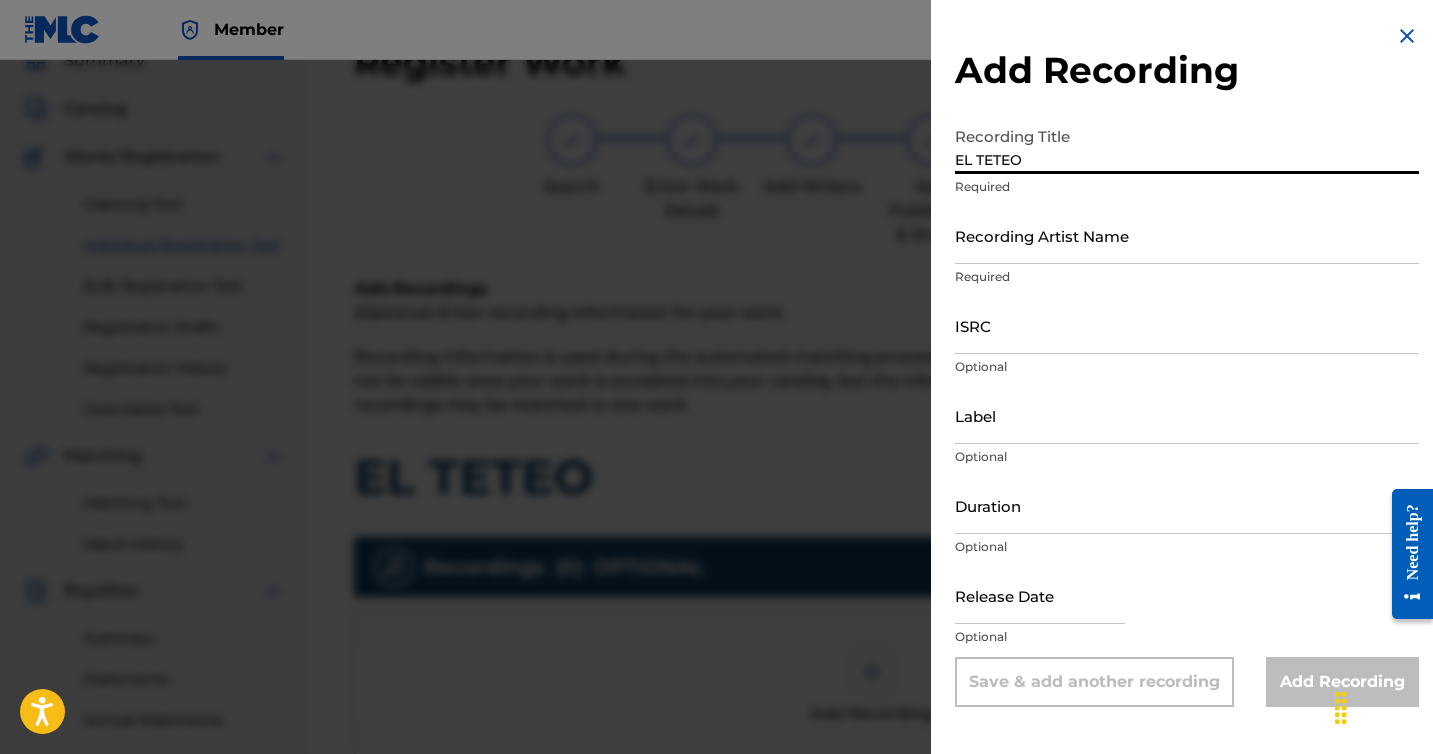 type on "EL TETEO" 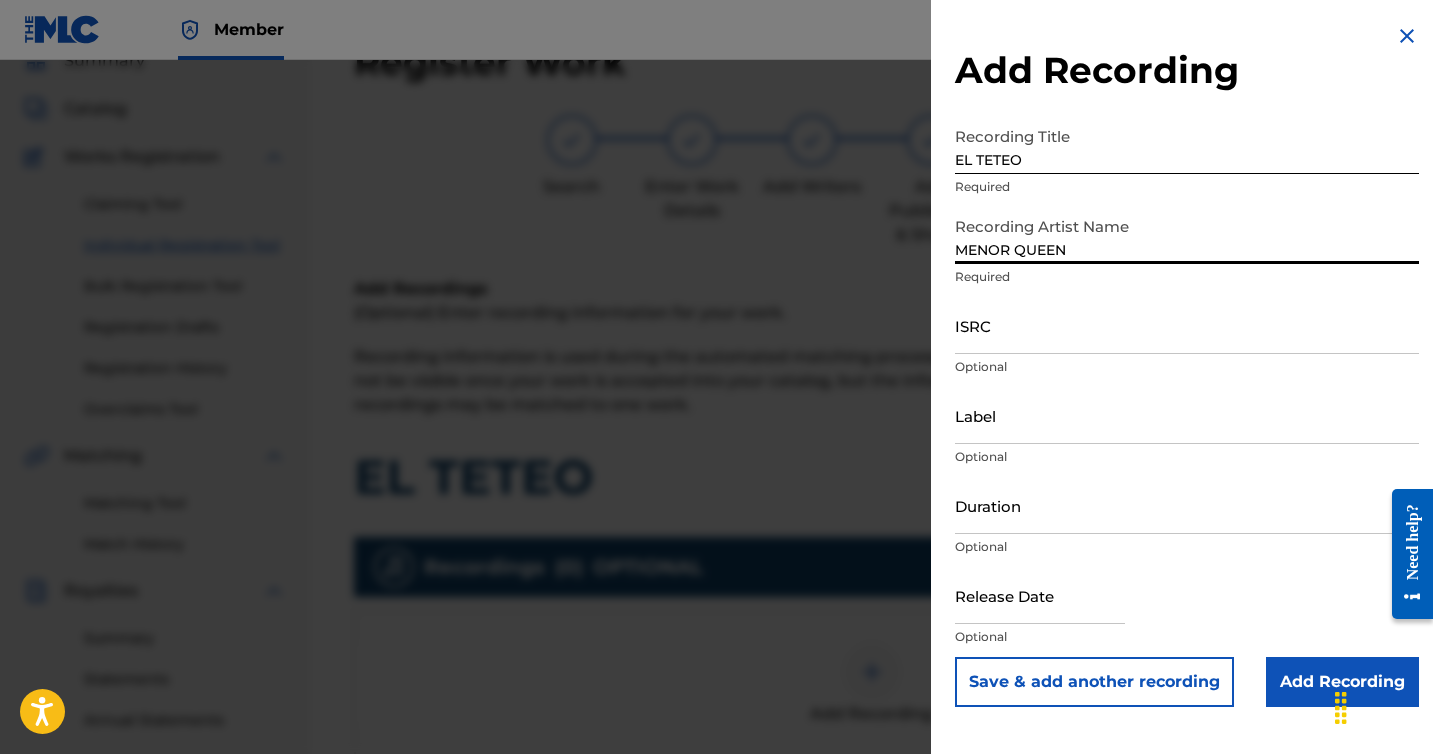 type on "MENOR QUEEN" 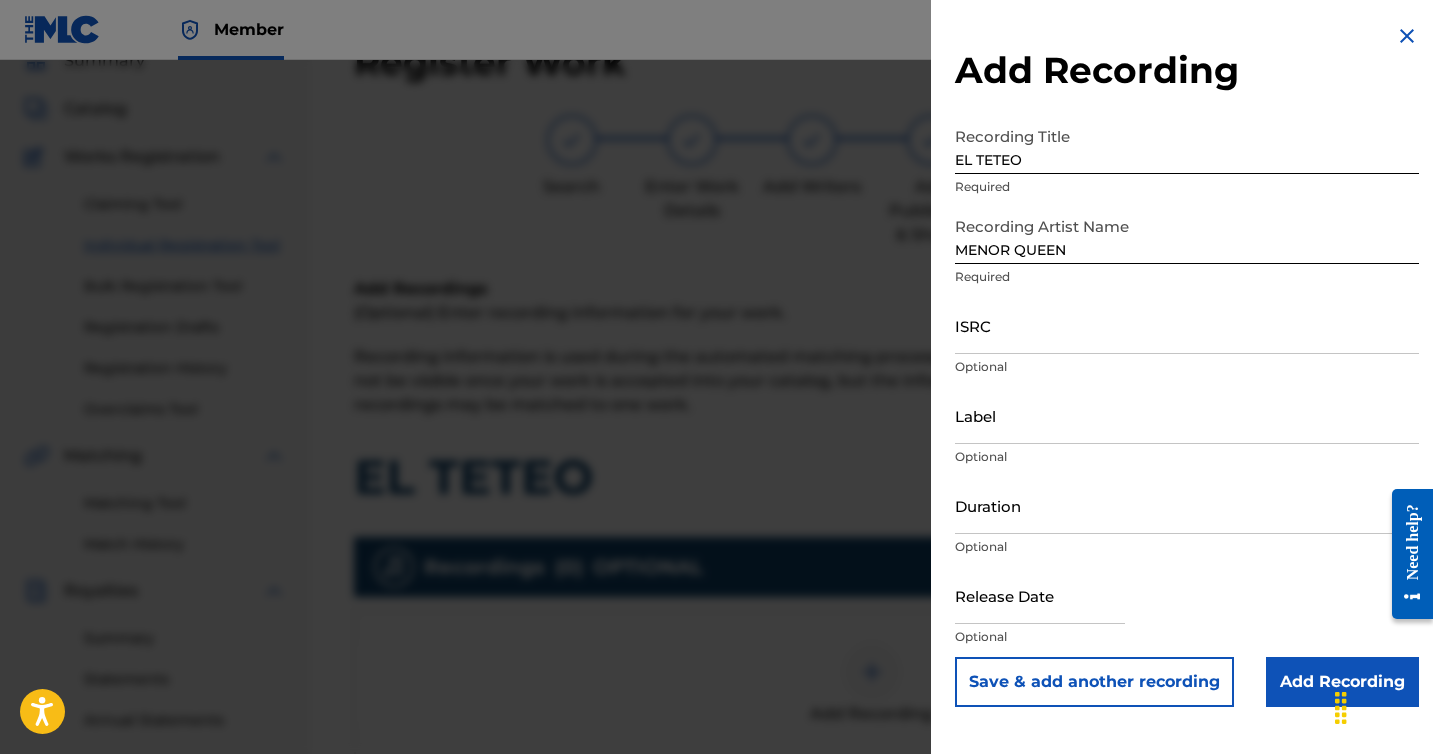 click on "ISRC" at bounding box center (1187, 325) 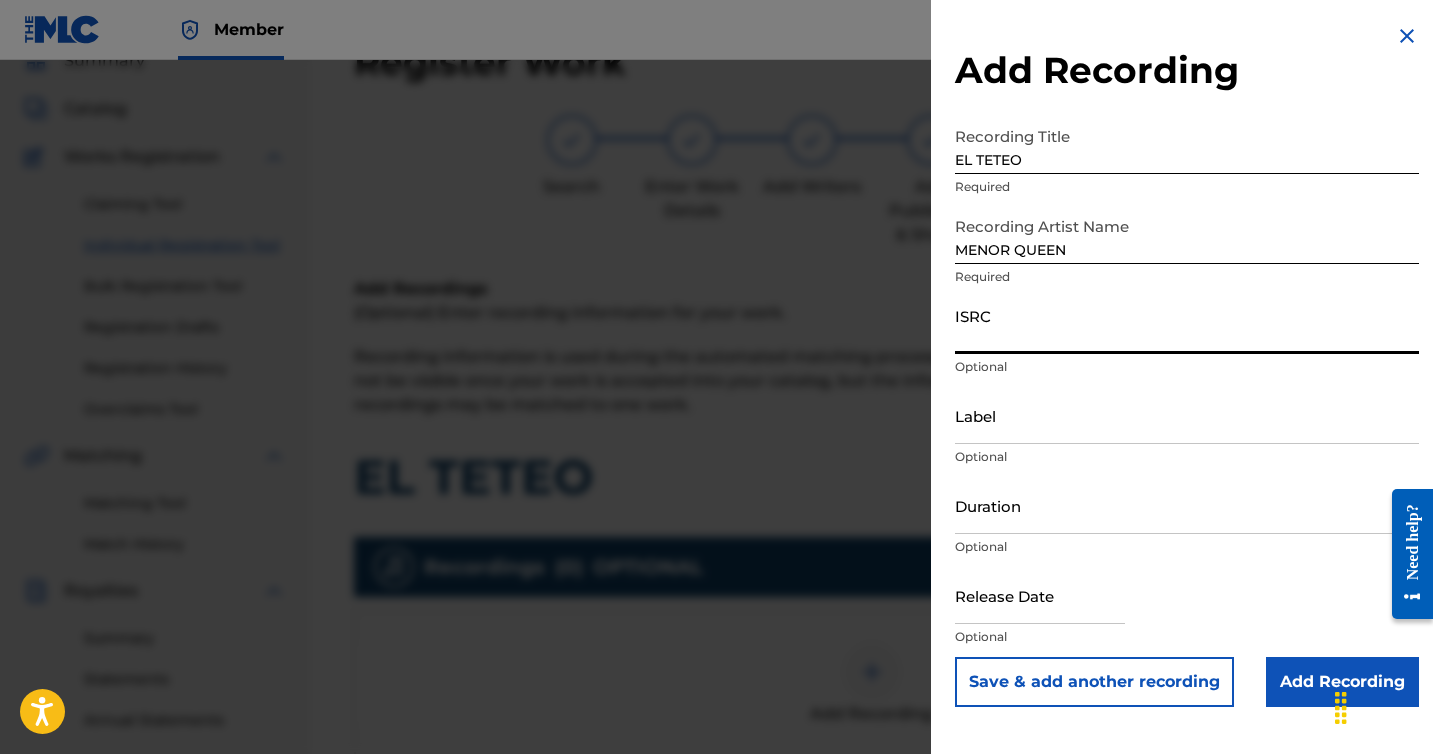 paste on "[LICENSE]" 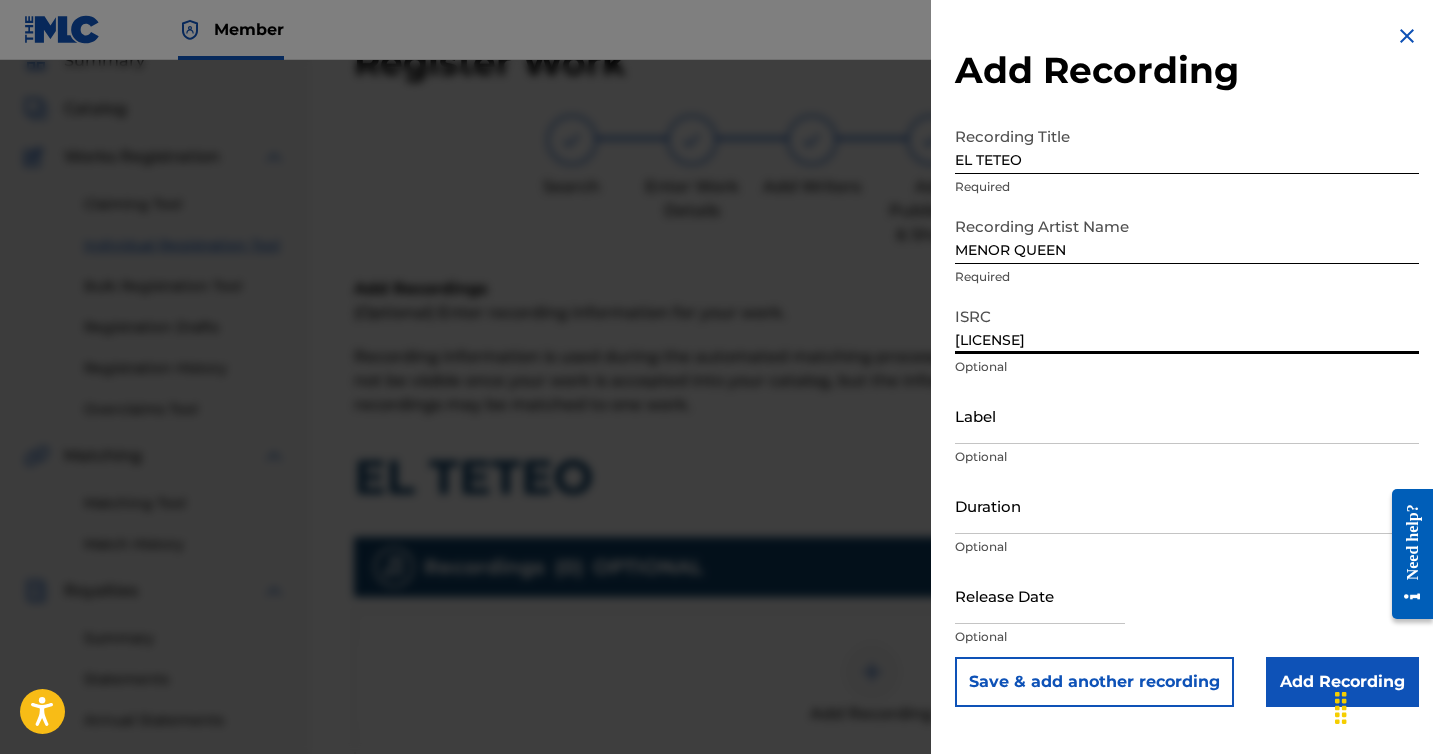 type on "[LICENSE]" 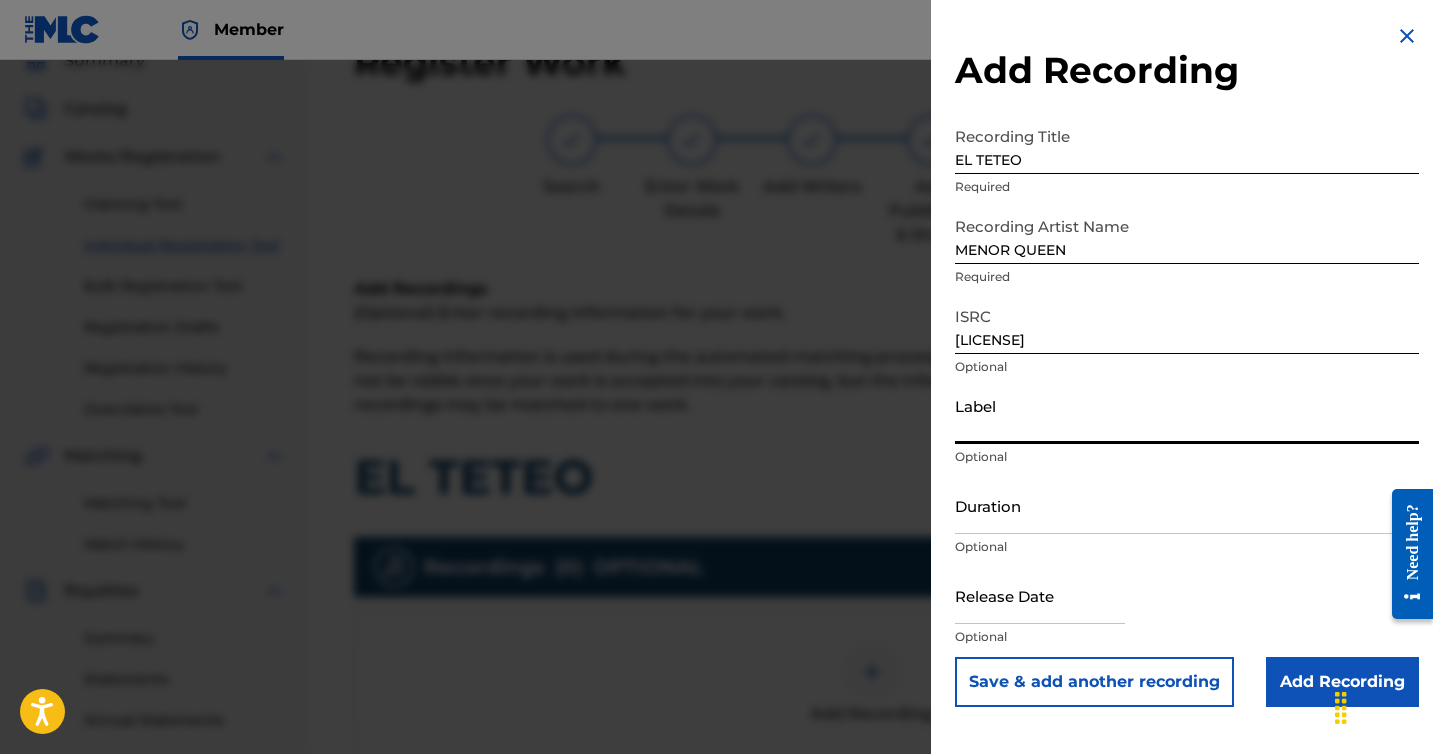 type on "IRIS LIVE MUSIC, LLC" 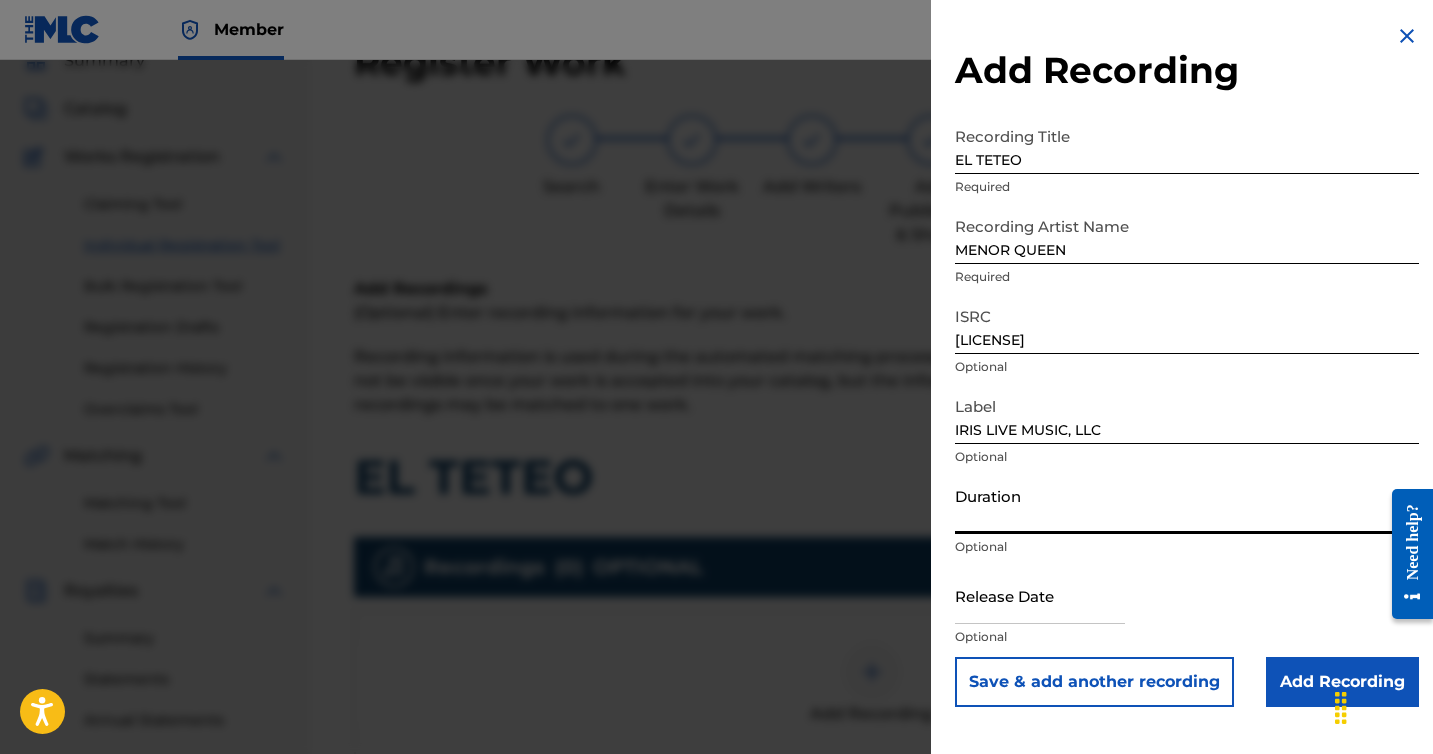click on "Duration" at bounding box center [1187, 505] 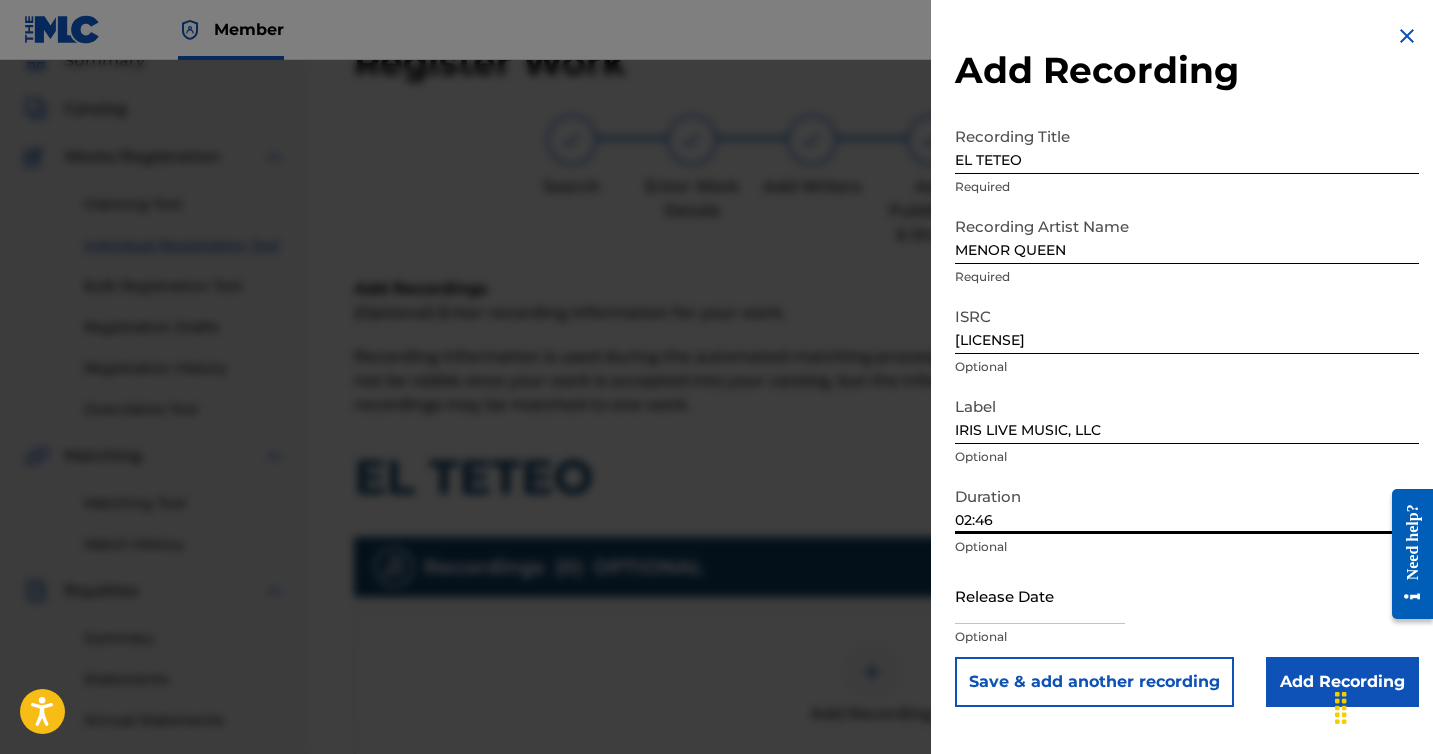 type on "02:46" 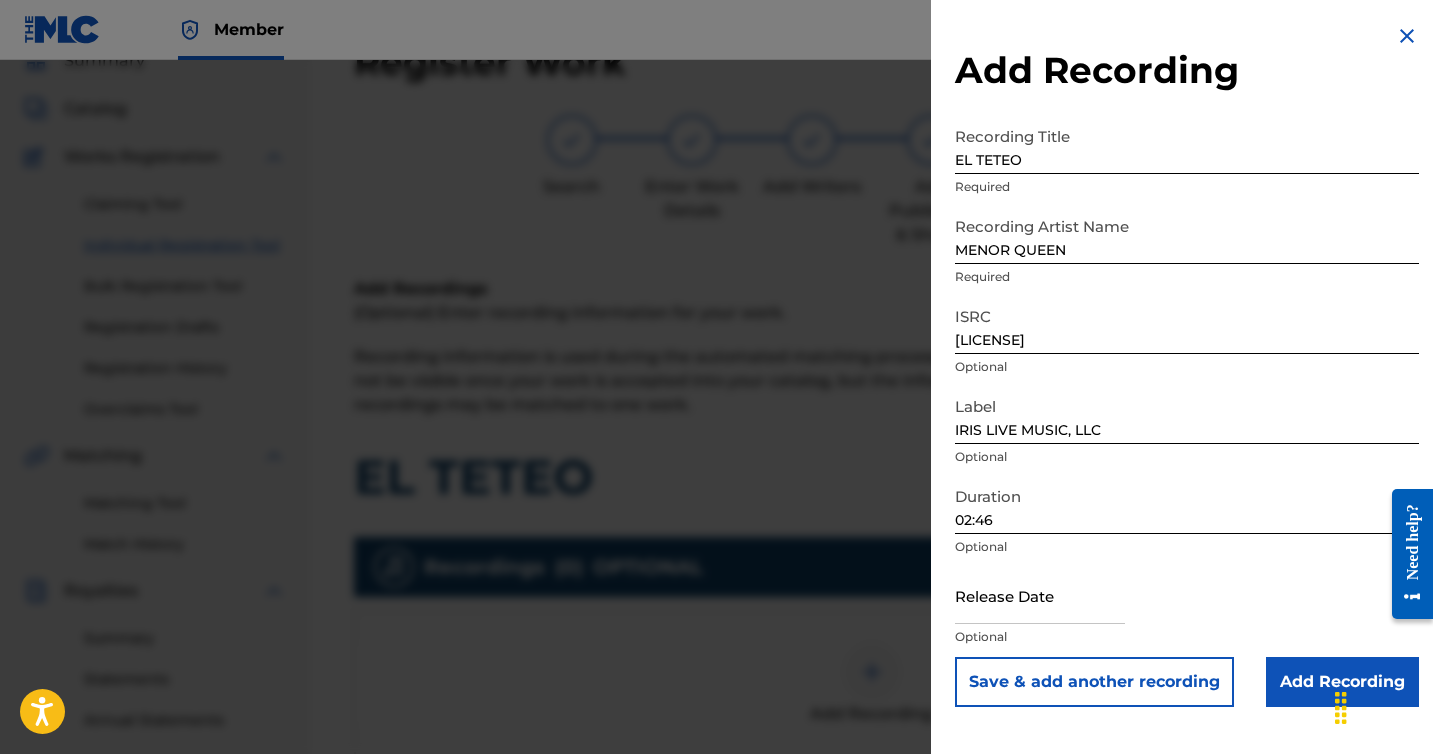 click at bounding box center [1040, 595] 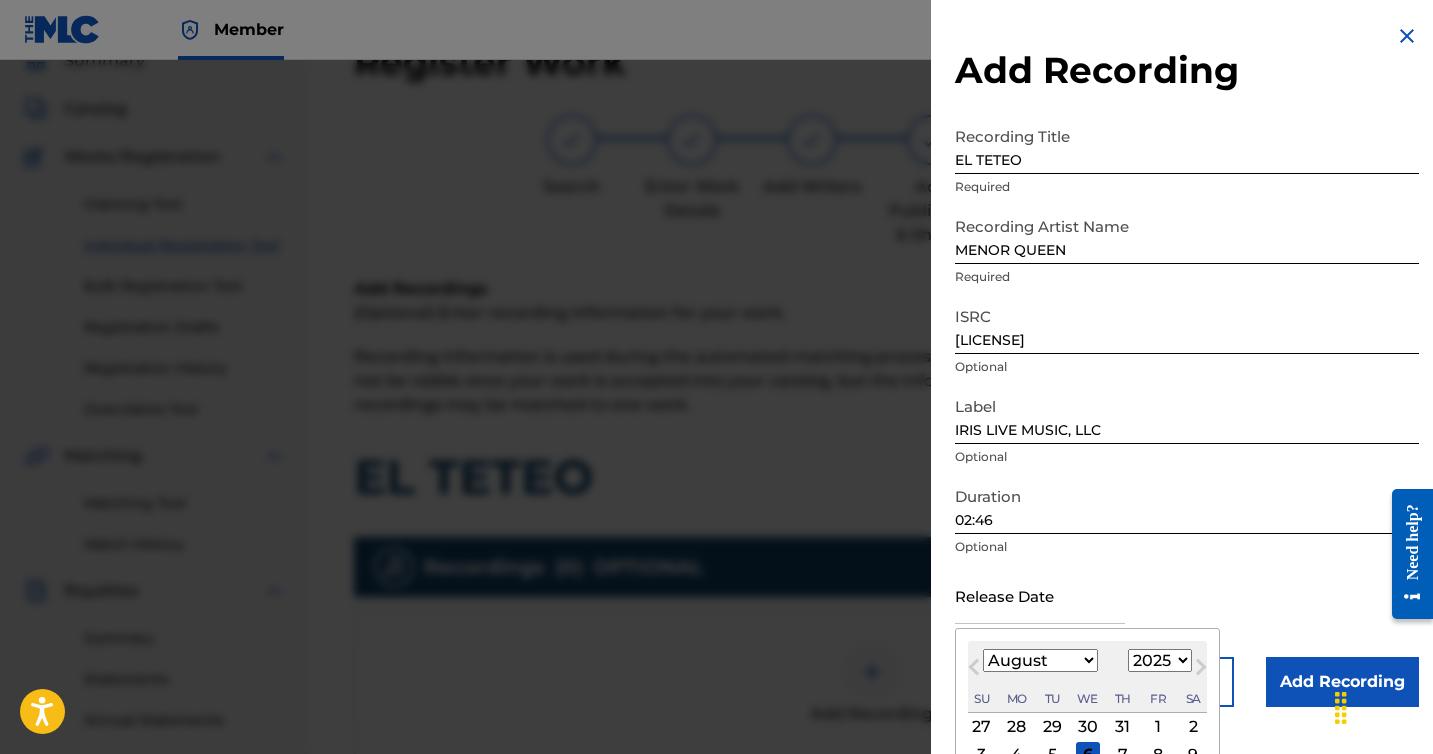 click on "January February March April May June July August September October November December" at bounding box center [1040, 660] 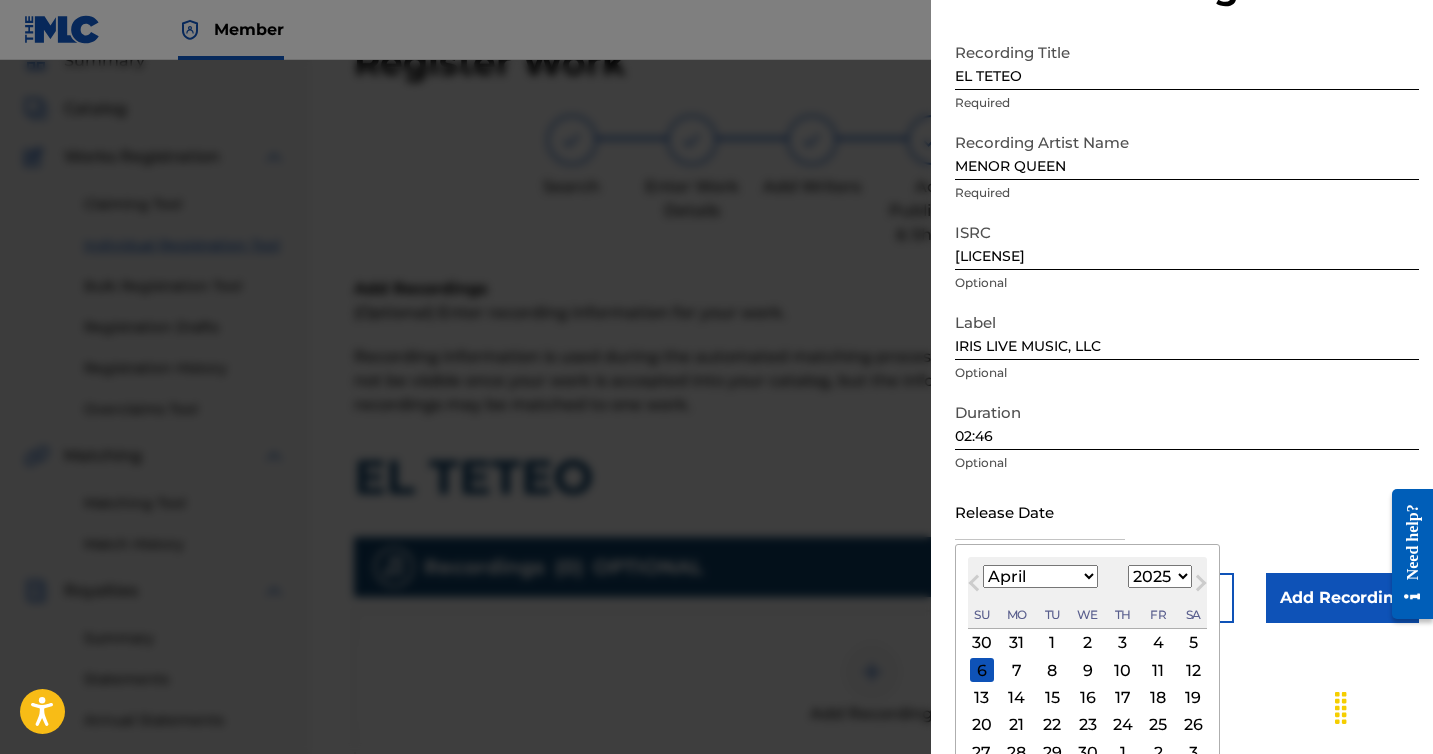 scroll, scrollTop: 133, scrollLeft: 0, axis: vertical 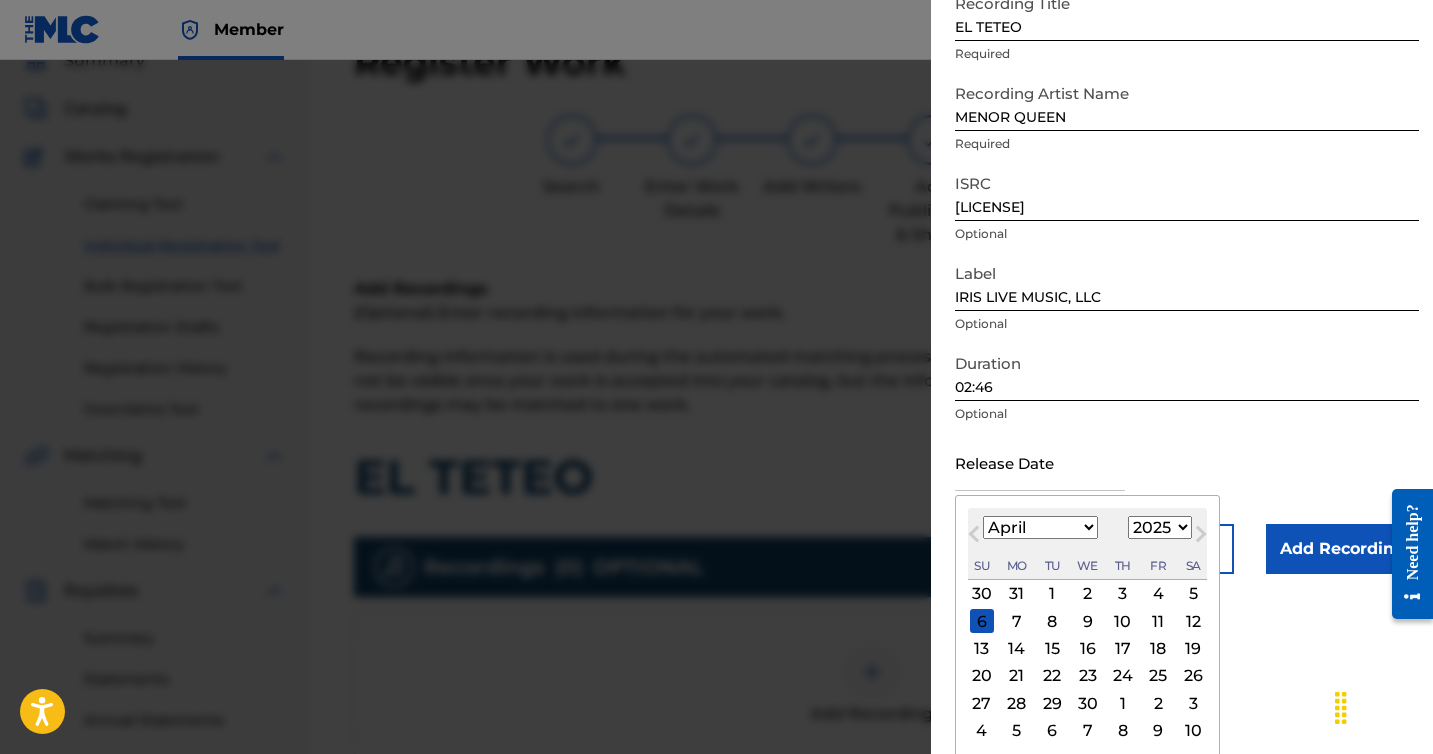 click on "11" at bounding box center (1158, 621) 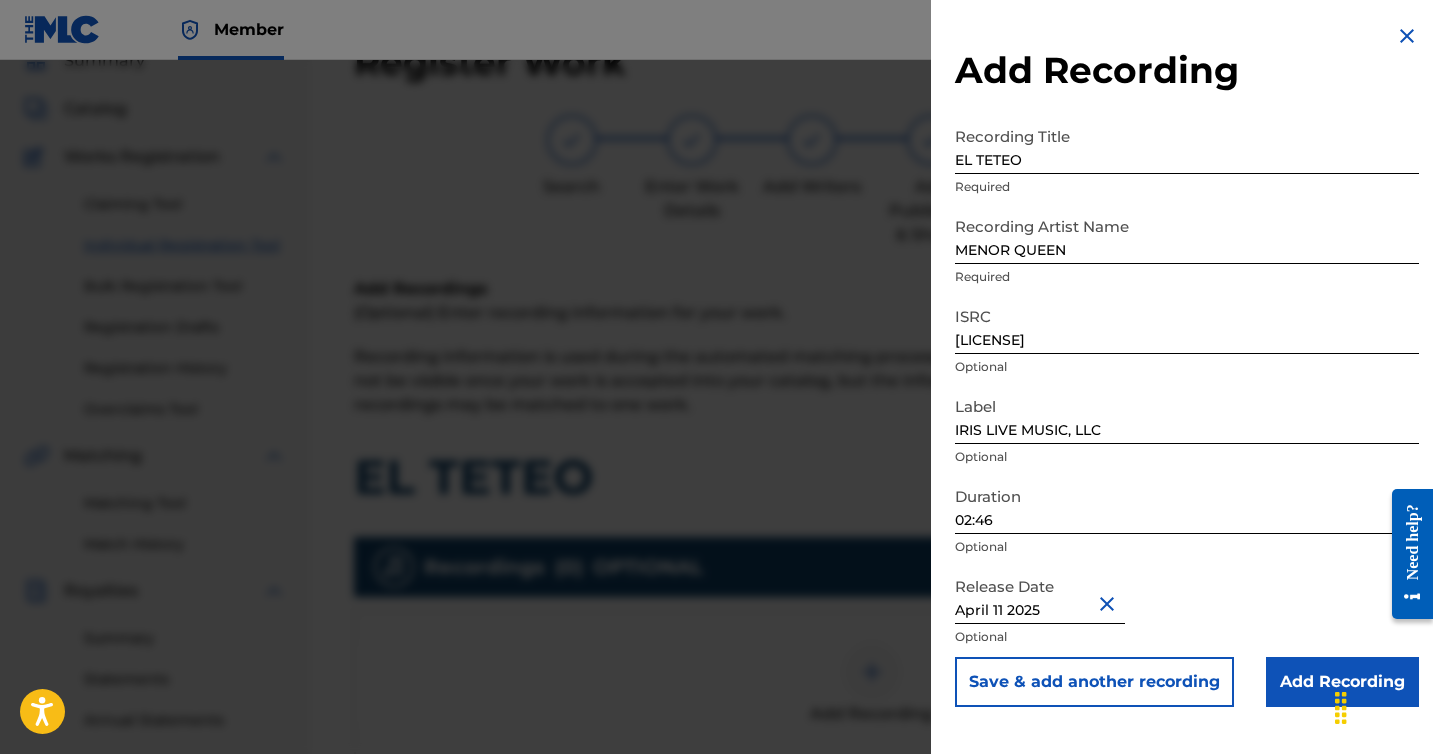 scroll, scrollTop: 0, scrollLeft: 0, axis: both 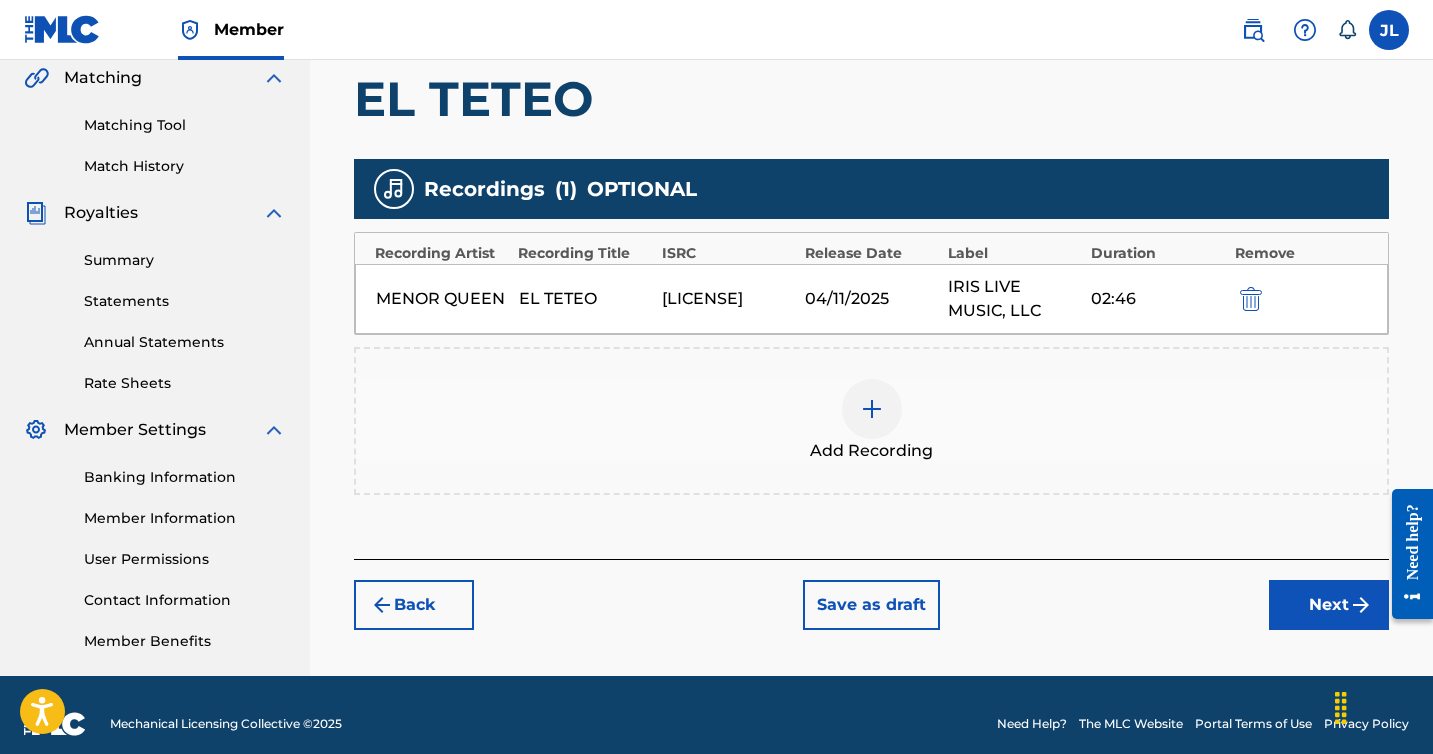 click on "Next" at bounding box center (1329, 605) 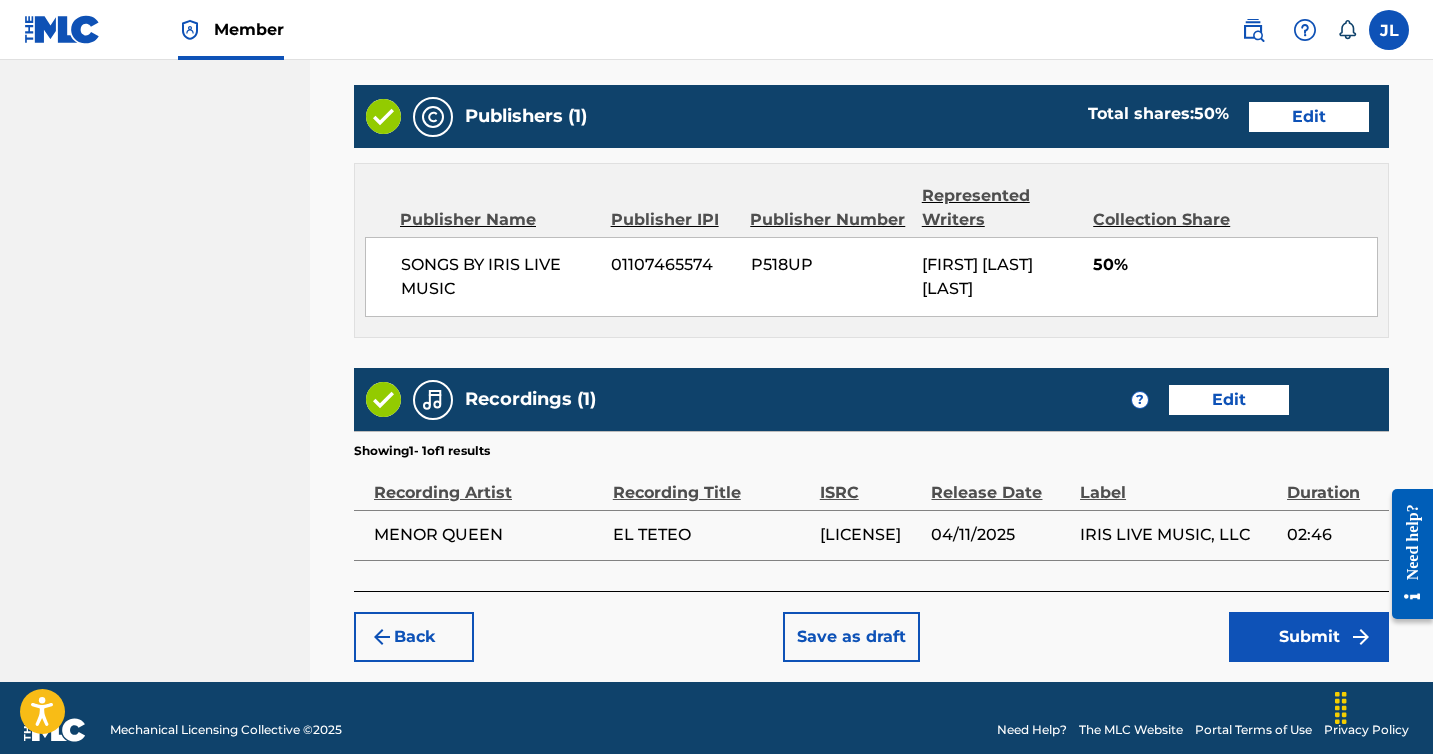 scroll, scrollTop: 1199, scrollLeft: 0, axis: vertical 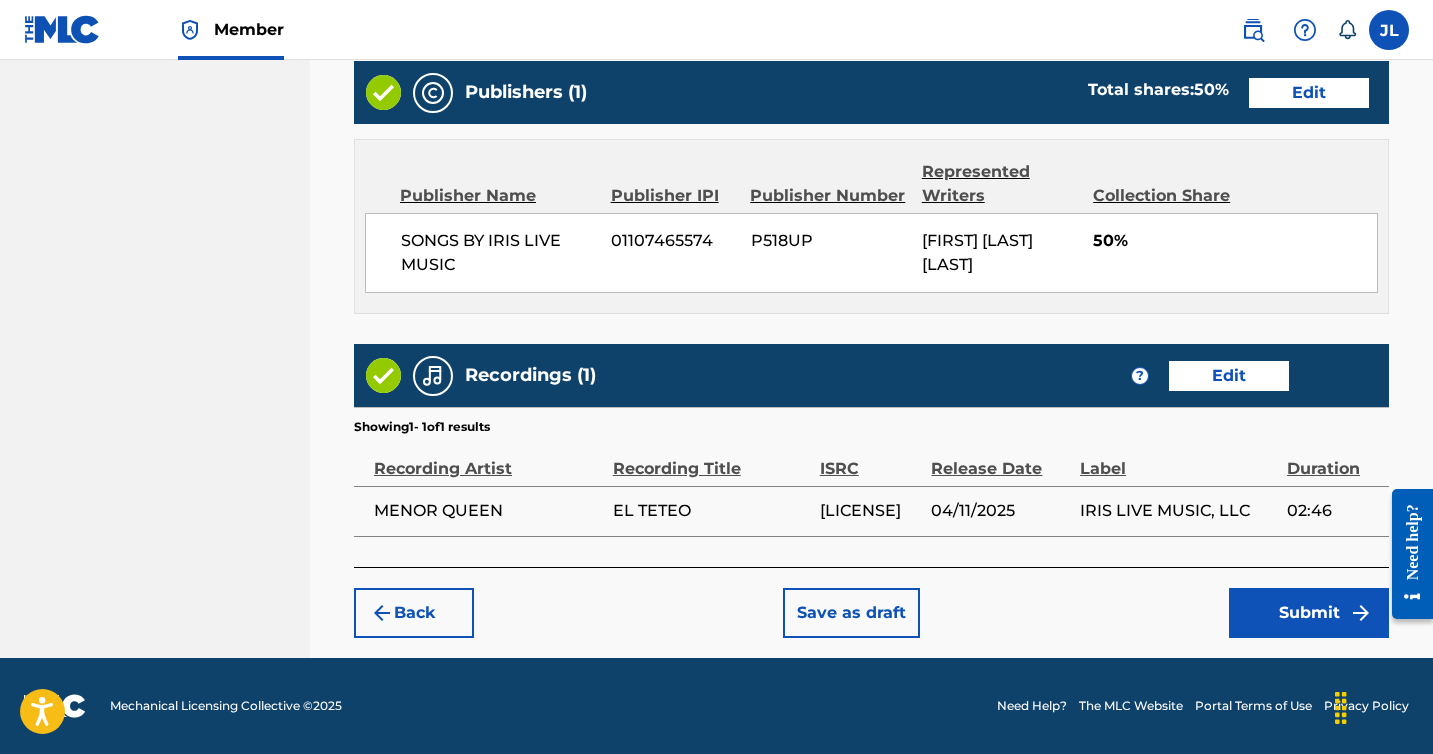 click on "Submit" at bounding box center [1309, 613] 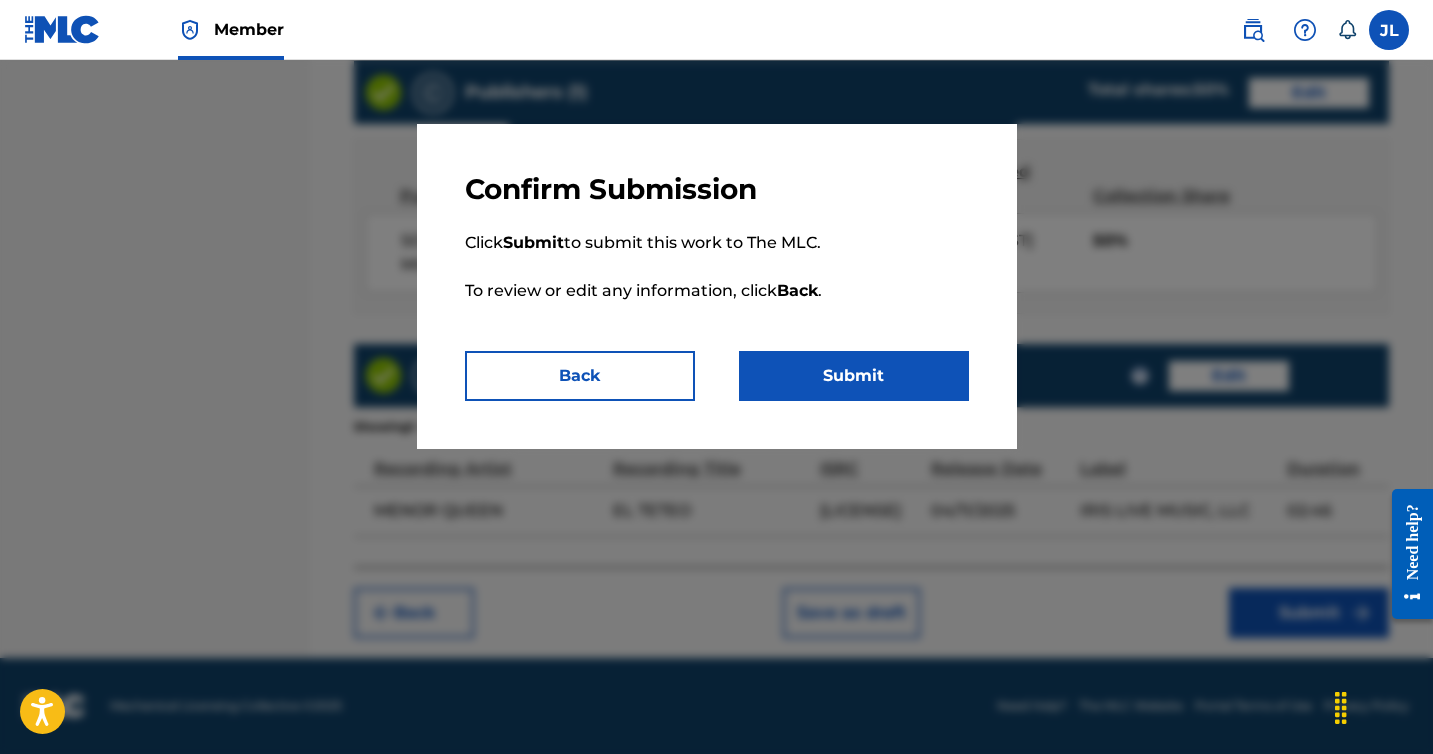click on "Submit" at bounding box center [854, 376] 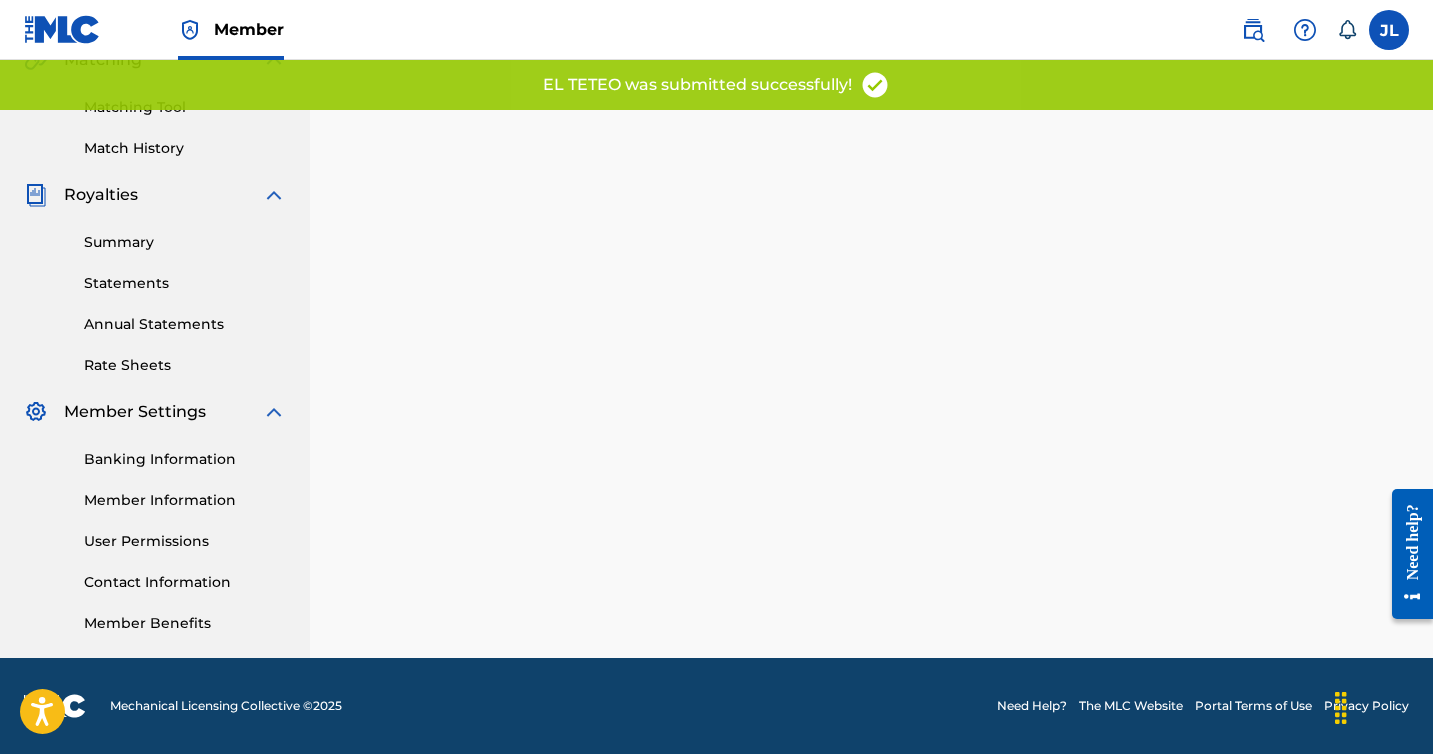 scroll, scrollTop: 0, scrollLeft: 0, axis: both 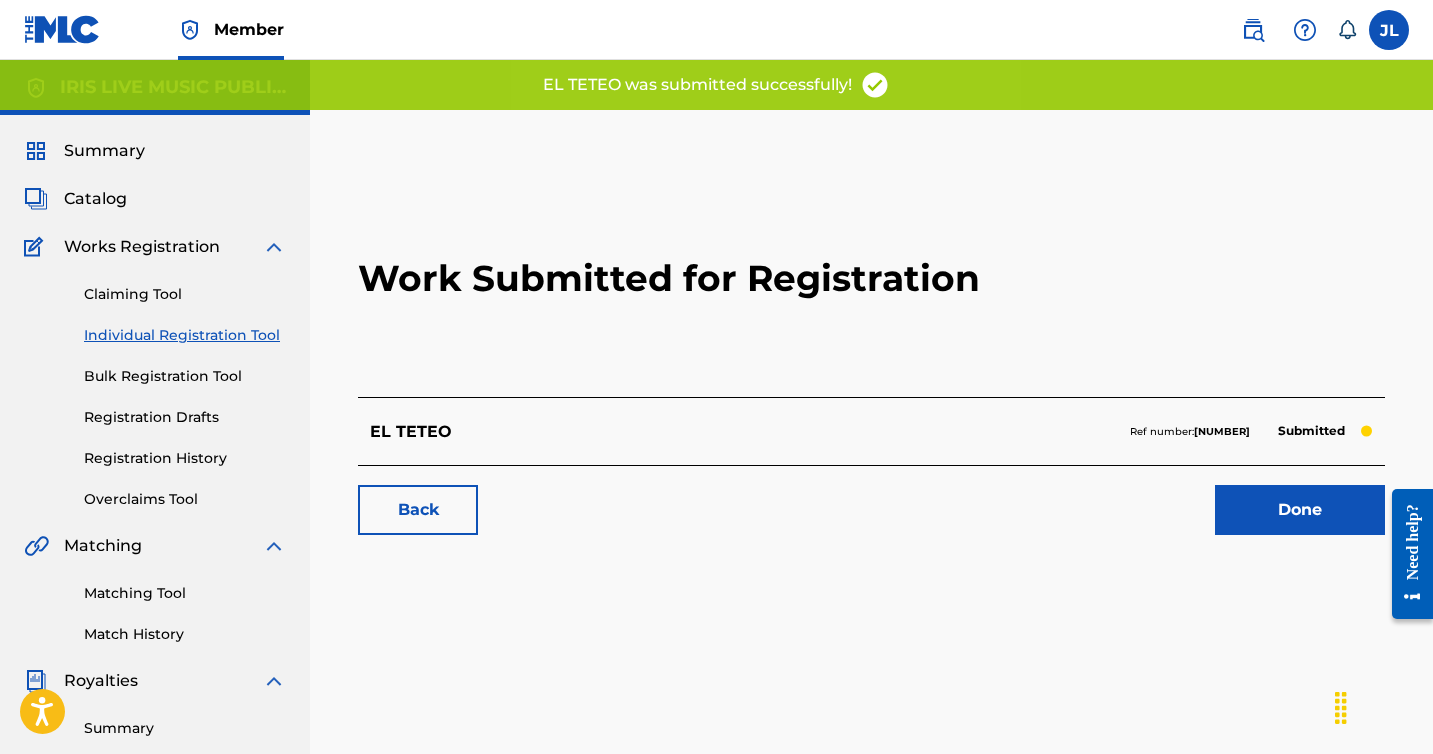 click on "Done" at bounding box center [1300, 510] 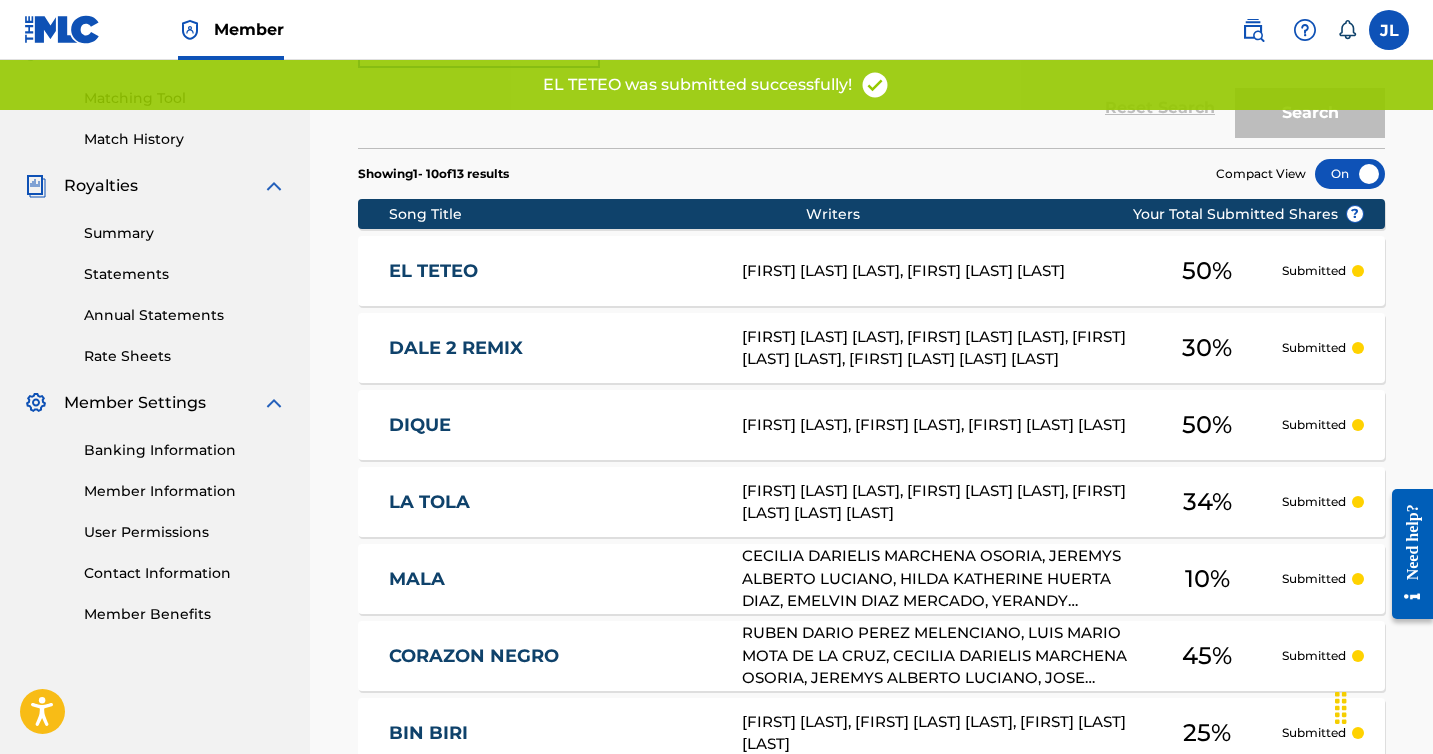 scroll, scrollTop: 496, scrollLeft: 0, axis: vertical 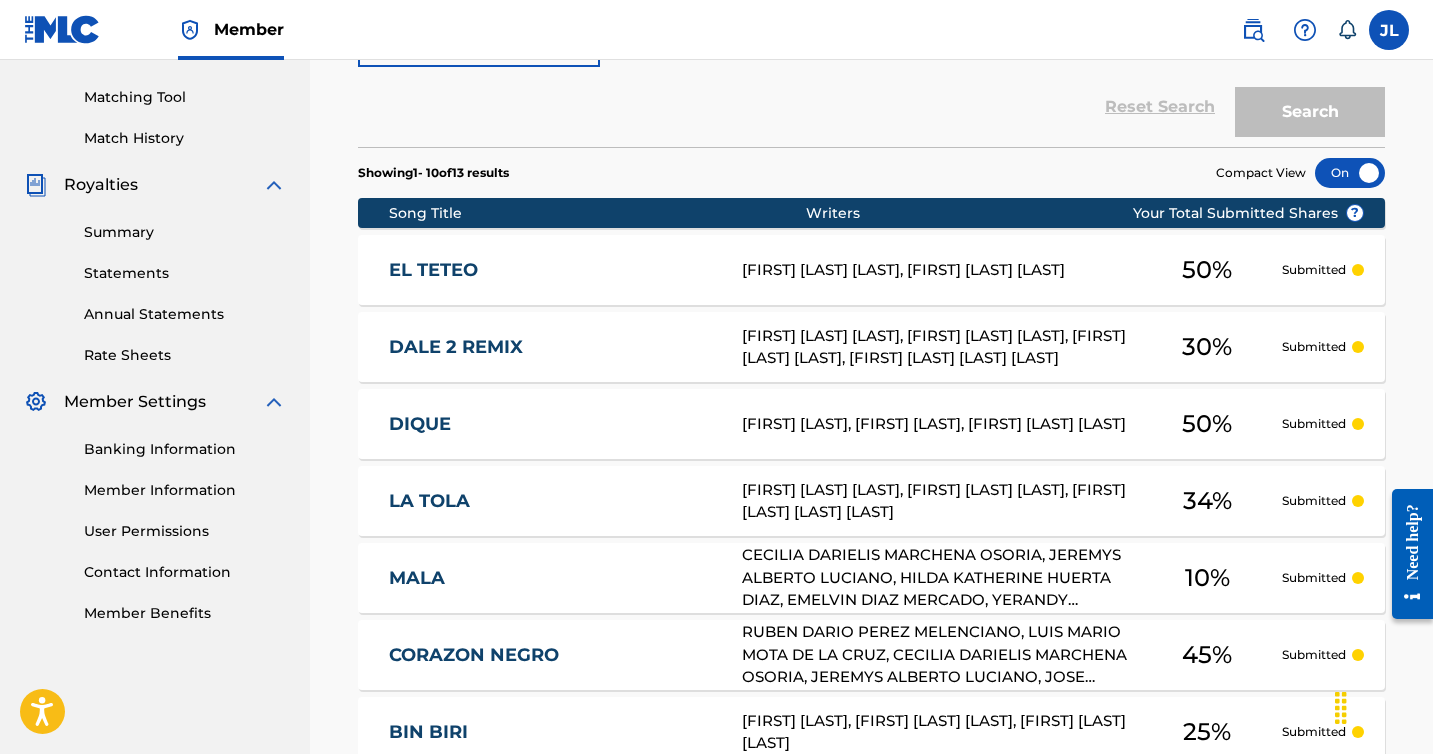 click on "MALA [FIRST] [LAST] [LAST], [FIRST] [LAST] [LAST], [FIRST] [LAST] [LAST], [FIRST] [LAST] [LAST], [FIRST] [LAST] [LAST] [LAST], [FIRST] [LAST] [LAST] [LAST], [FIRST] [LAST] [LAST] 10 %   Submitted" at bounding box center [871, 578] 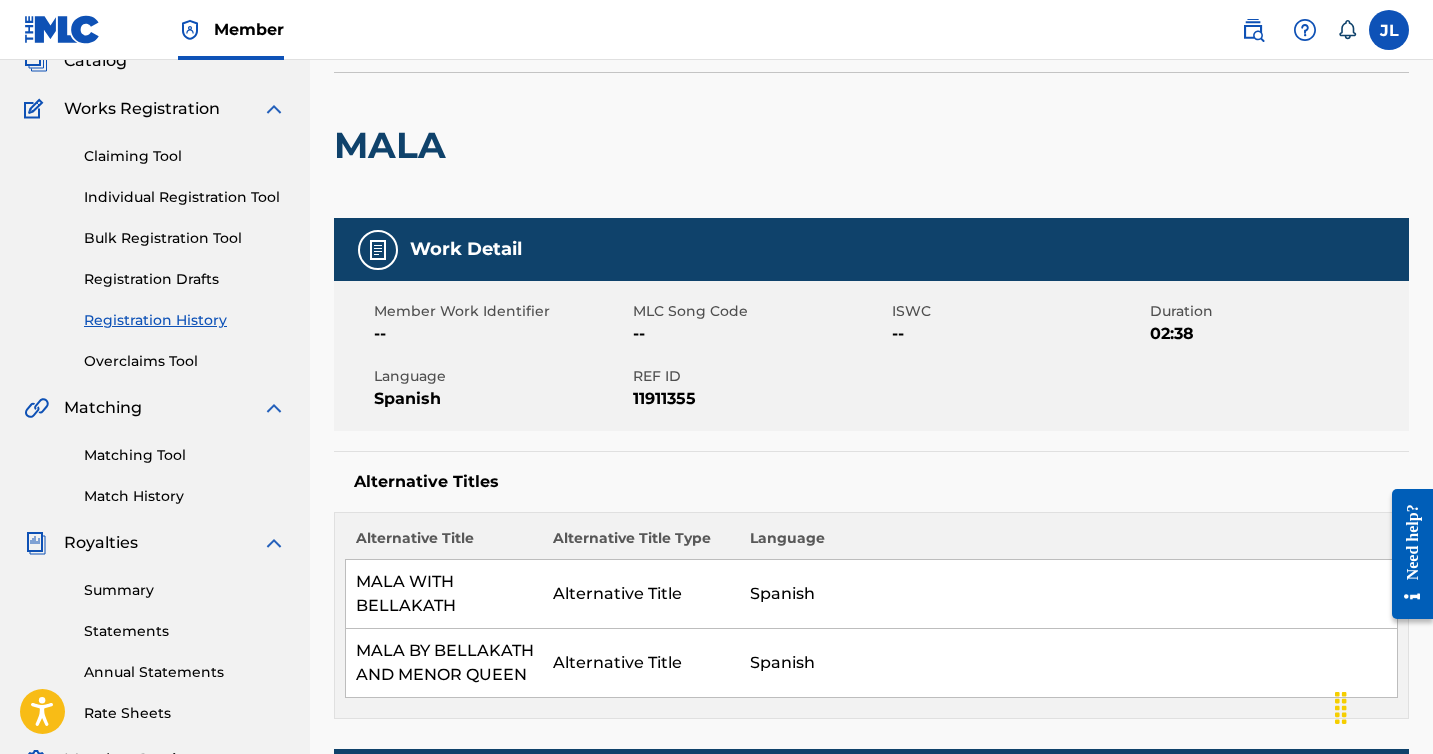 scroll, scrollTop: 0, scrollLeft: 0, axis: both 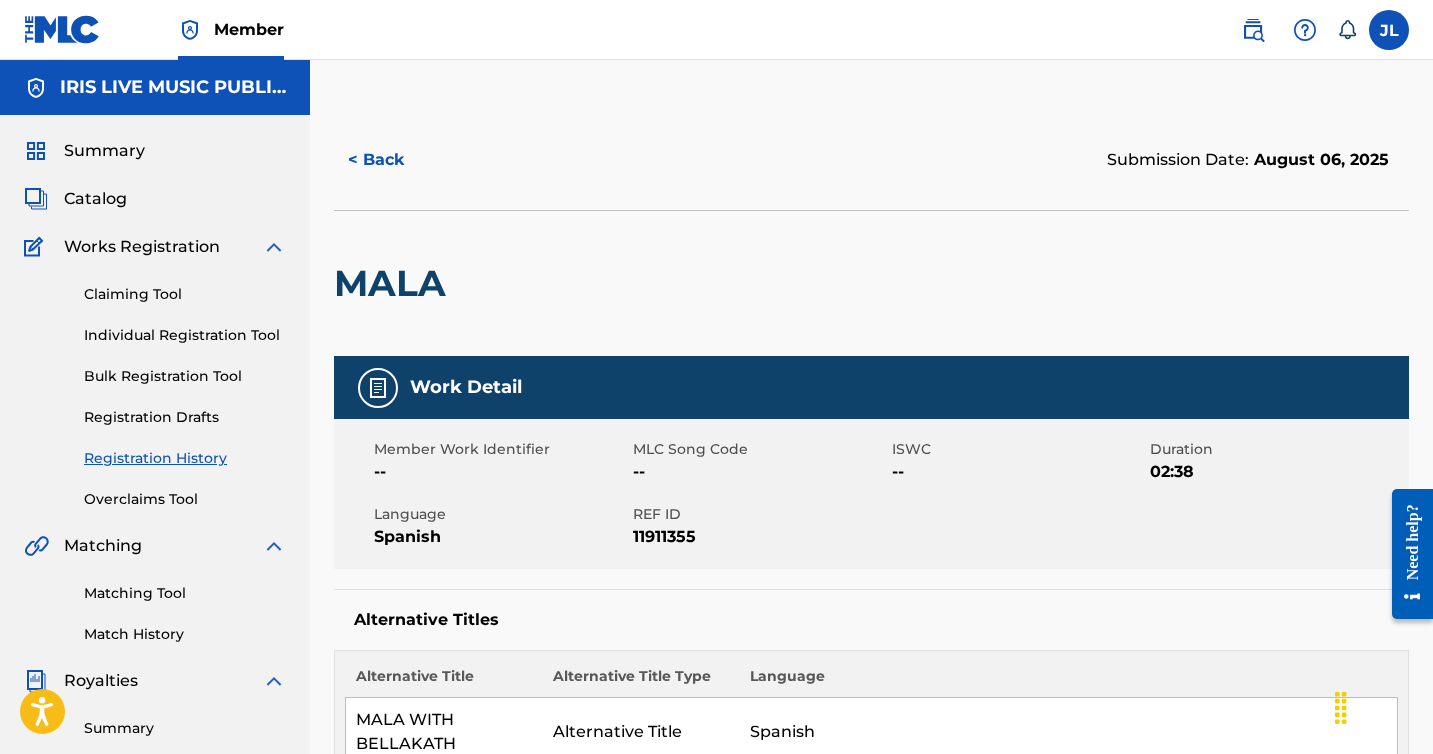 click on "< Back" at bounding box center [394, 160] 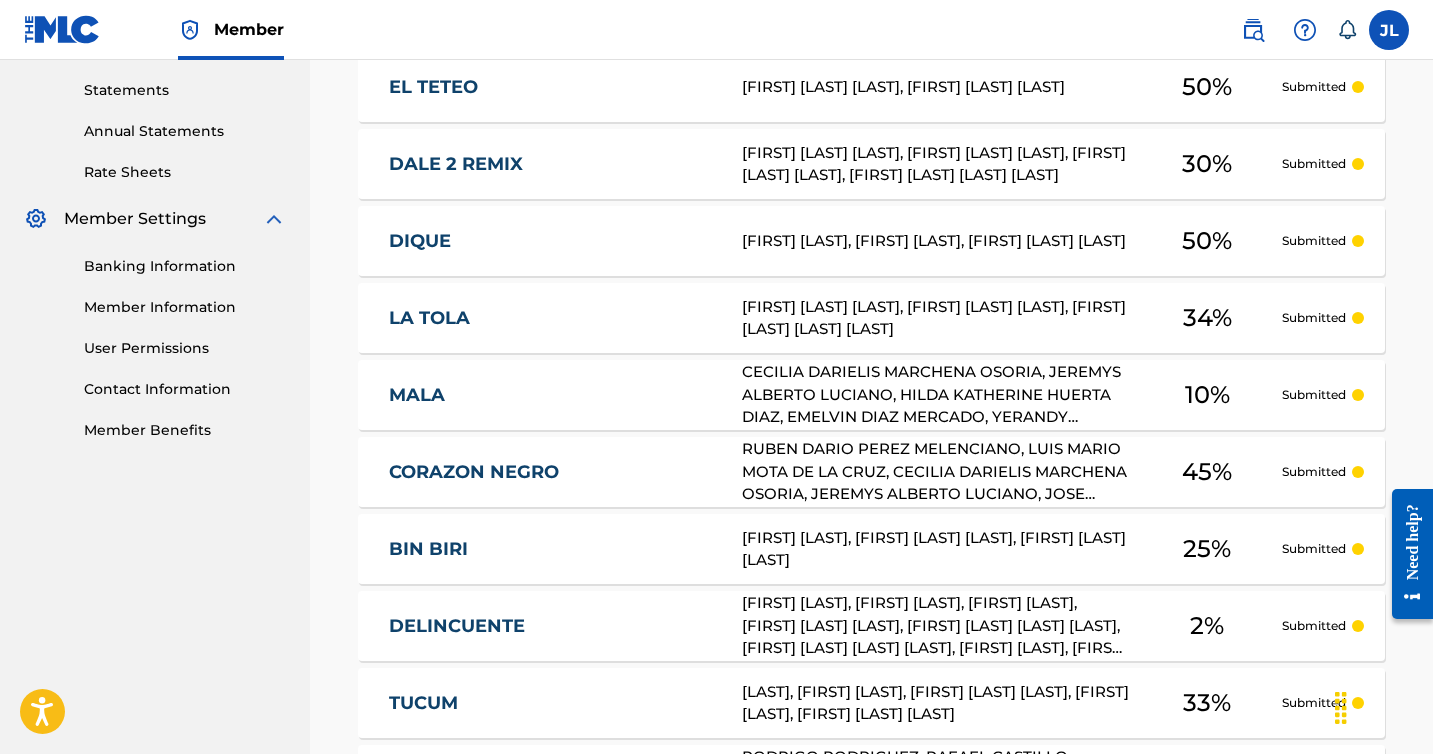 scroll, scrollTop: 683, scrollLeft: 0, axis: vertical 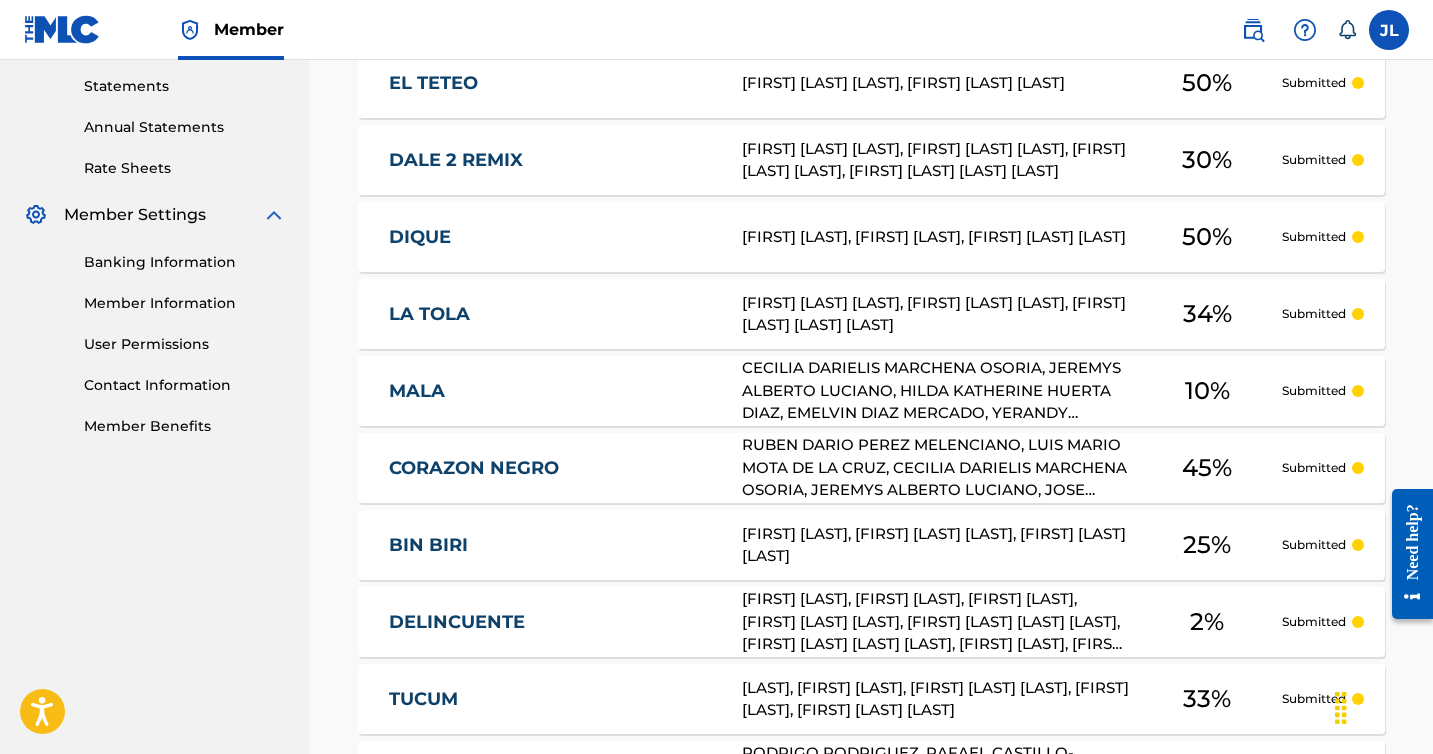 click on "BIN BIRI" at bounding box center [552, 545] 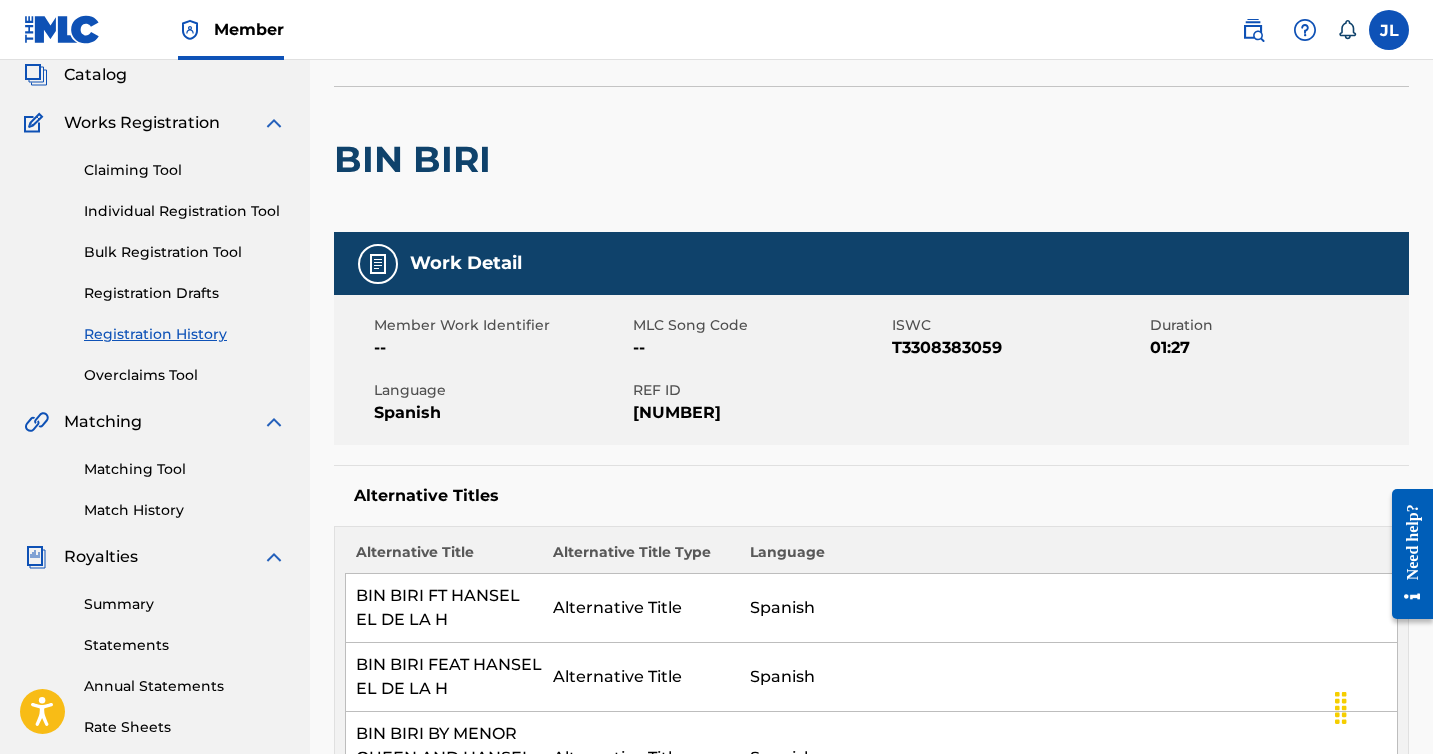 scroll, scrollTop: 0, scrollLeft: 0, axis: both 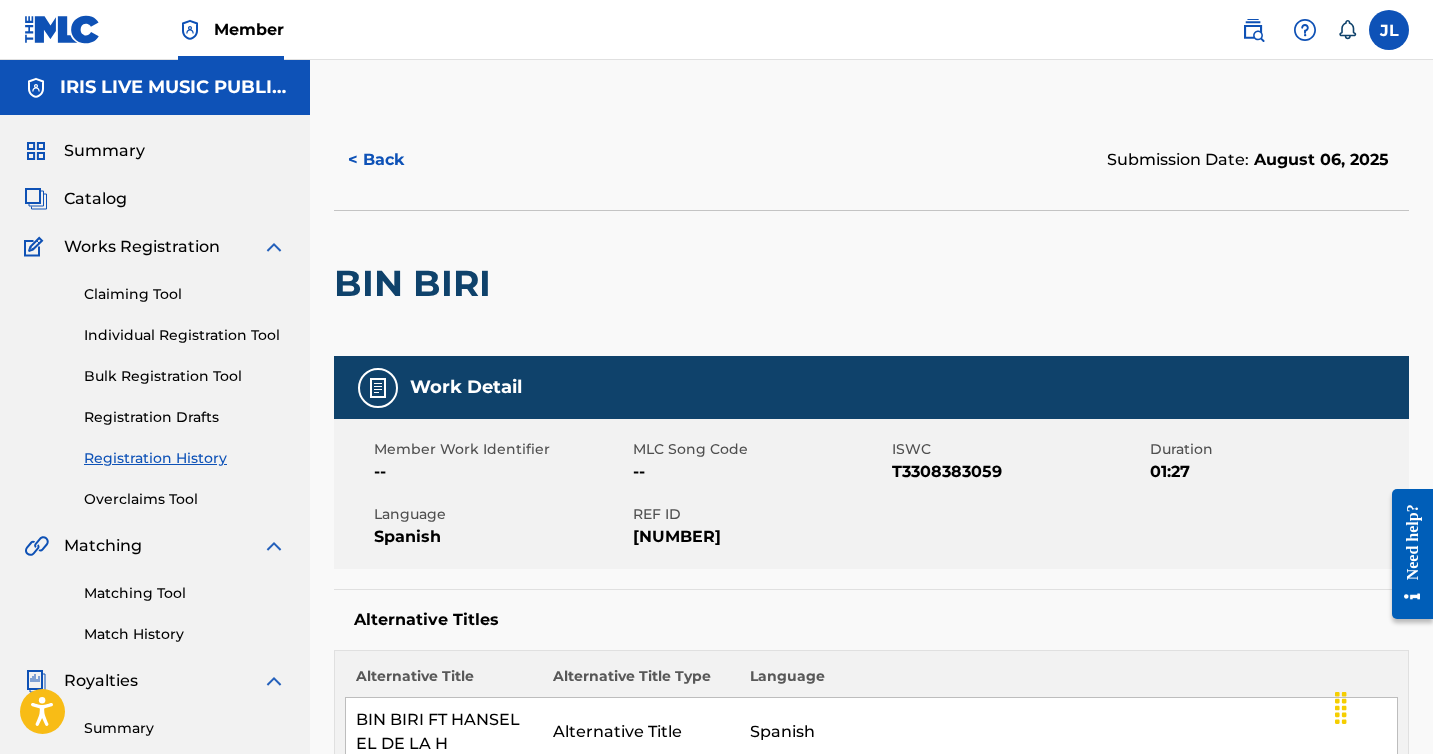 click on "< Back" at bounding box center (394, 160) 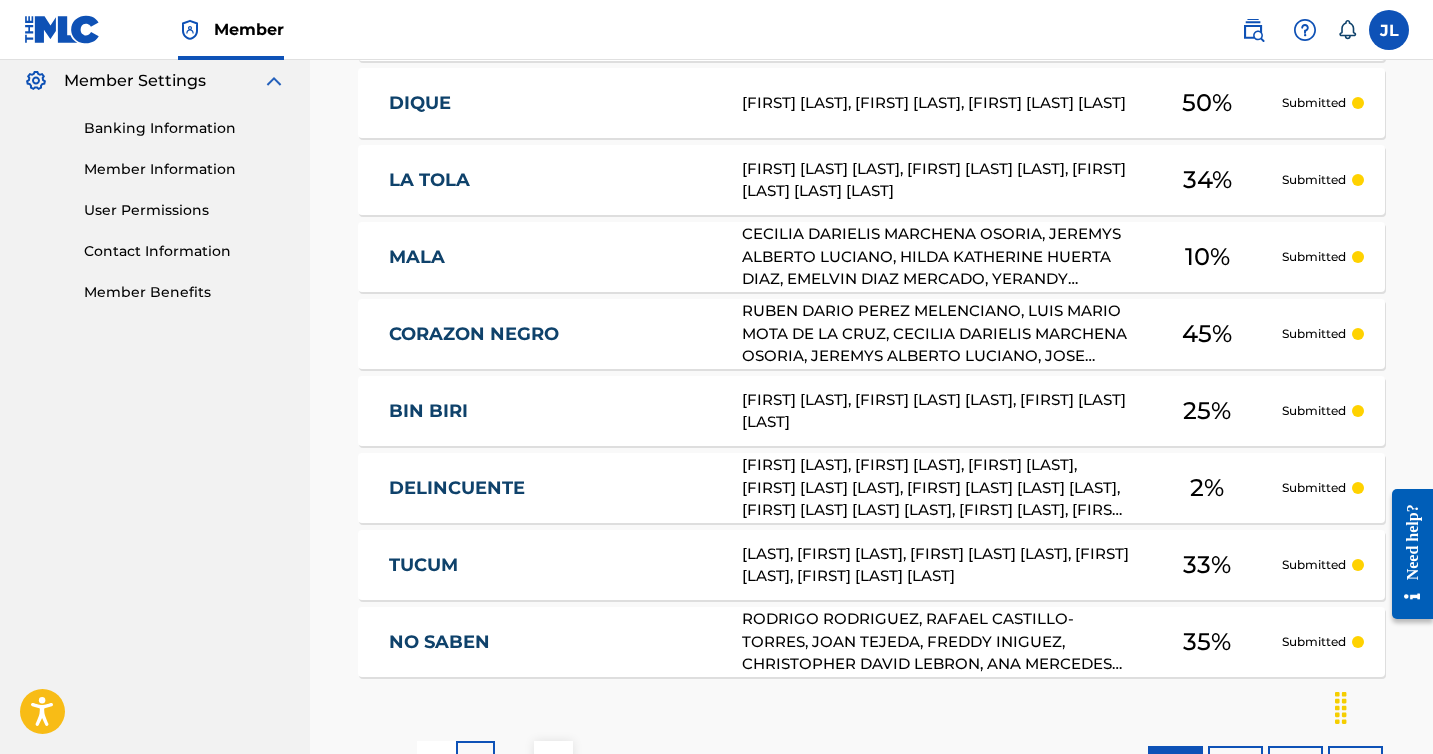 scroll, scrollTop: 831, scrollLeft: 0, axis: vertical 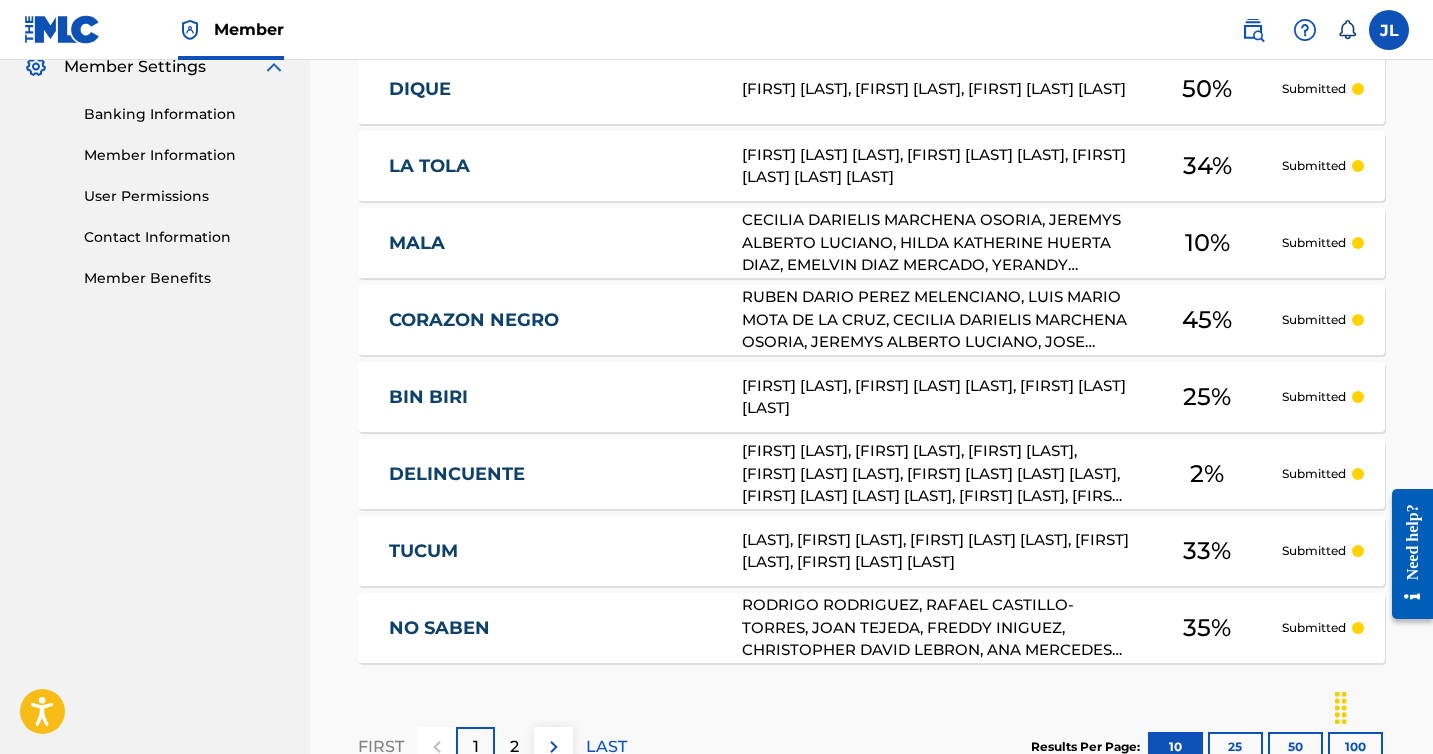 click on "TUCUM TX28HP [LAST], [FIRST] [LAST], [FIRST] [LAST] [LAST], [FIRST] [LAST], [FIRST] [LAST] [LAST] 33 %   Submitted" at bounding box center [871, 551] 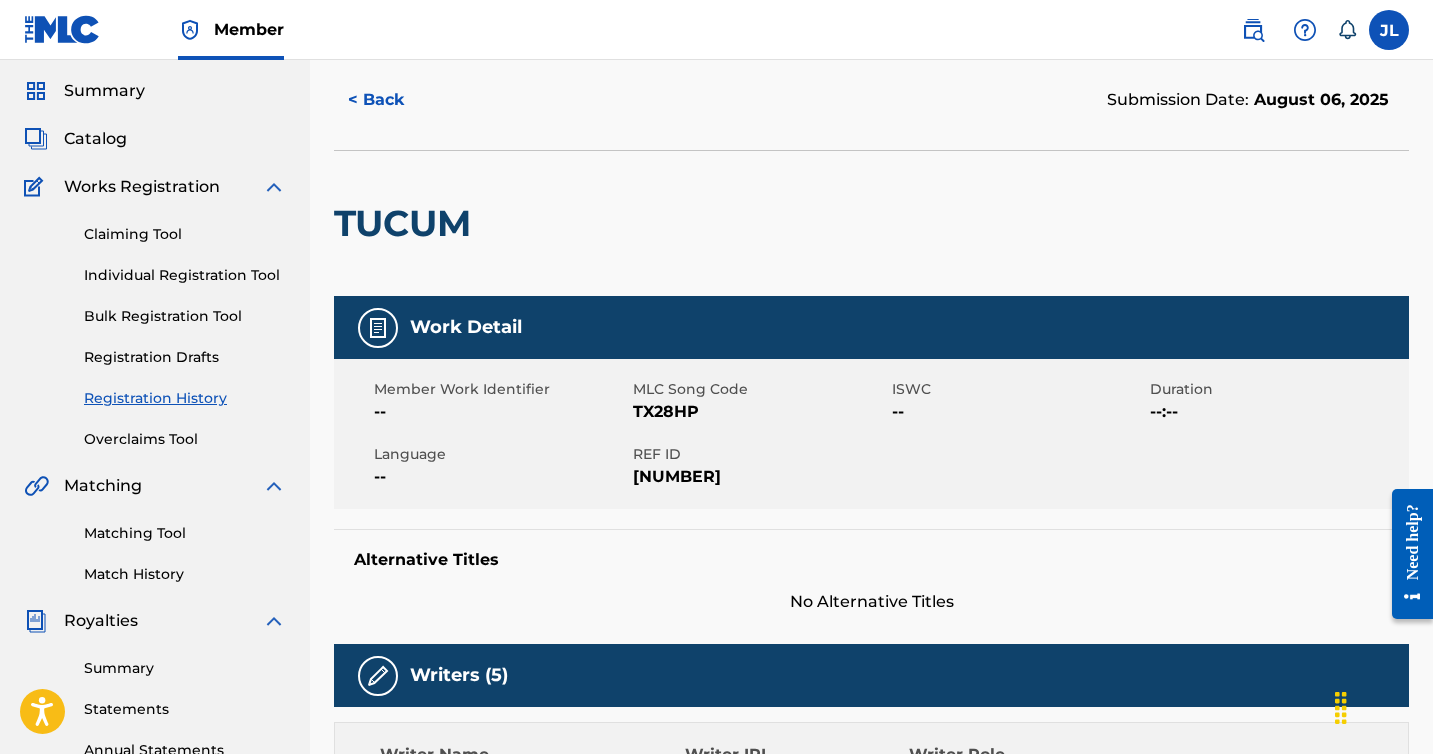 scroll, scrollTop: 0, scrollLeft: 0, axis: both 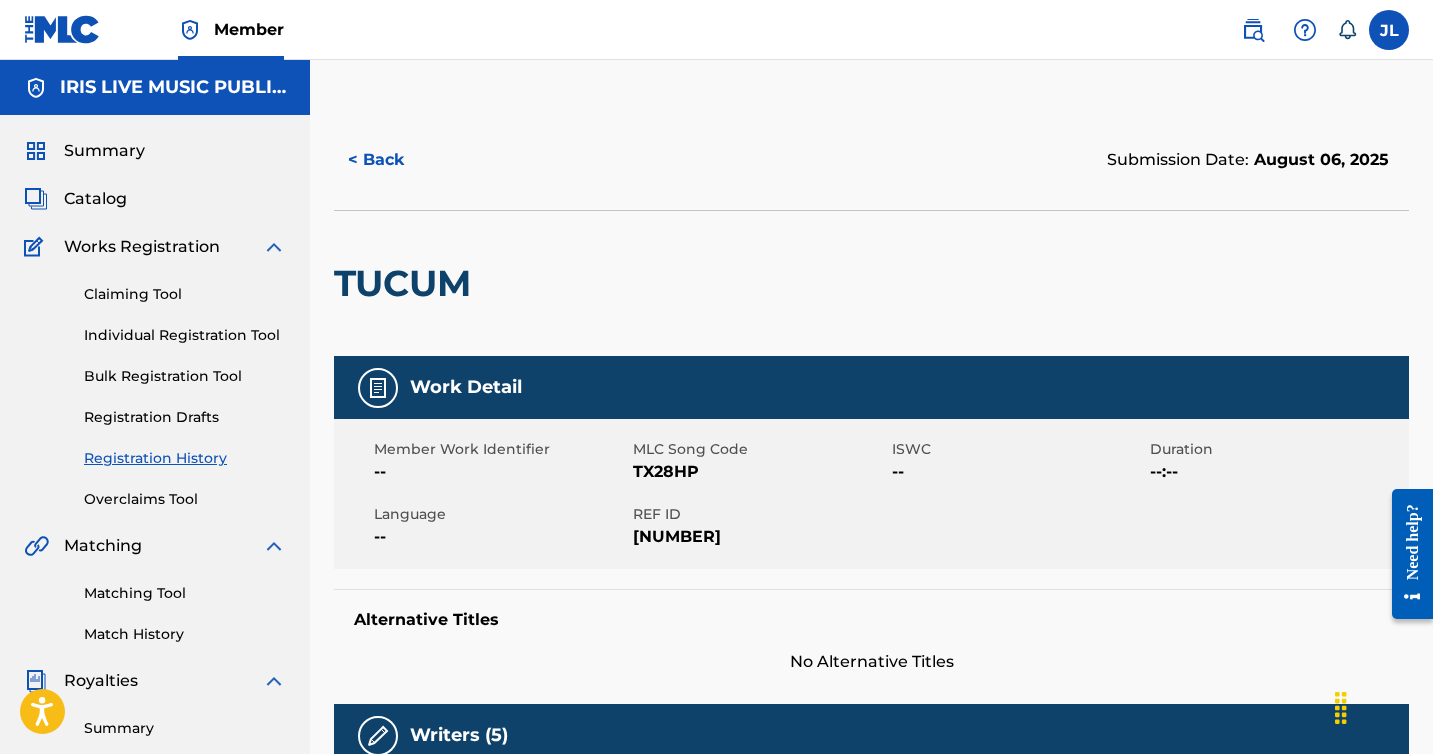 click on "< Back" at bounding box center (394, 160) 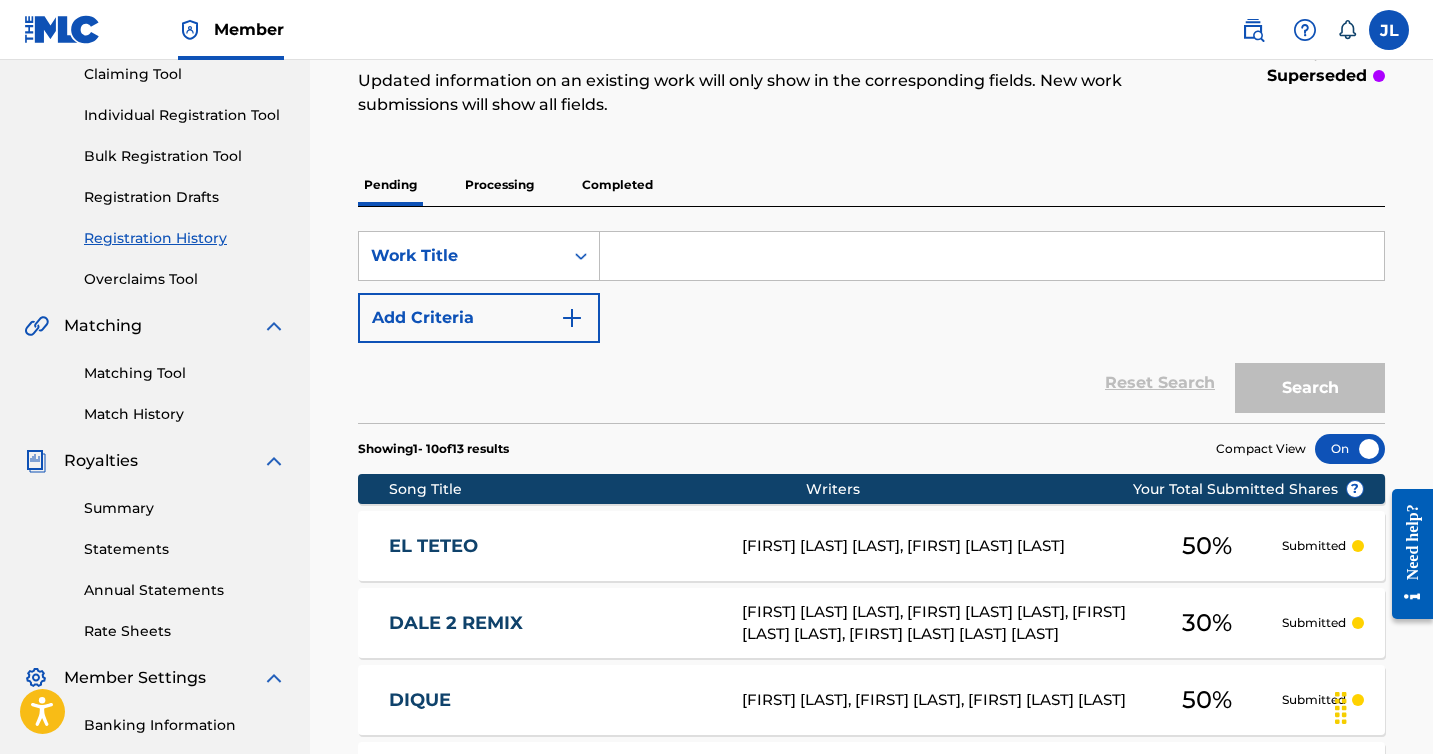 scroll, scrollTop: 0, scrollLeft: 0, axis: both 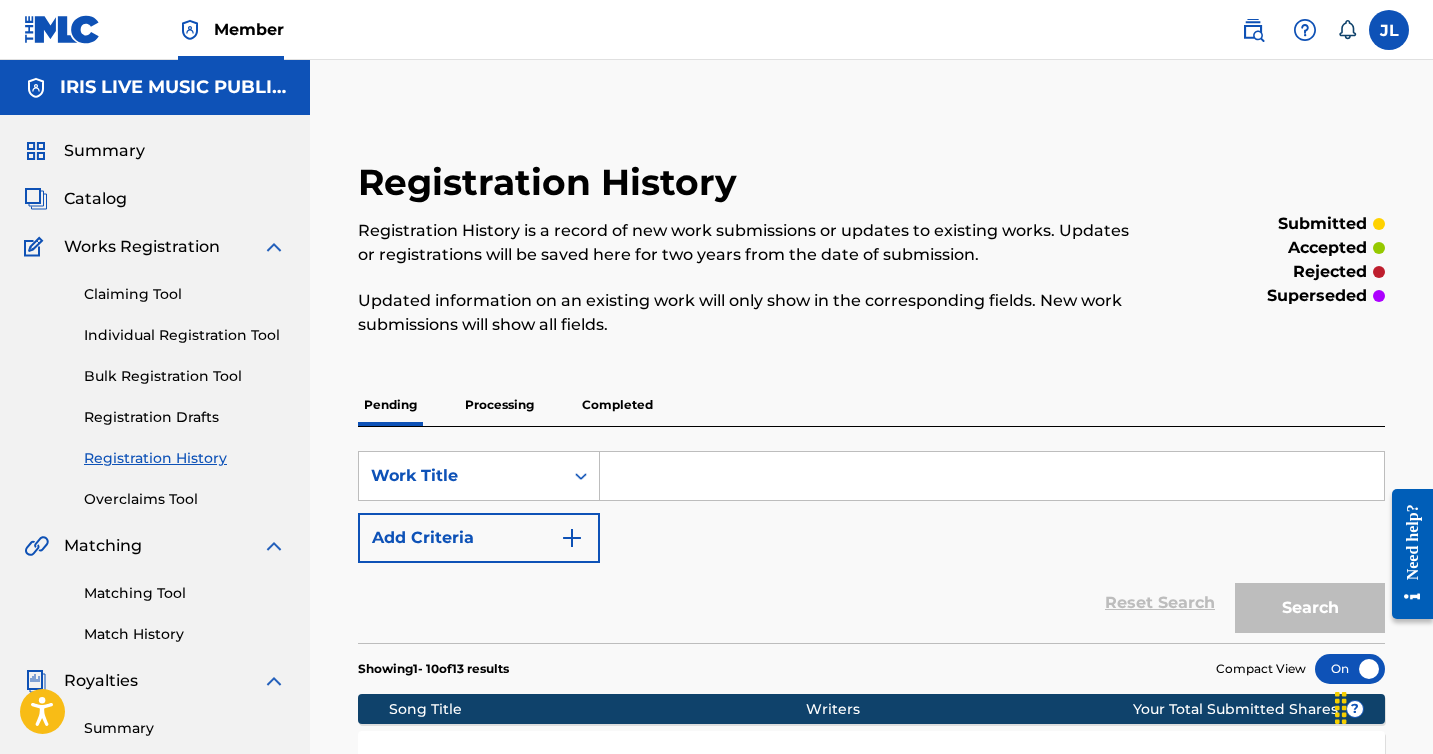 click on "Summary" at bounding box center [104, 151] 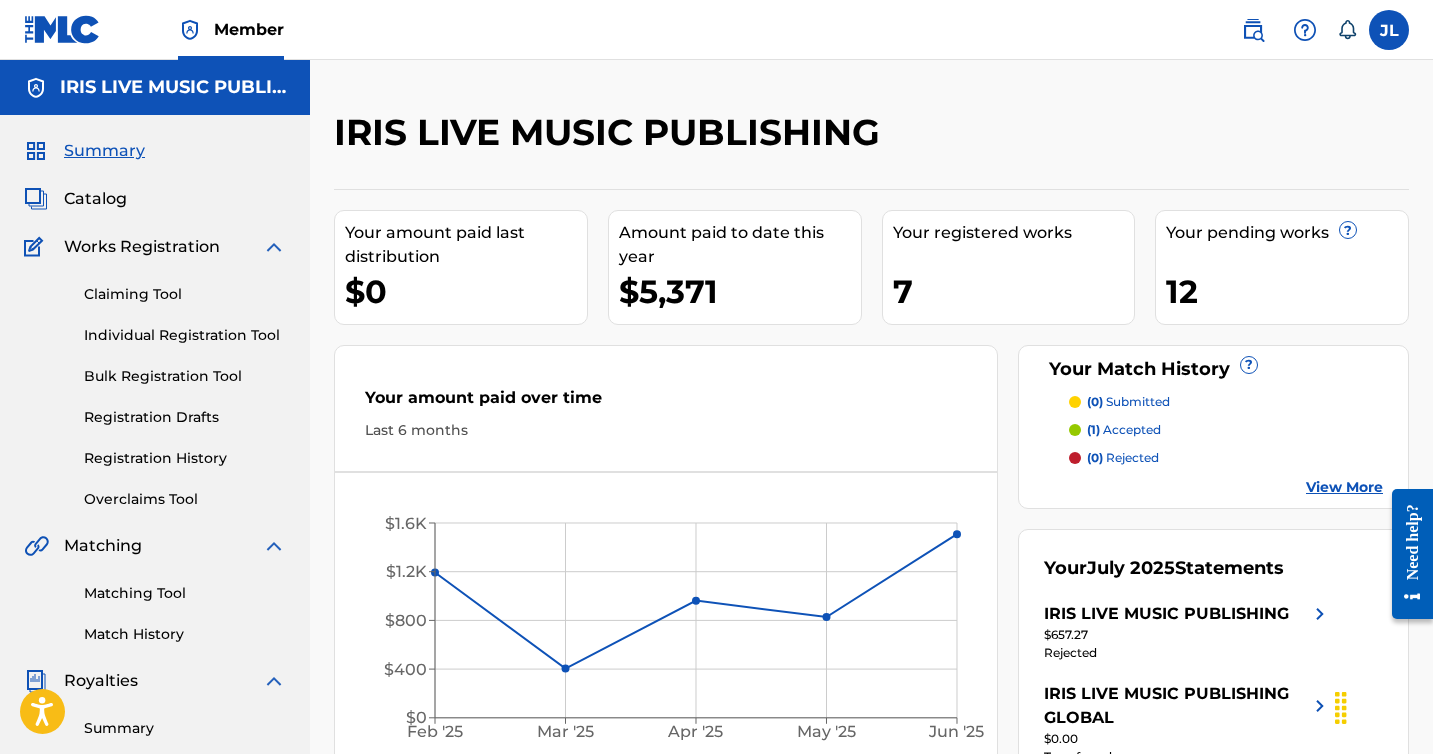 click on "Registration History" at bounding box center [185, 458] 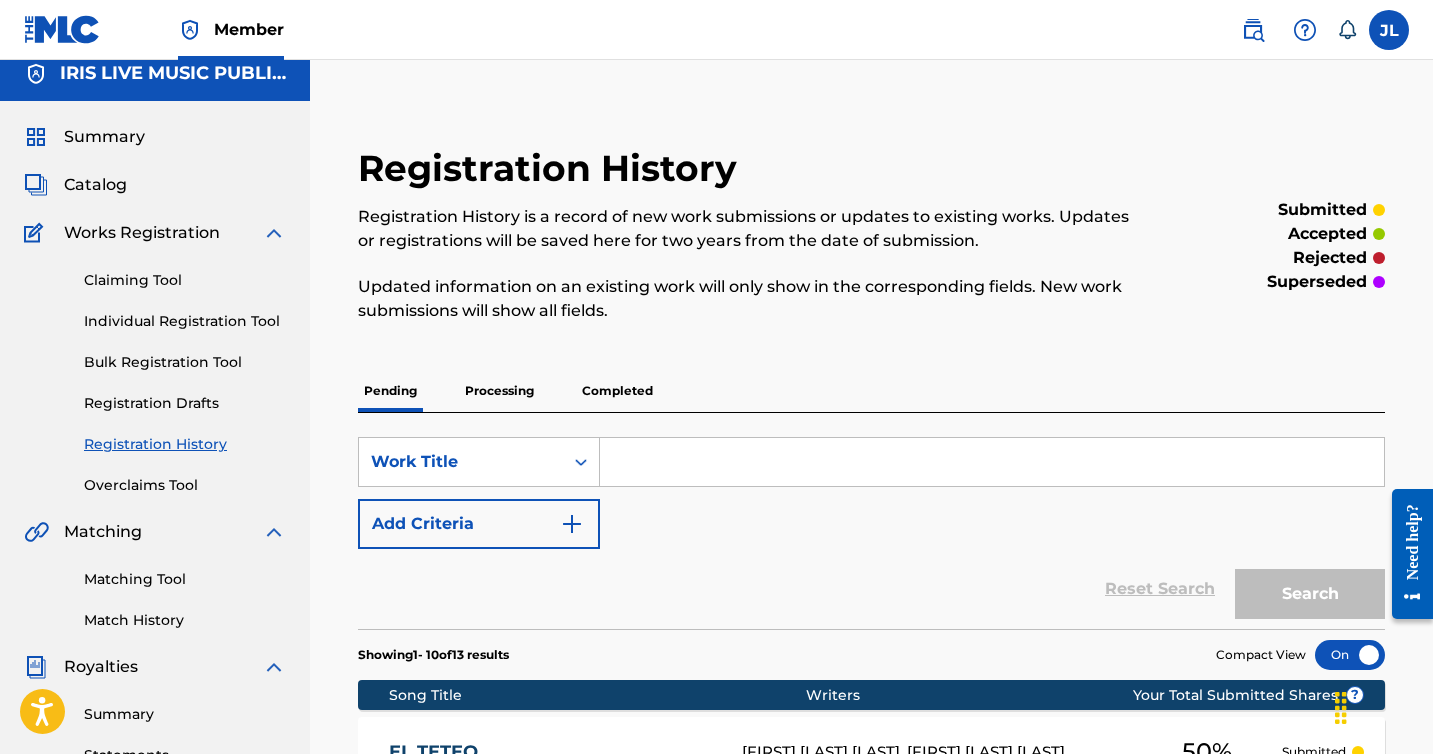 scroll, scrollTop: 4, scrollLeft: 0, axis: vertical 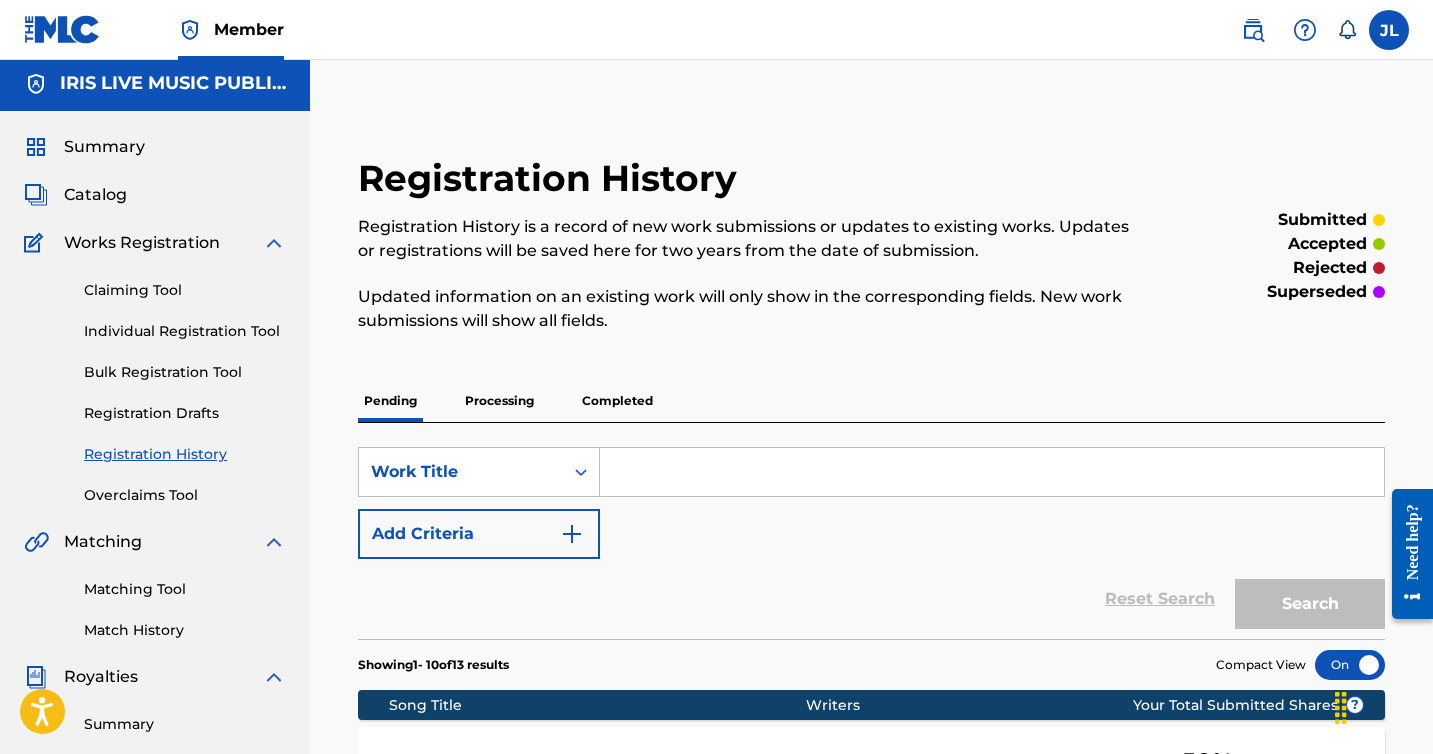 click on "Summary" at bounding box center (104, 147) 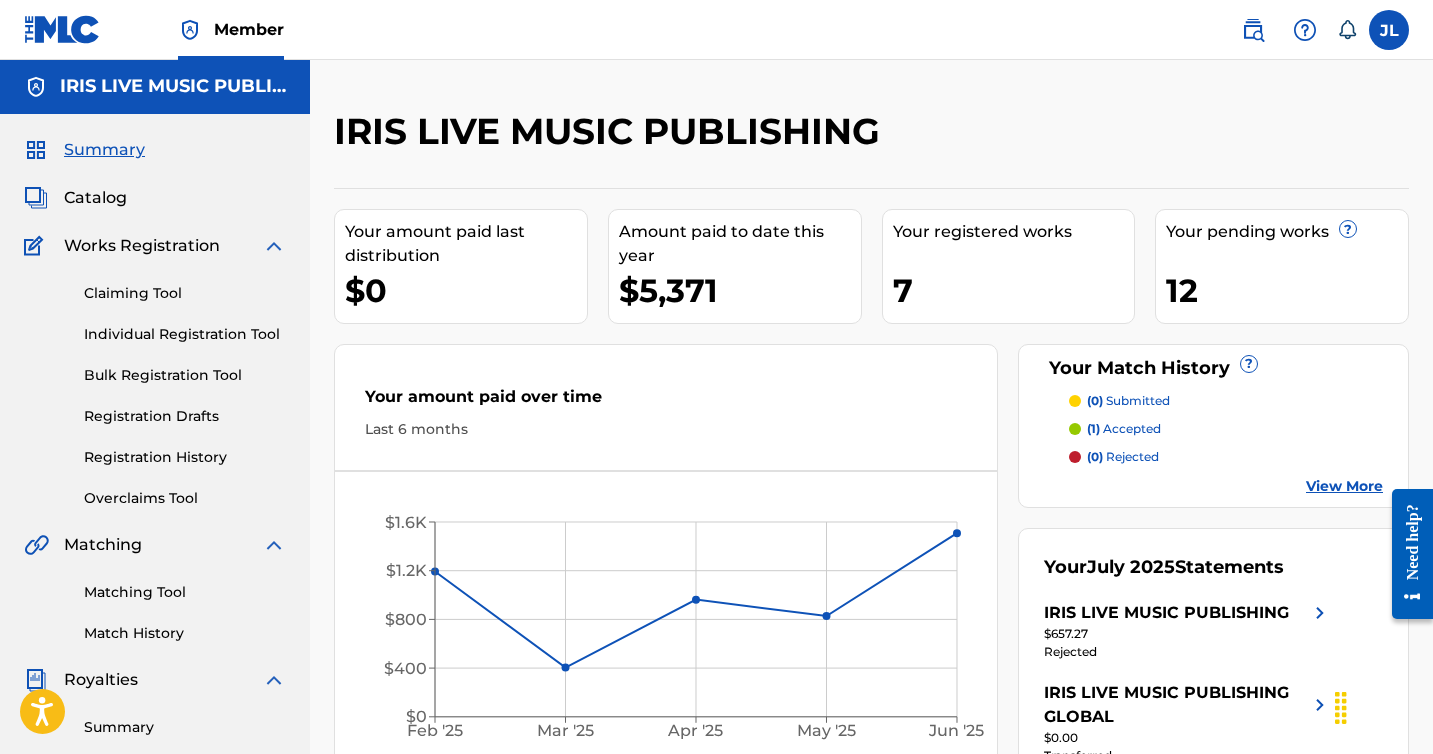 scroll, scrollTop: 0, scrollLeft: 0, axis: both 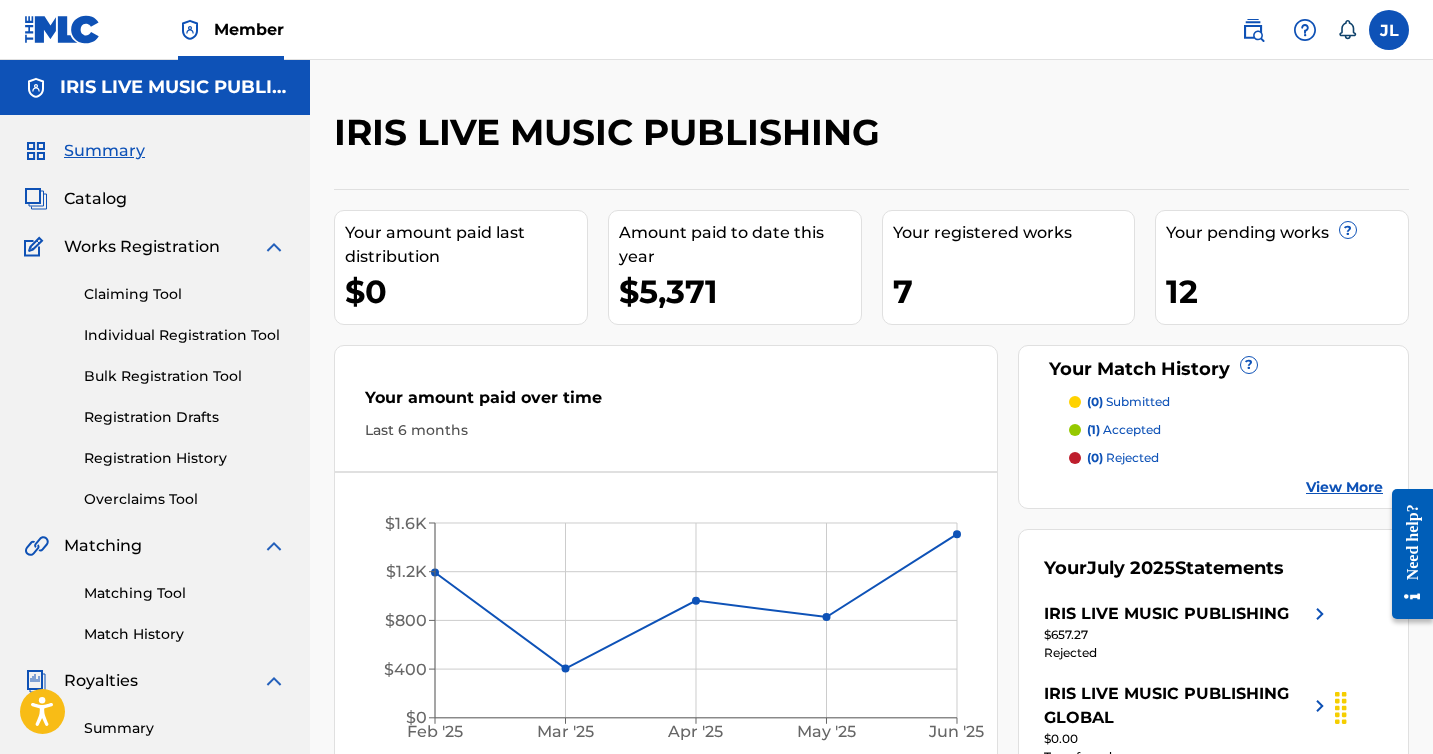 click on "Catalog" at bounding box center (95, 199) 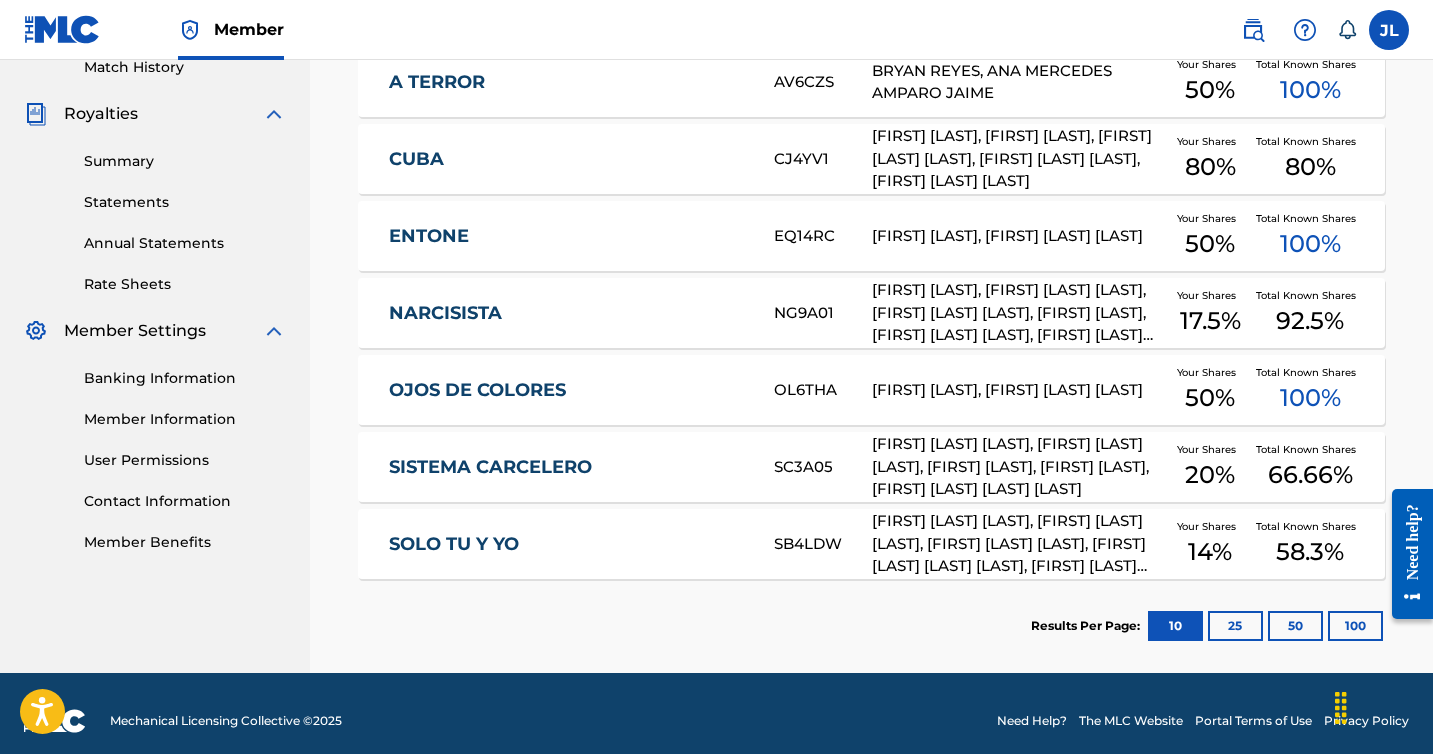 scroll, scrollTop: 582, scrollLeft: 0, axis: vertical 